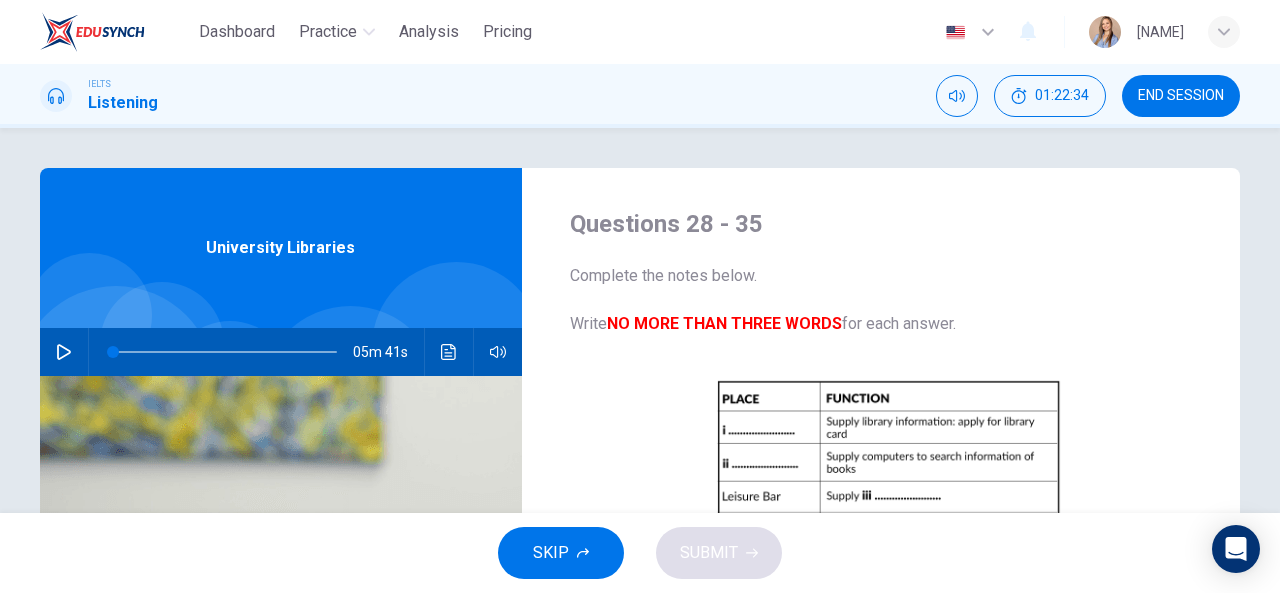 scroll, scrollTop: 0, scrollLeft: 0, axis: both 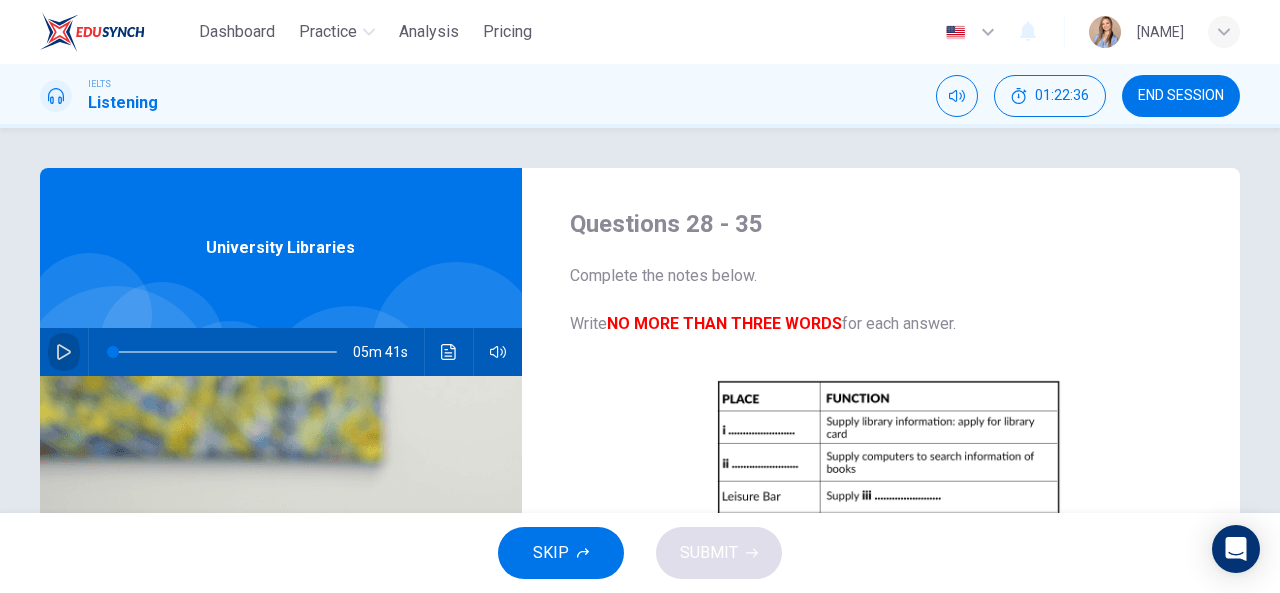 click 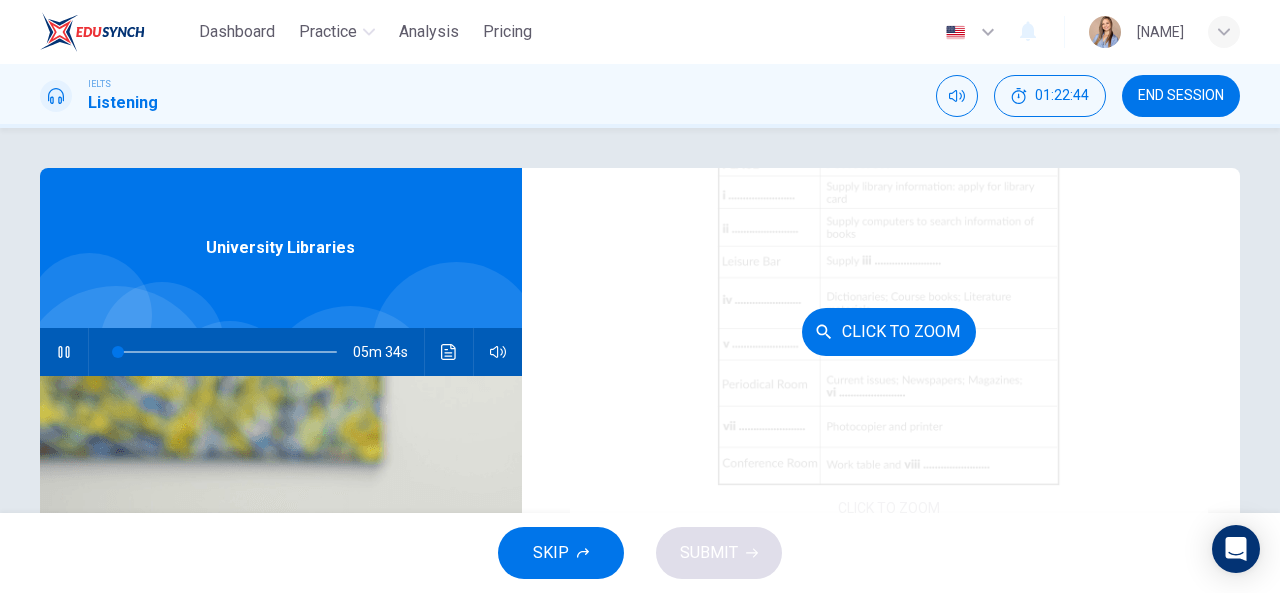 scroll, scrollTop: 198, scrollLeft: 0, axis: vertical 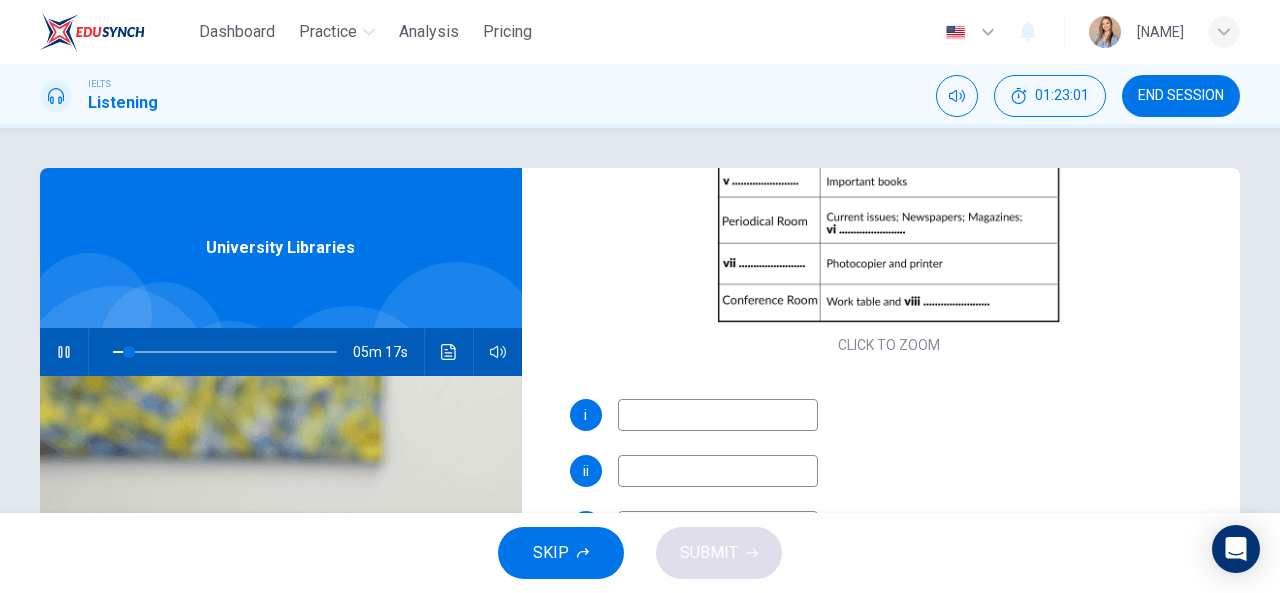 click at bounding box center [718, 415] 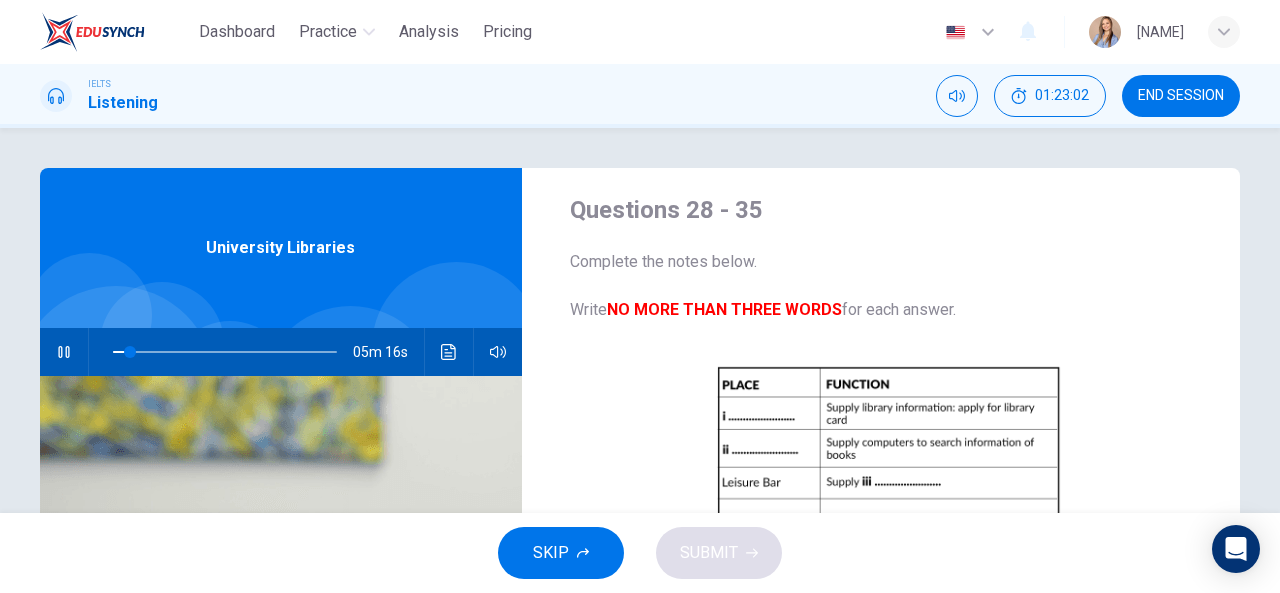 scroll, scrollTop: 0, scrollLeft: 0, axis: both 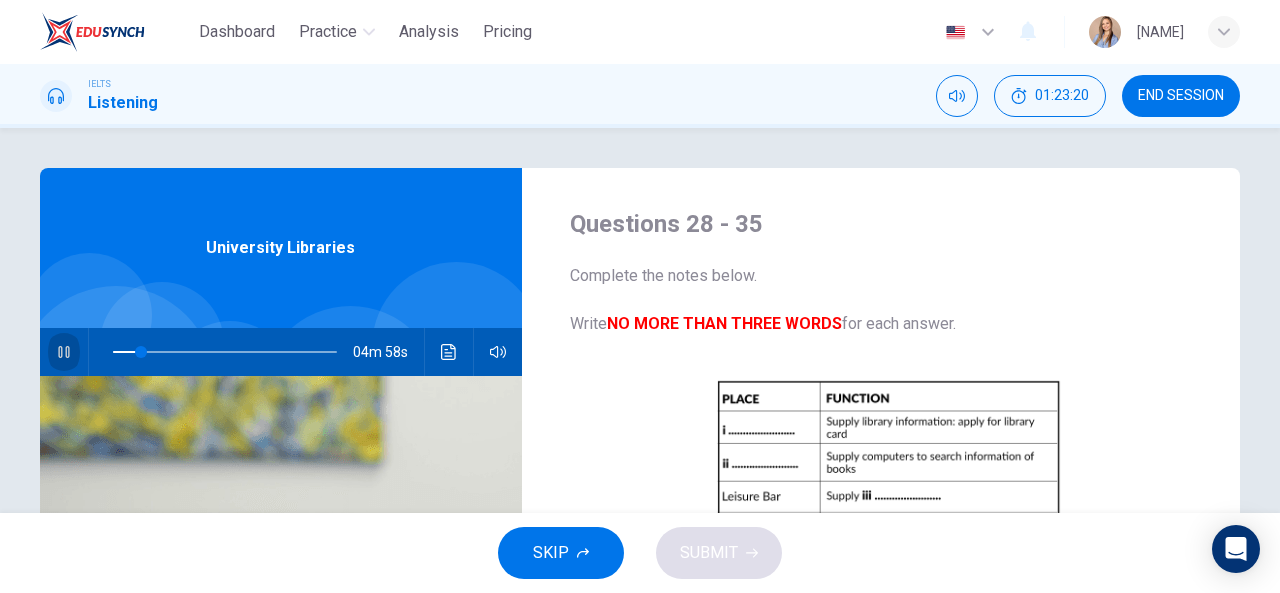 click 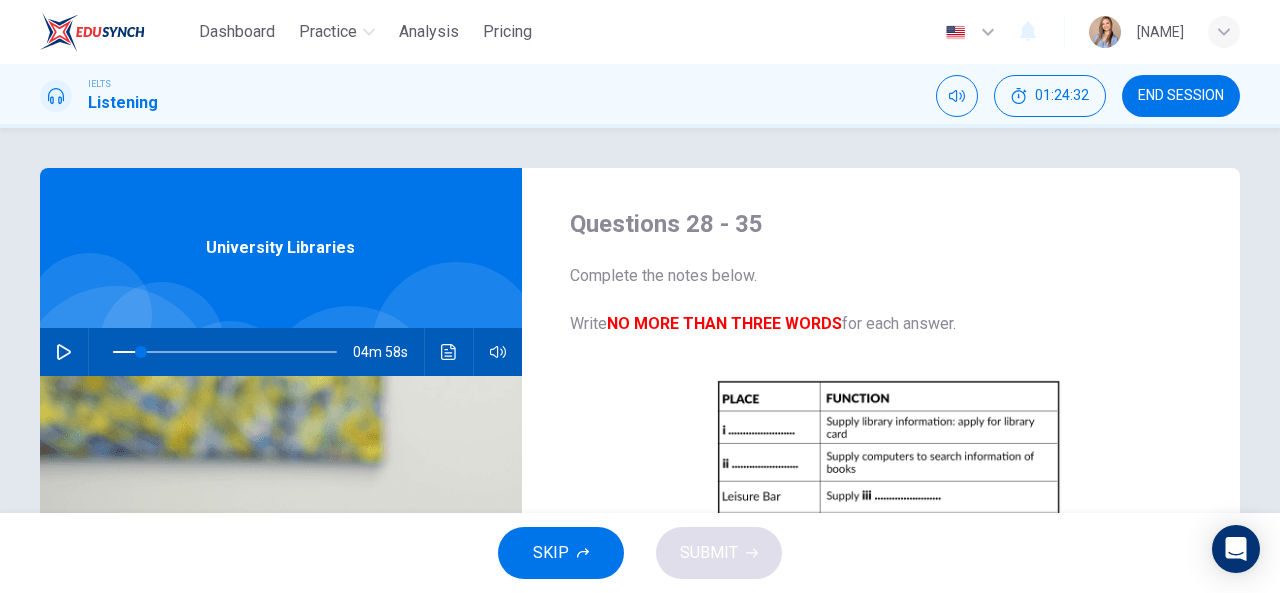 click 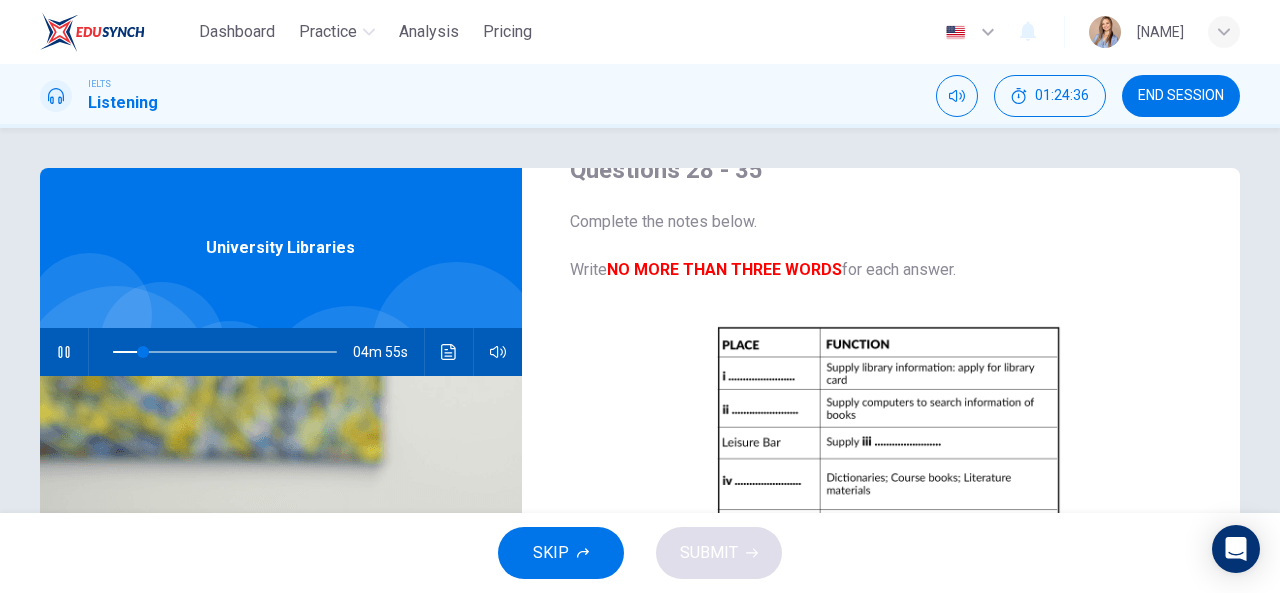scroll, scrollTop: 100, scrollLeft: 0, axis: vertical 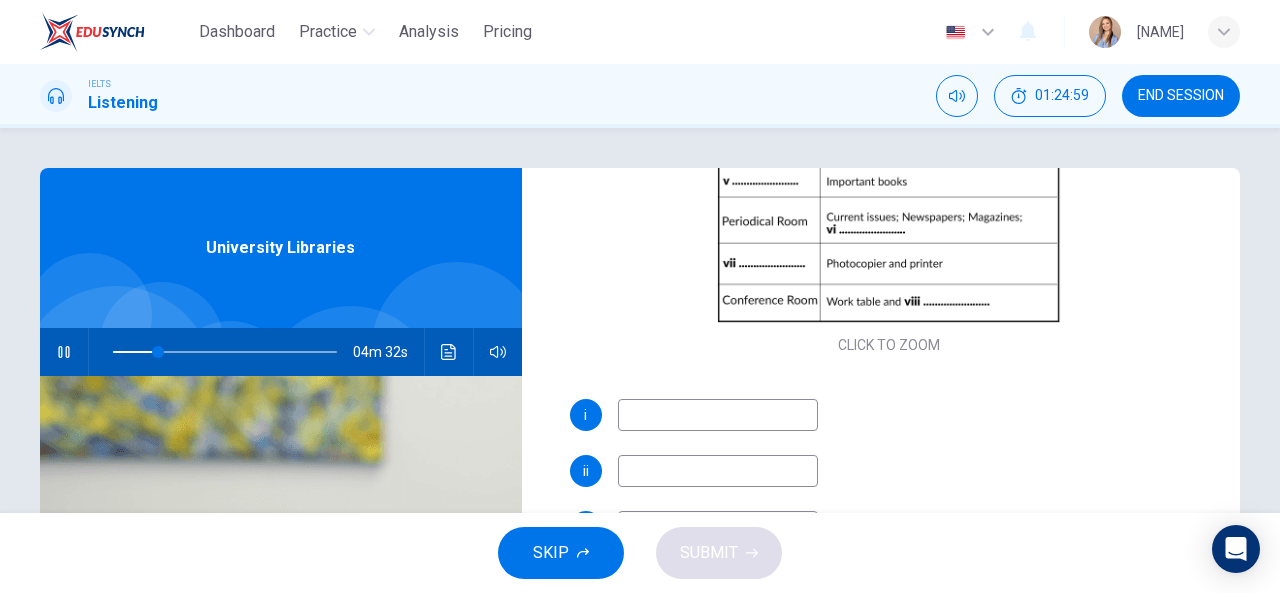 type on "21" 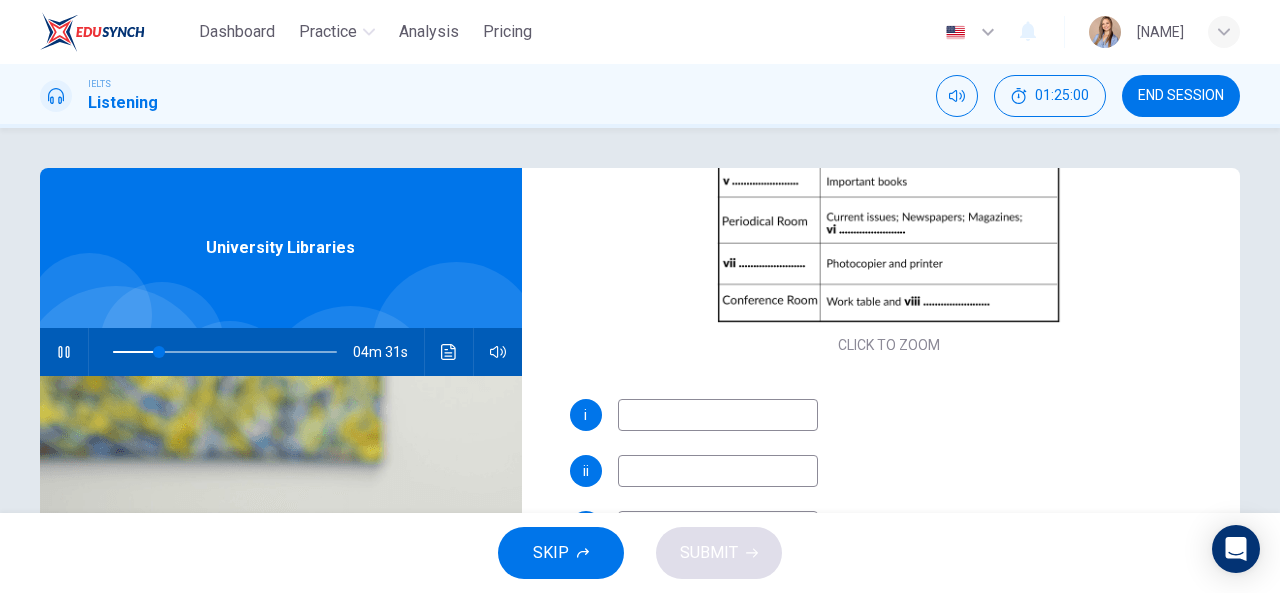 paste on "reception" 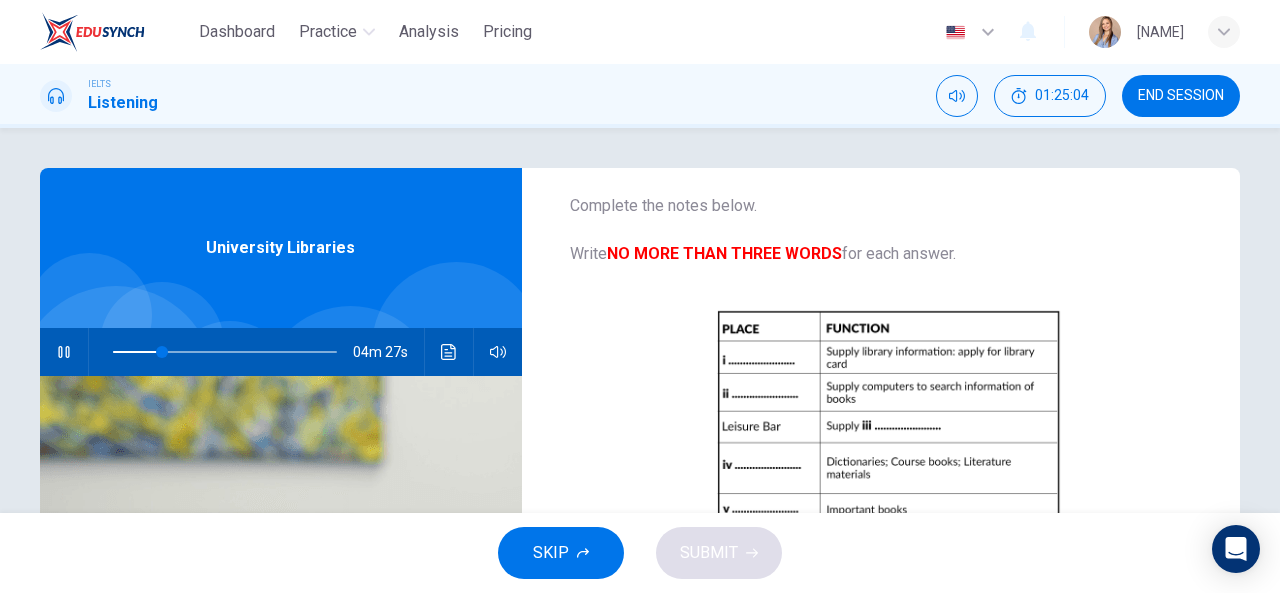 scroll, scrollTop: 100, scrollLeft: 0, axis: vertical 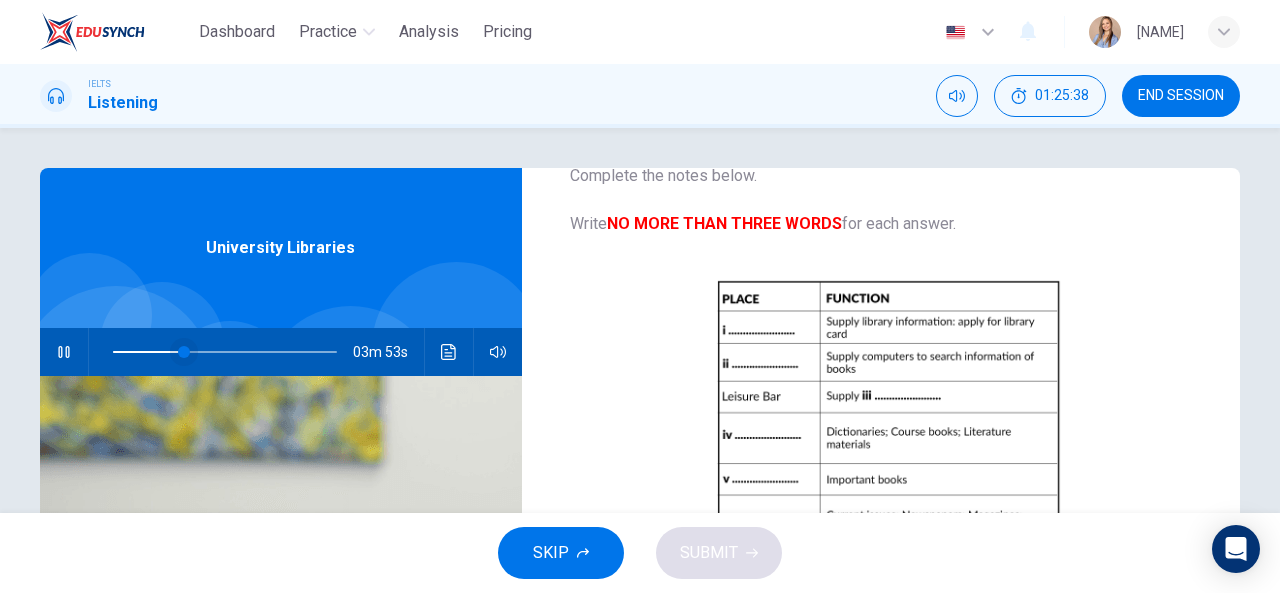 type on "32" 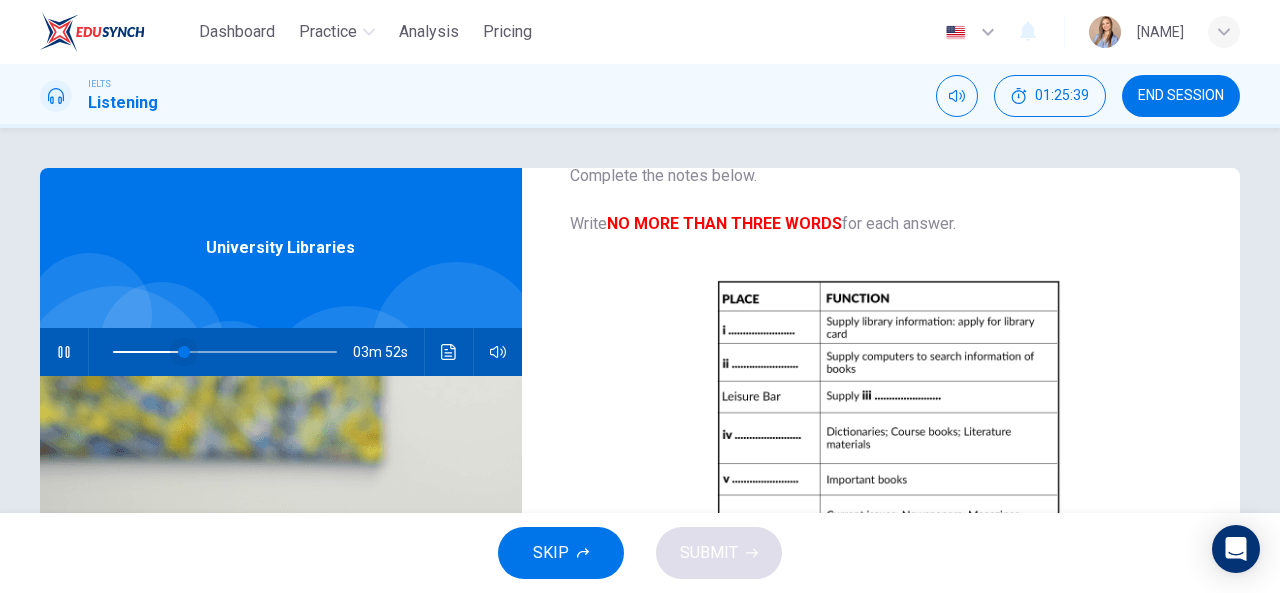 type on "reception" 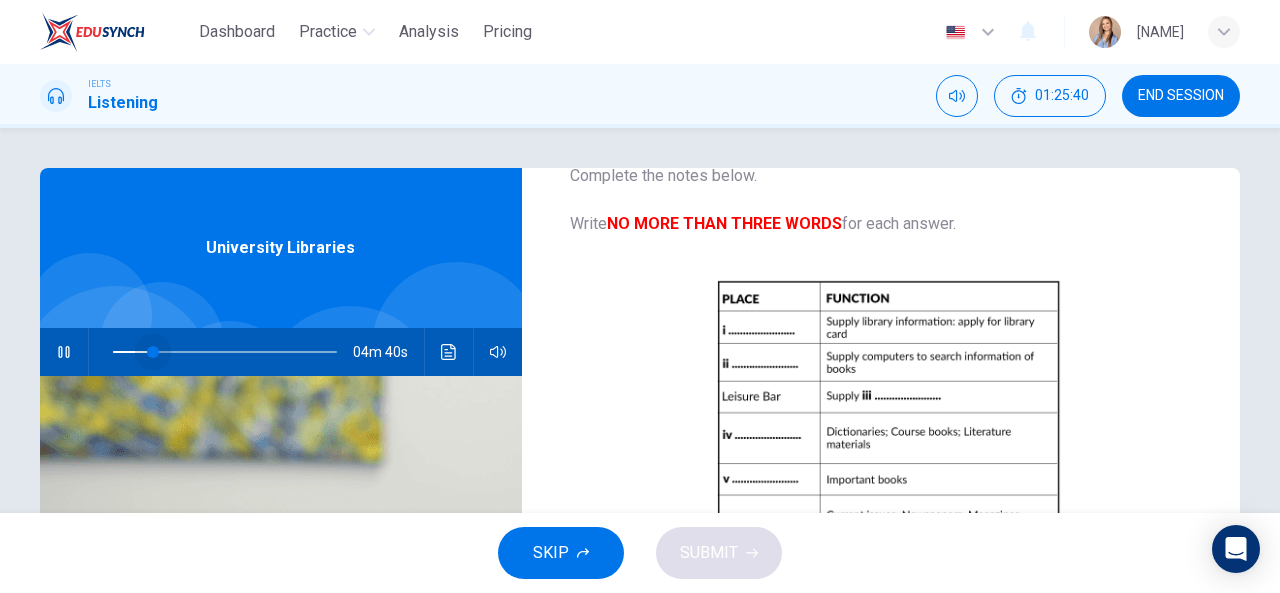 drag, startPoint x: 176, startPoint y: 349, endPoint x: 148, endPoint y: 349, distance: 28 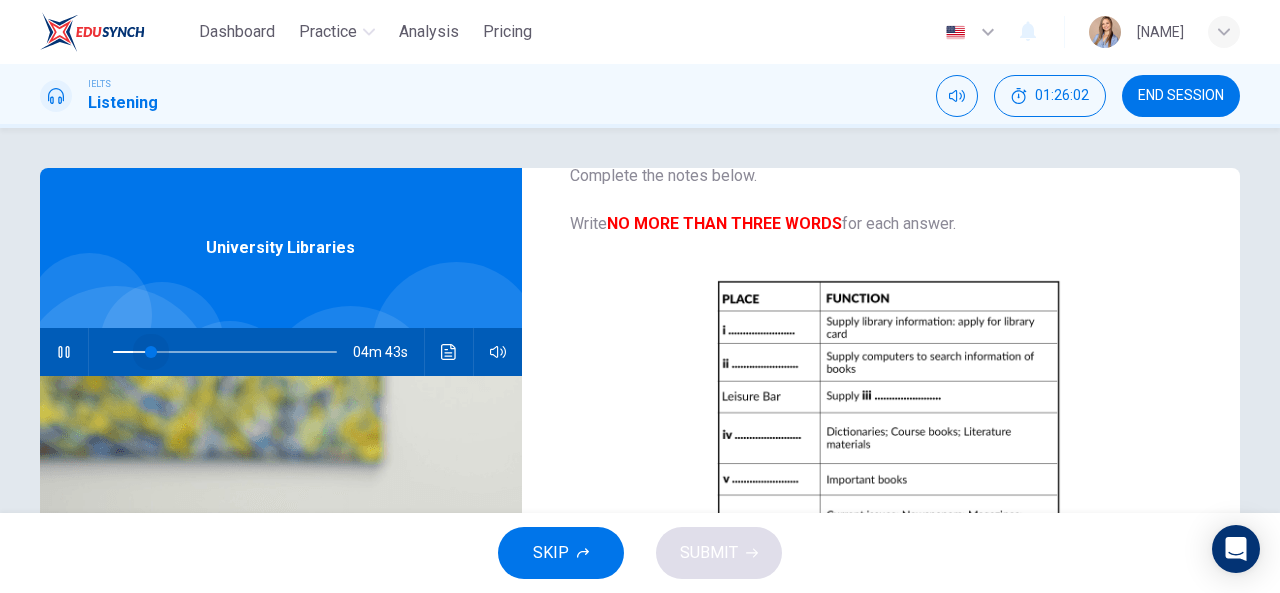 drag, startPoint x: 162, startPoint y: 349, endPoint x: 145, endPoint y: 354, distance: 17.720045 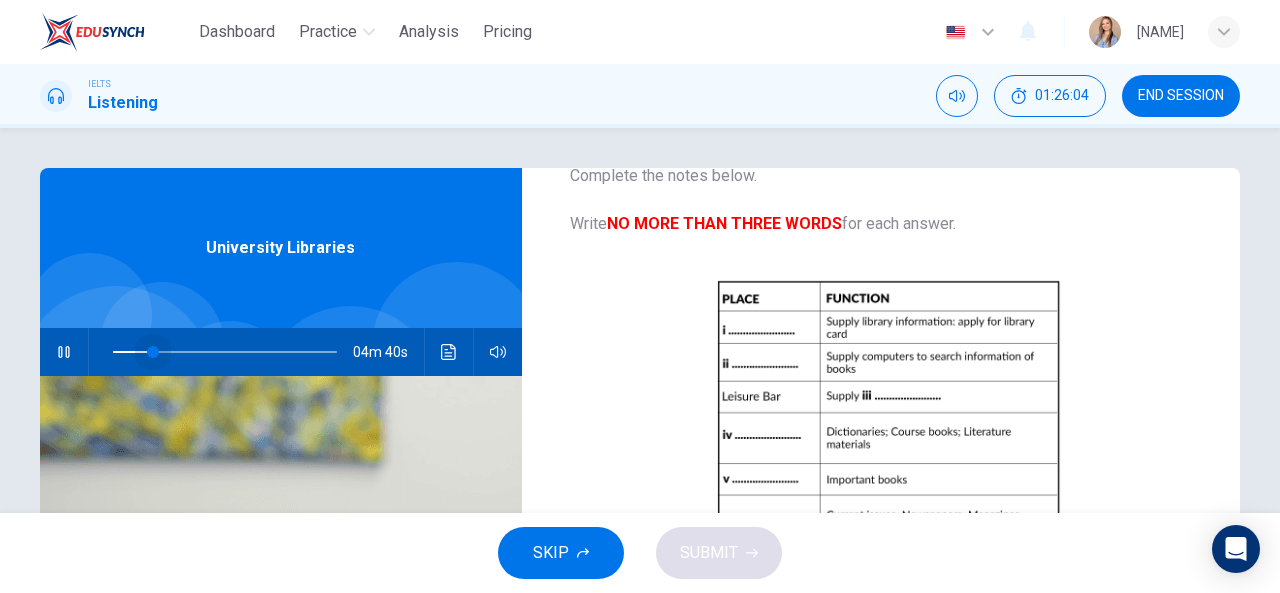 click at bounding box center [153, 352] 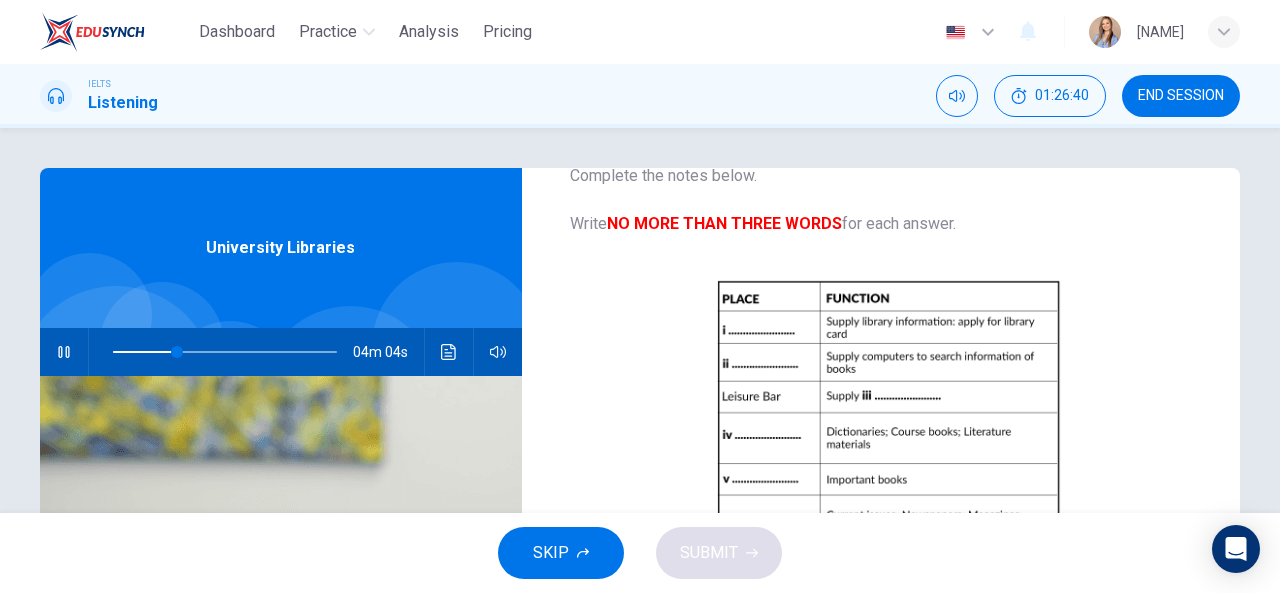 scroll, scrollTop: 398, scrollLeft: 0, axis: vertical 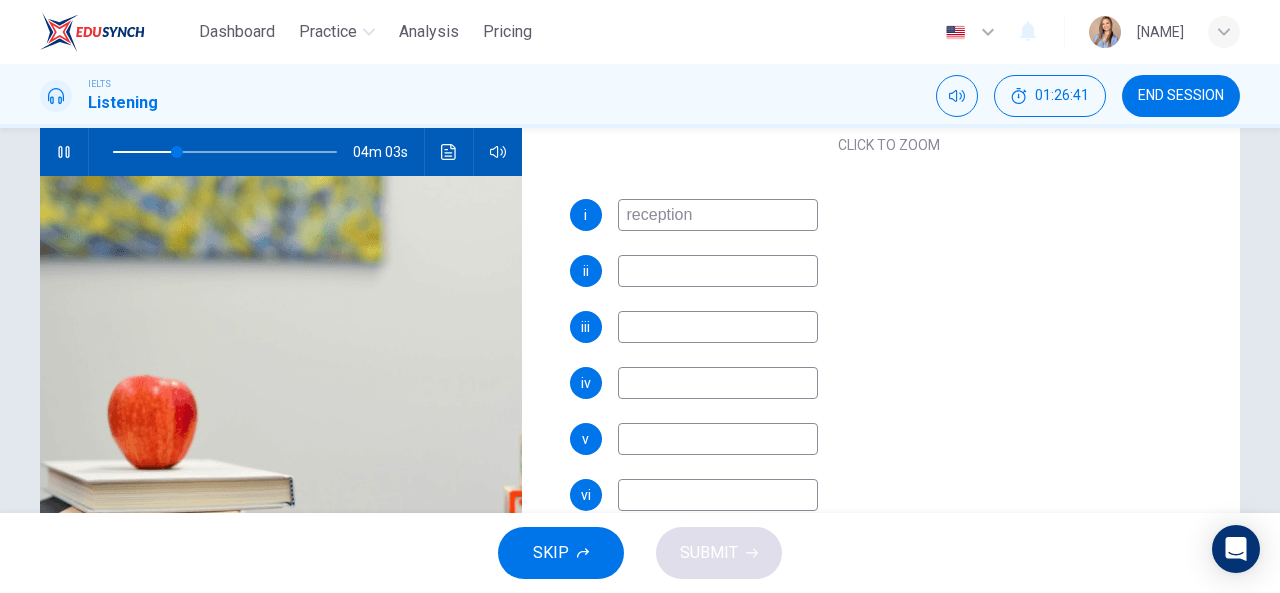 click at bounding box center [718, 271] 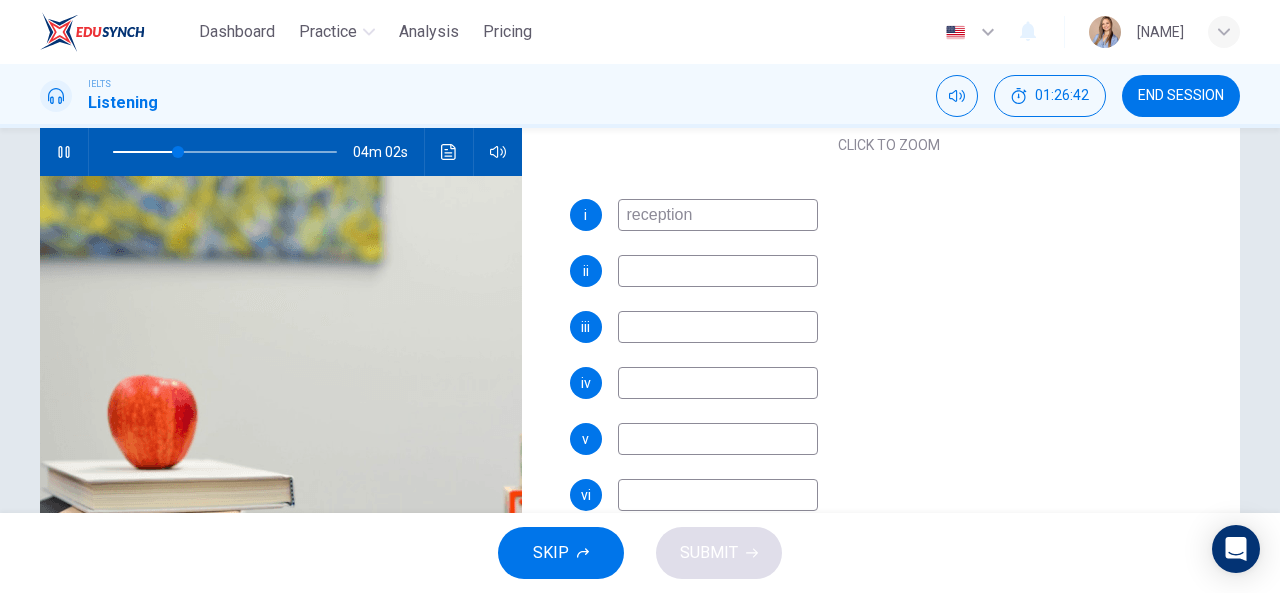 paste on "computer section" 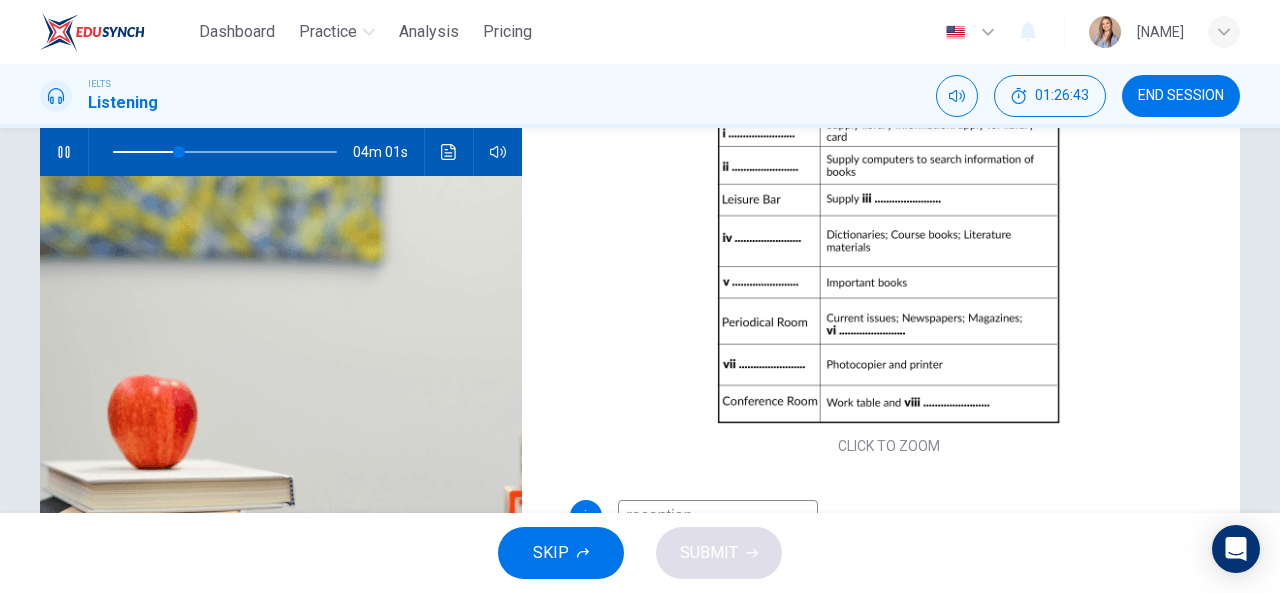 scroll, scrollTop: 0, scrollLeft: 0, axis: both 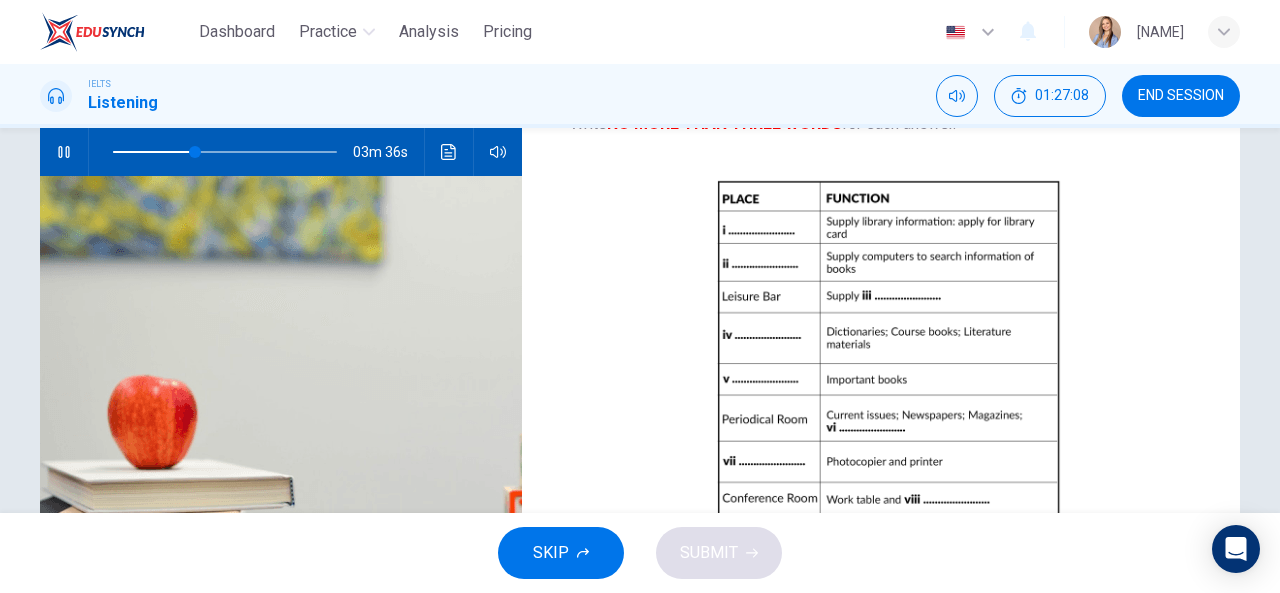 type on "37" 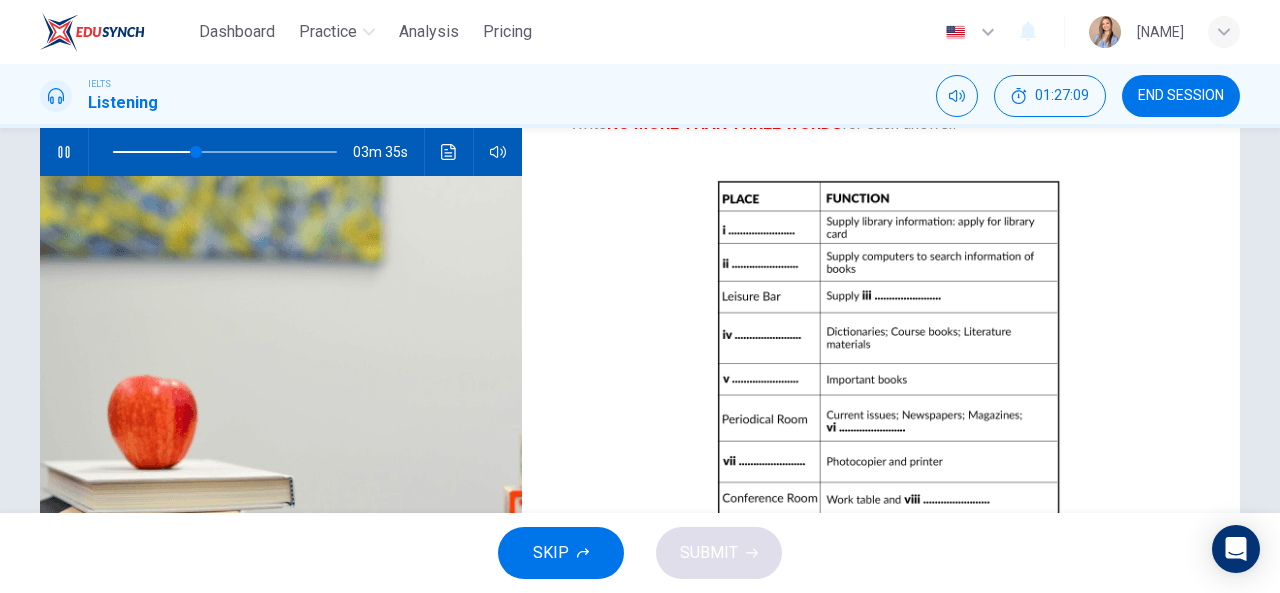 type on "computer section" 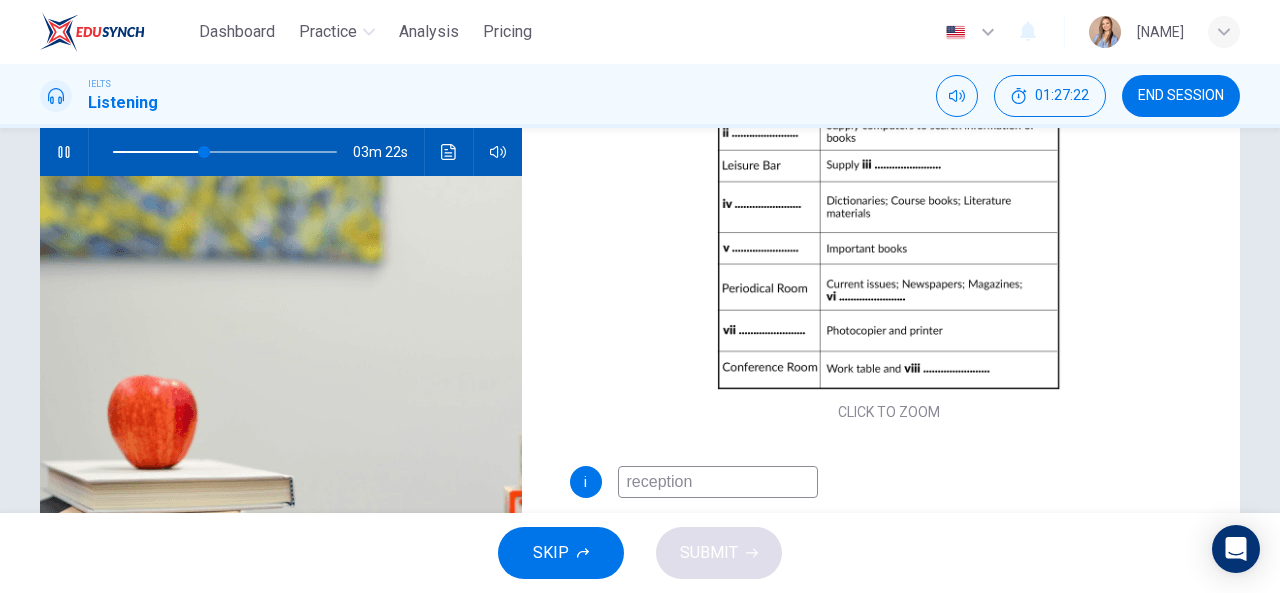 scroll, scrollTop: 398, scrollLeft: 0, axis: vertical 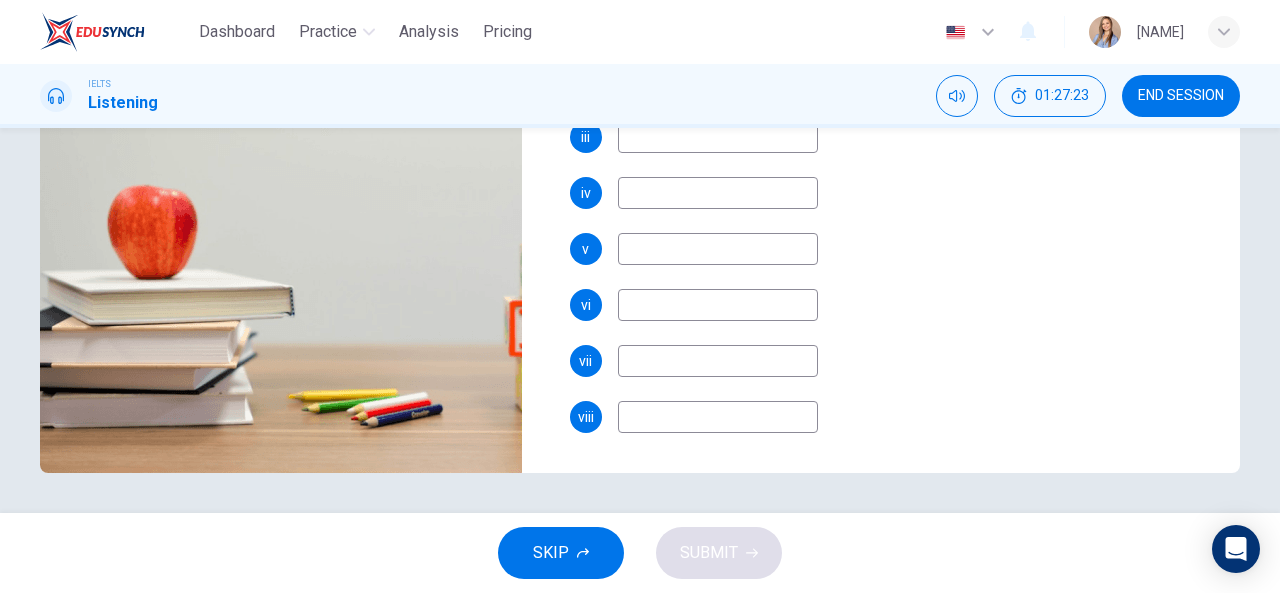 click at bounding box center (718, 137) 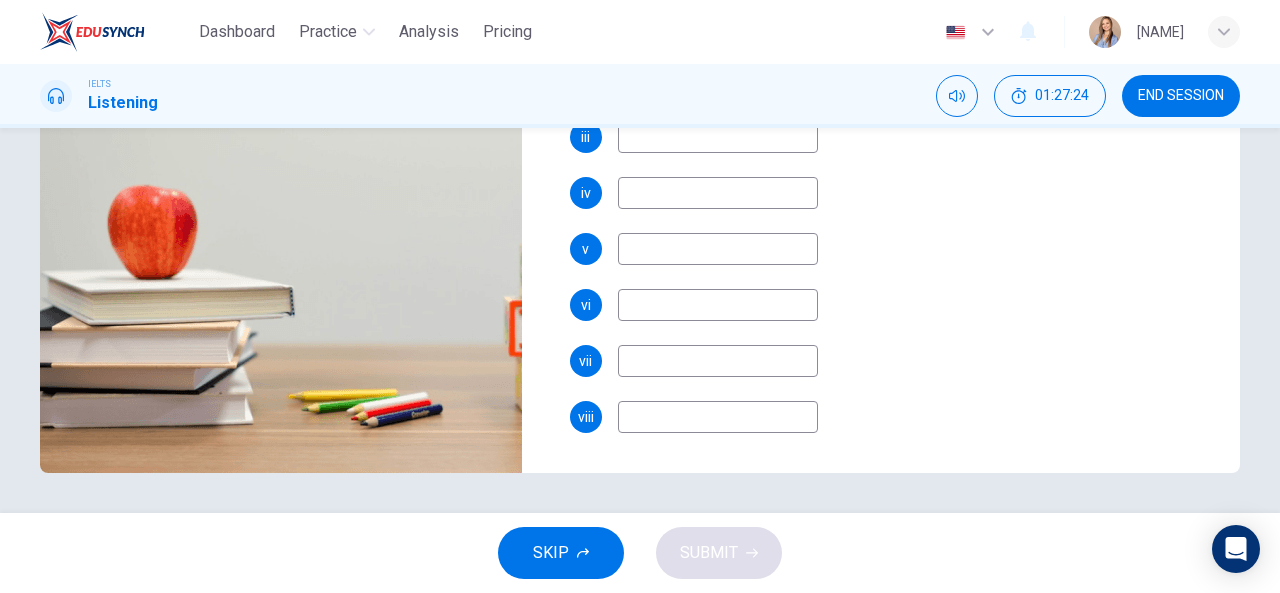 paste on "drinks and snacks" 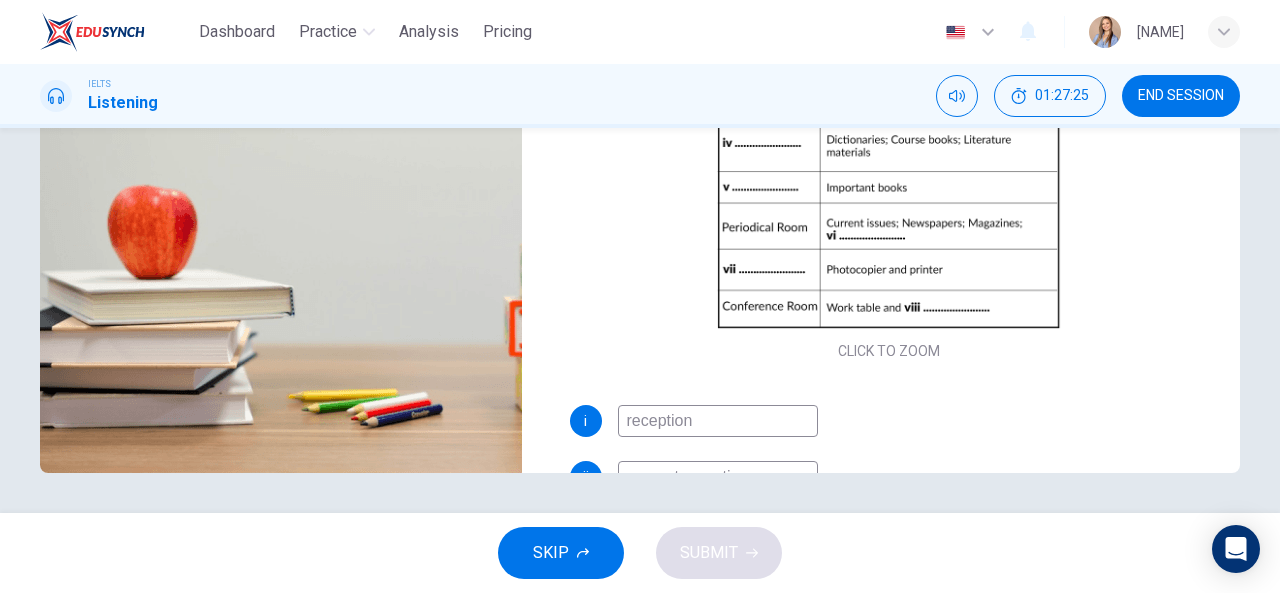 scroll, scrollTop: 0, scrollLeft: 0, axis: both 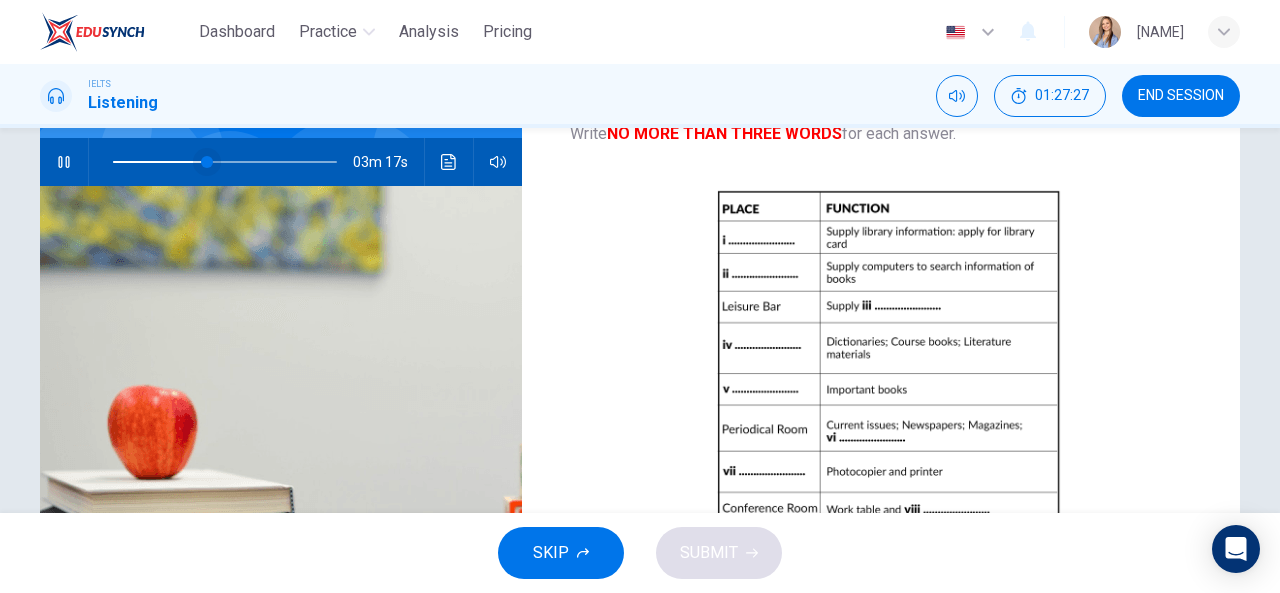 type on "43" 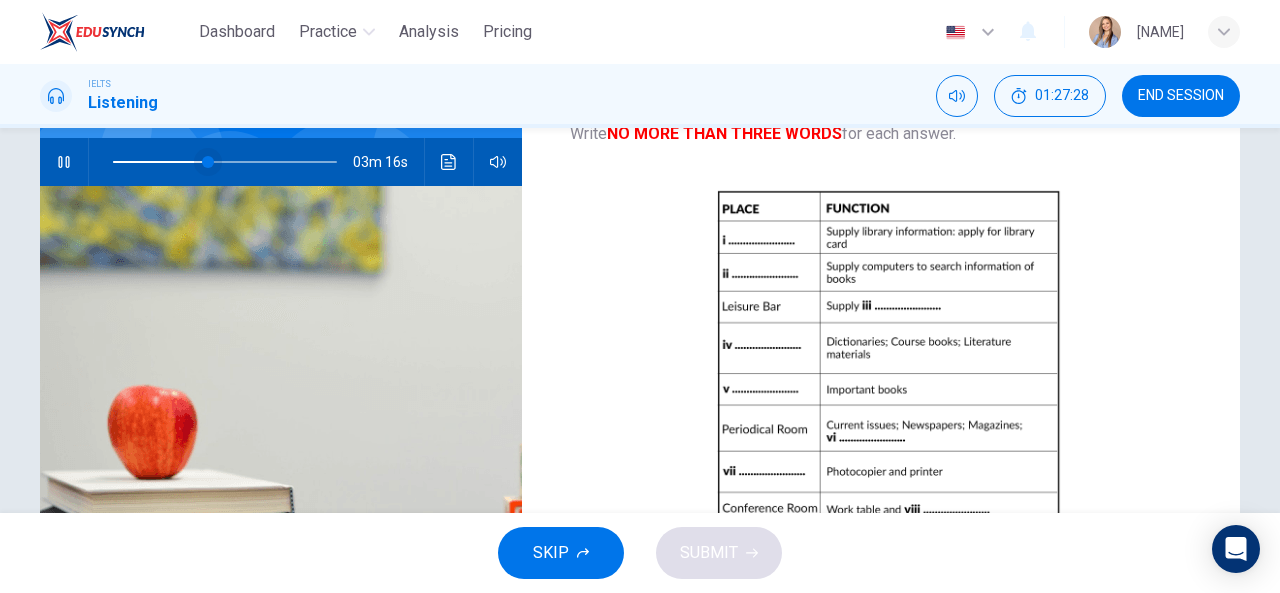 type on "drinks and snacks" 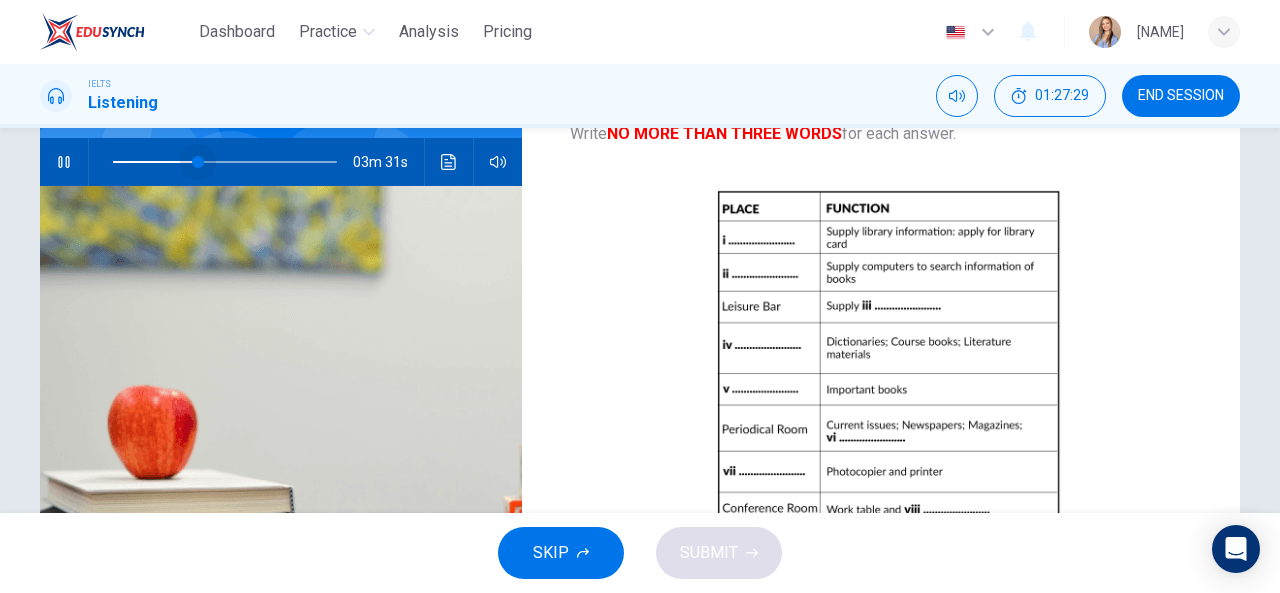 click at bounding box center (198, 162) 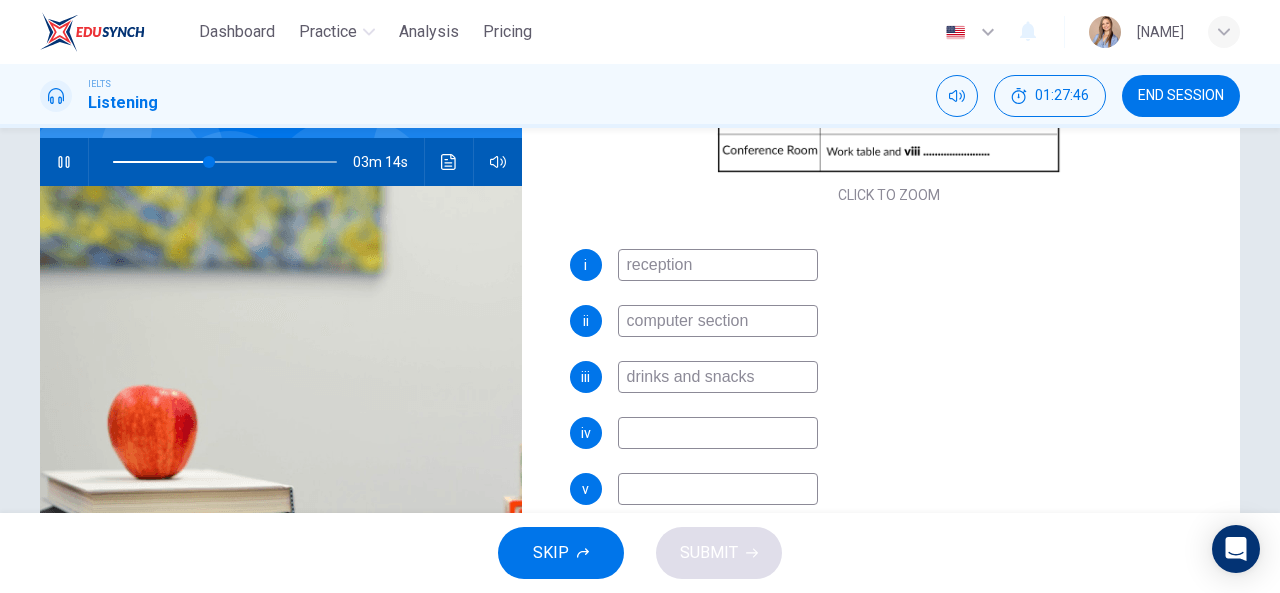 scroll, scrollTop: 398, scrollLeft: 0, axis: vertical 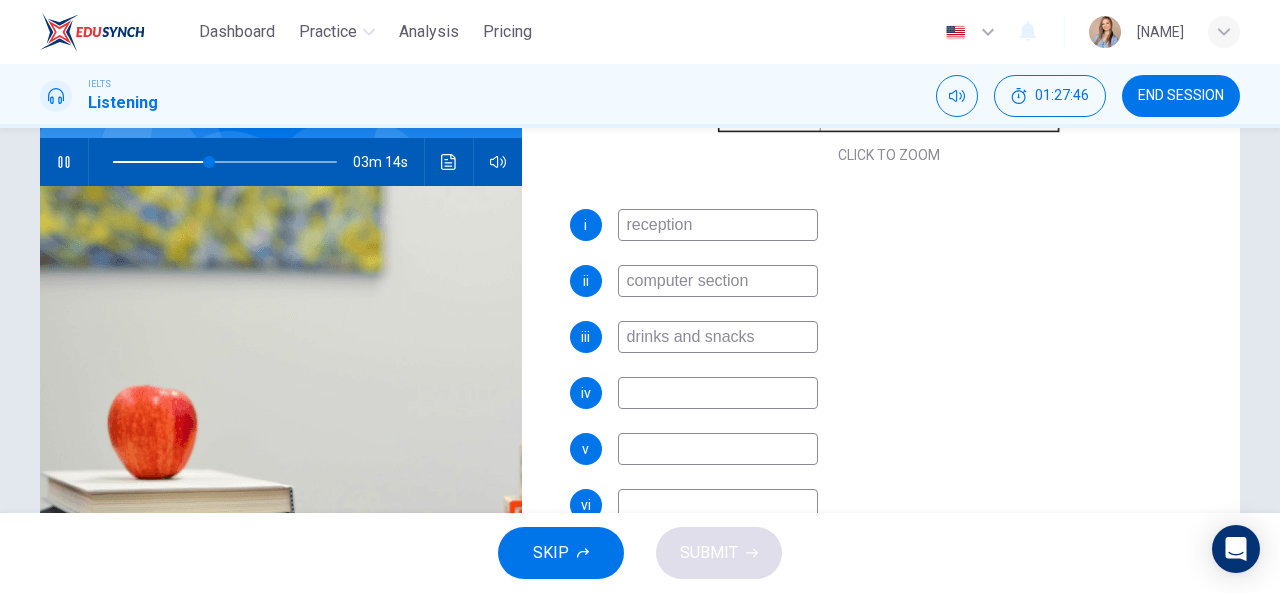 click at bounding box center [718, 393] 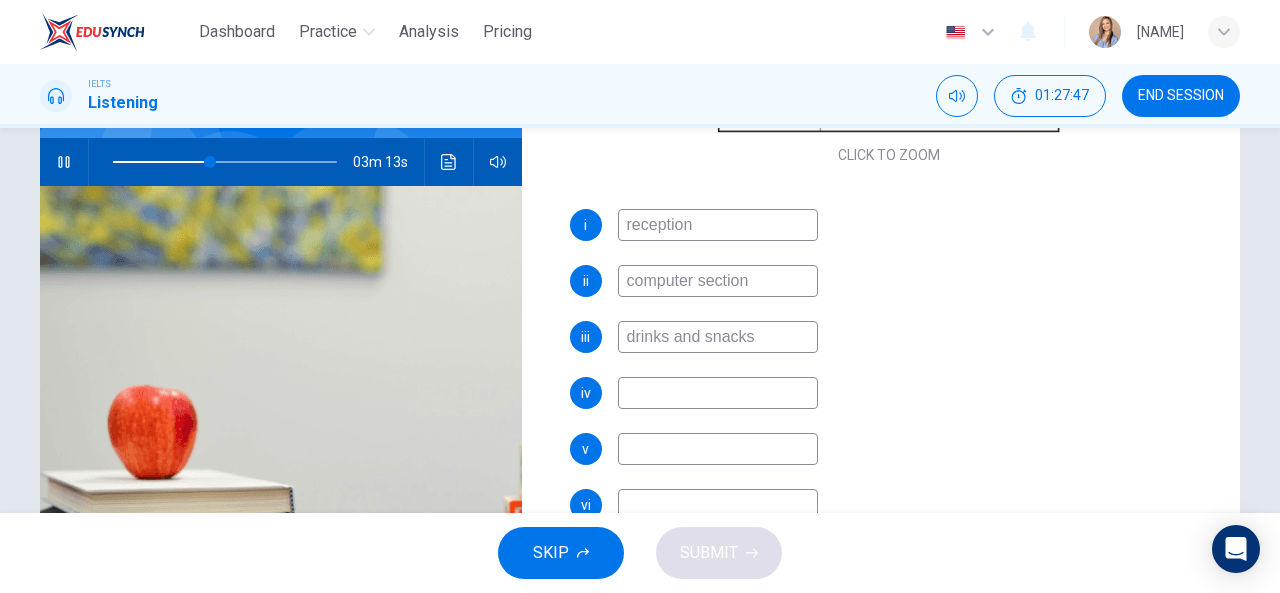 paste on "reference room" 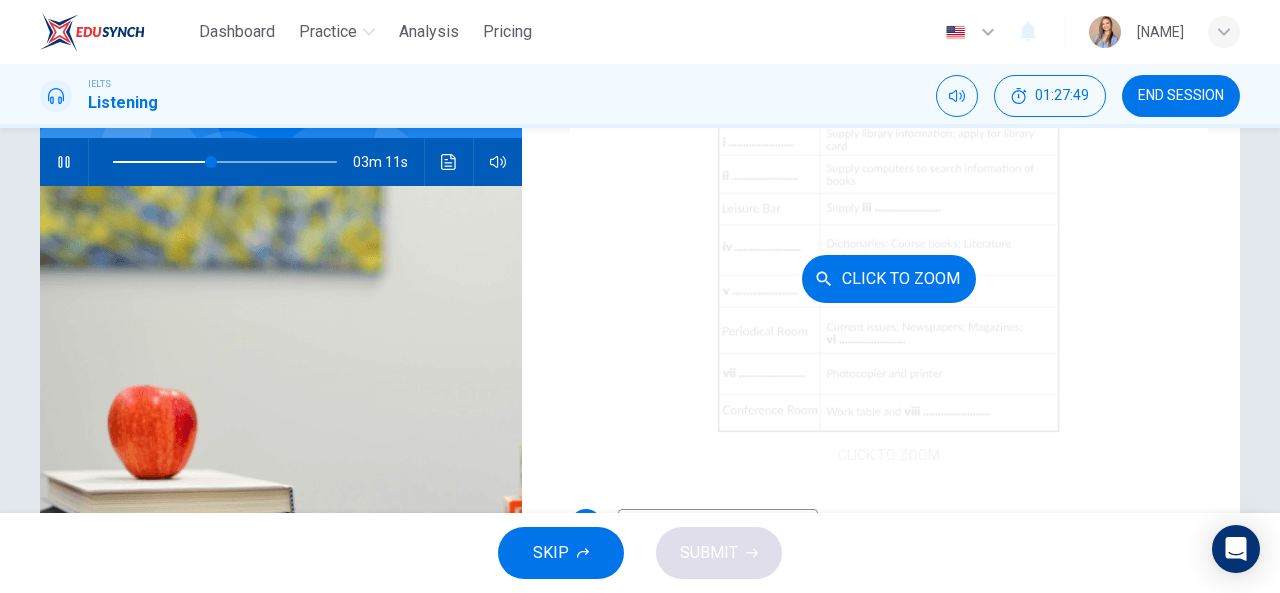 scroll, scrollTop: 0, scrollLeft: 0, axis: both 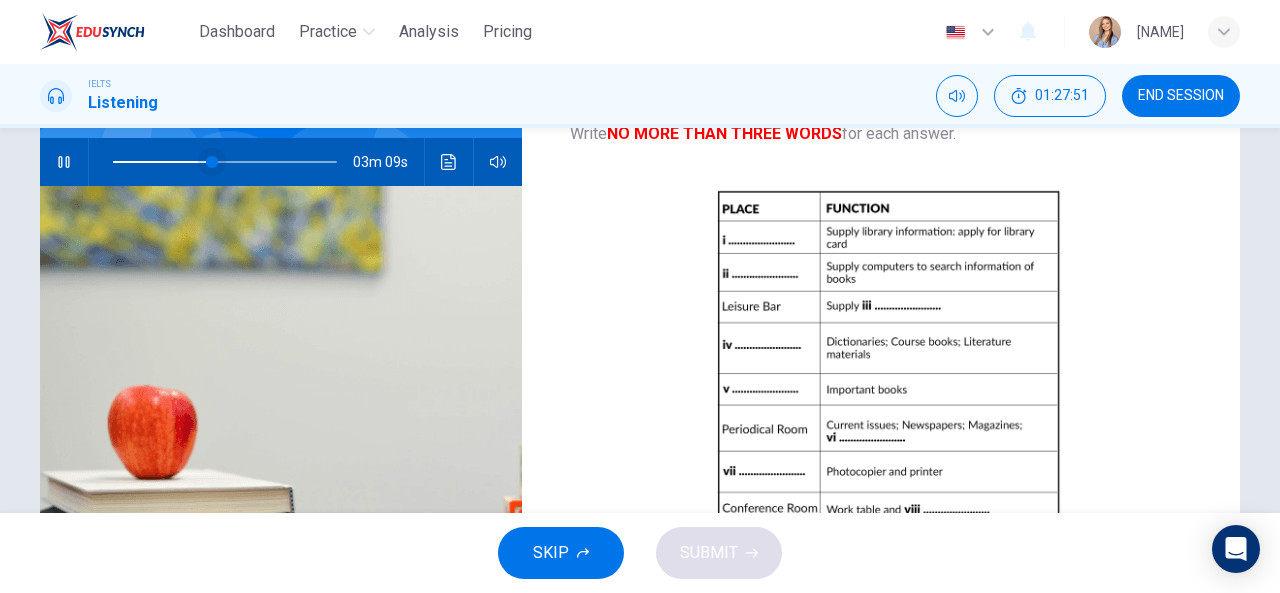 type on "45" 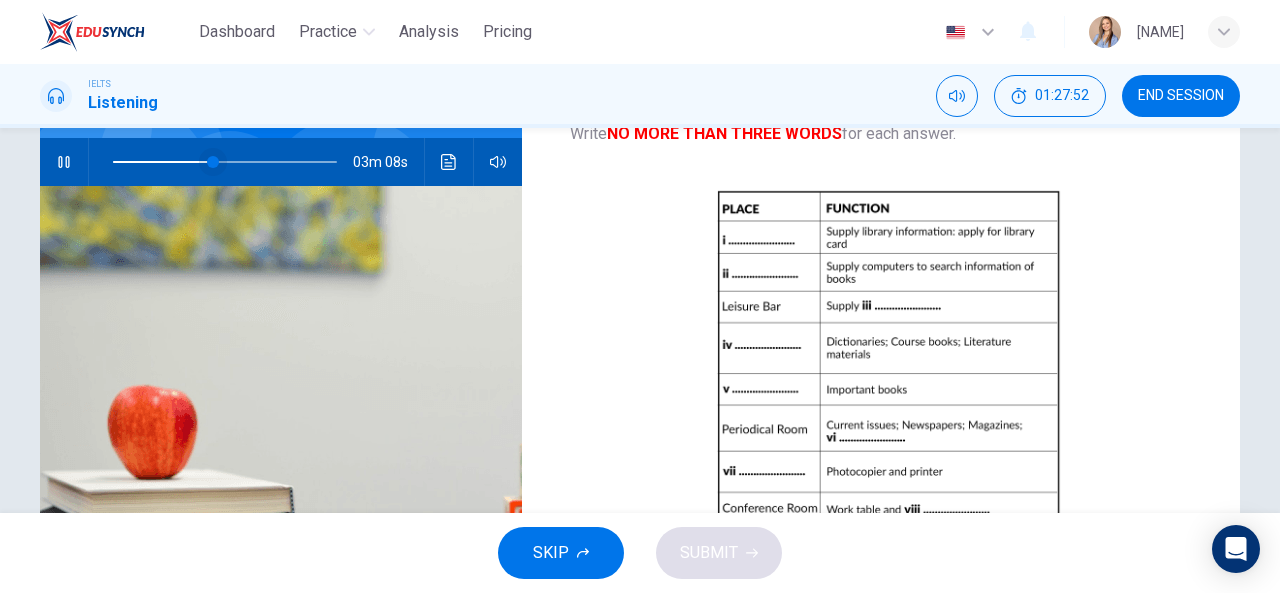 type on "reference room" 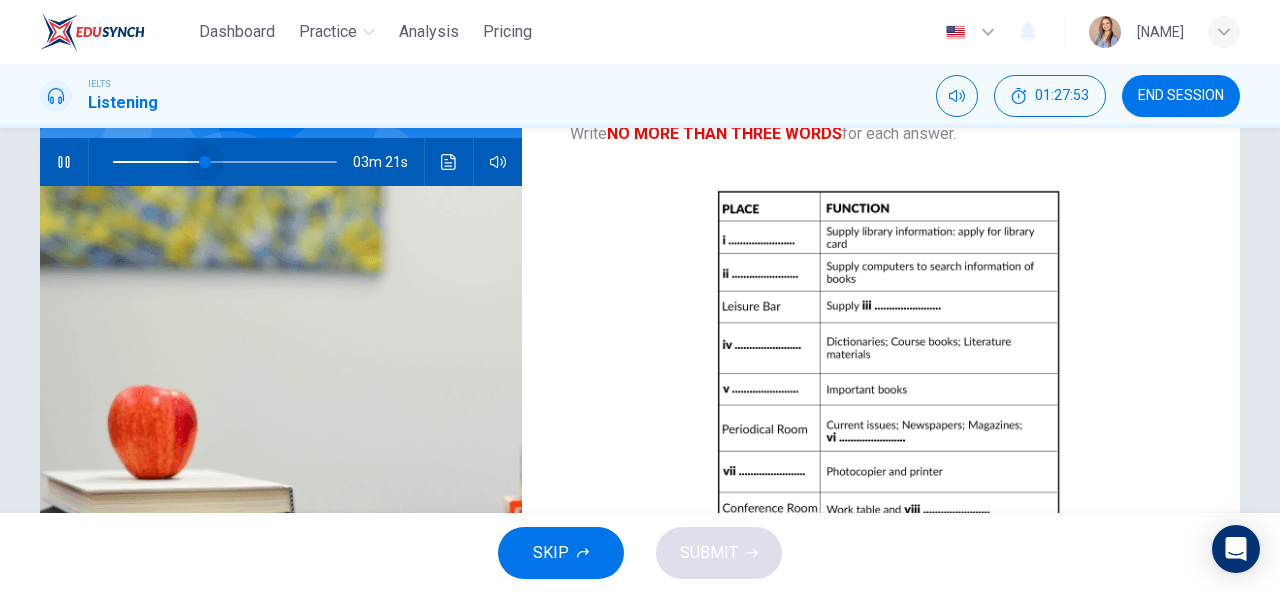 drag, startPoint x: 213, startPoint y: 161, endPoint x: 199, endPoint y: 161, distance: 14 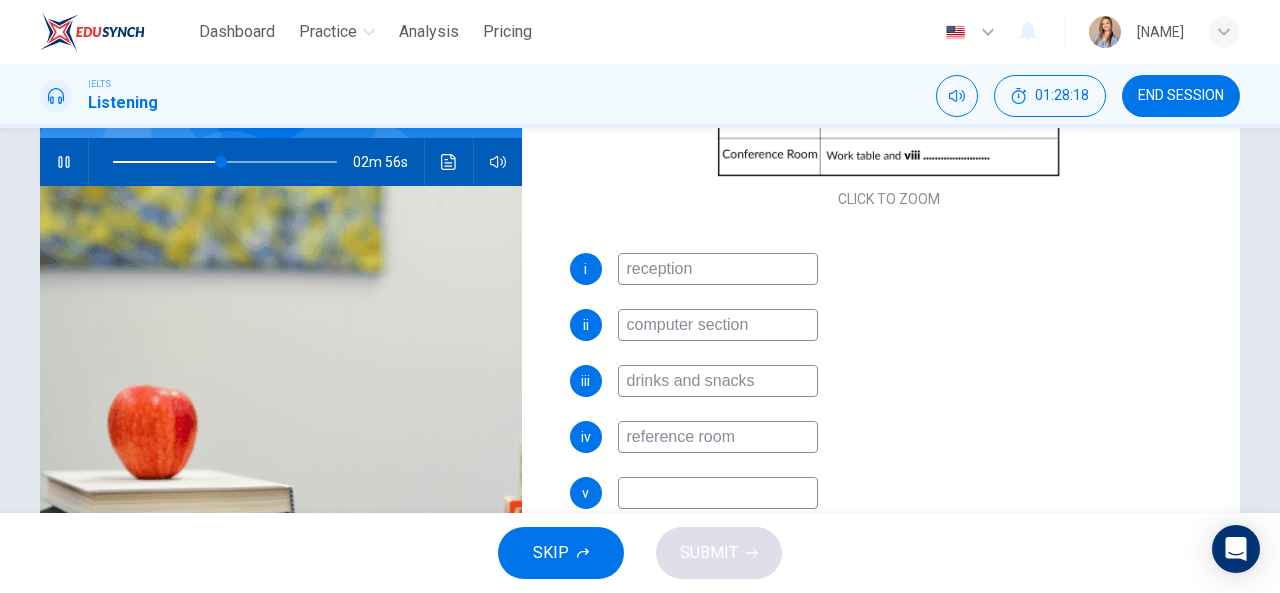 scroll, scrollTop: 398, scrollLeft: 0, axis: vertical 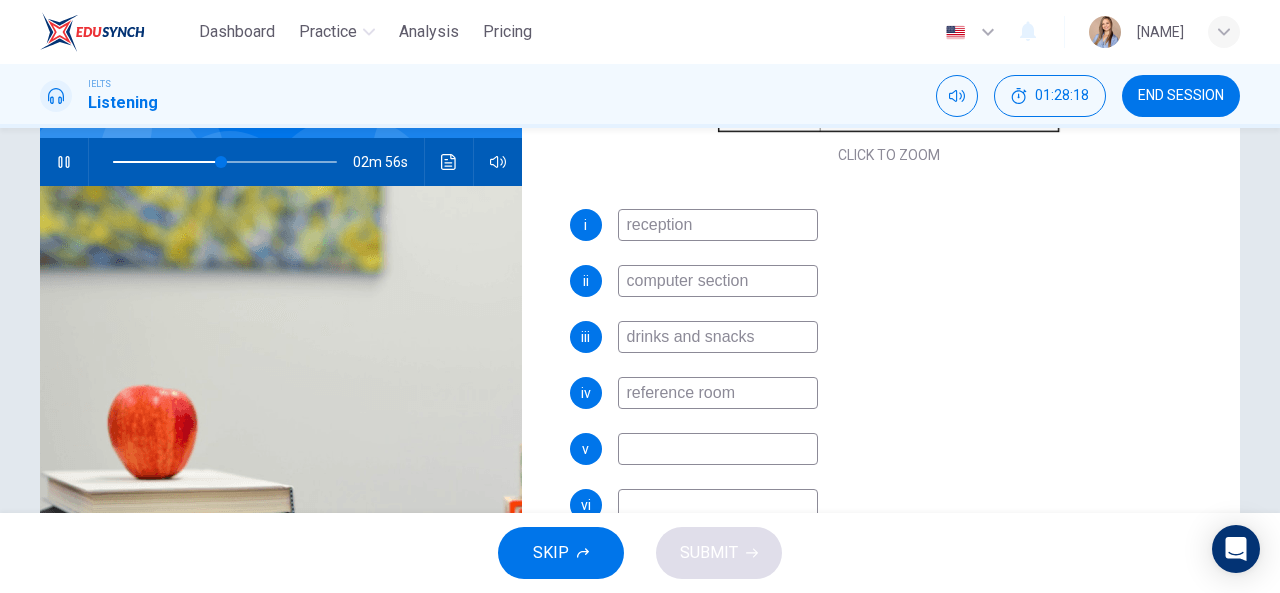 type on "49" 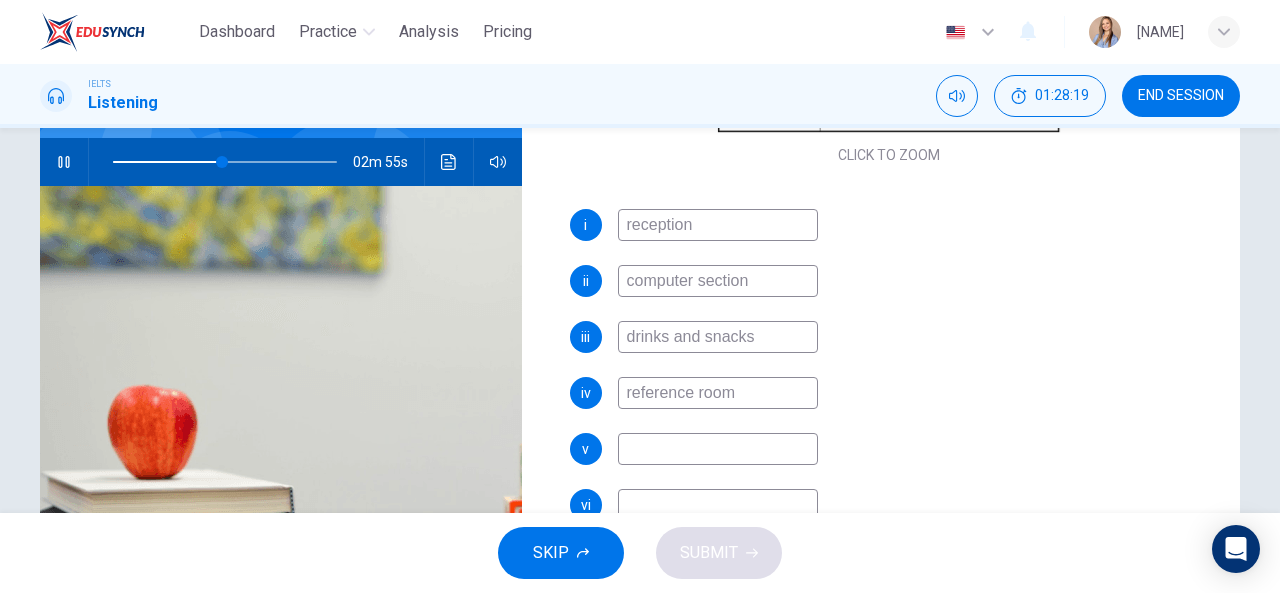 paste on "ose reserve room" 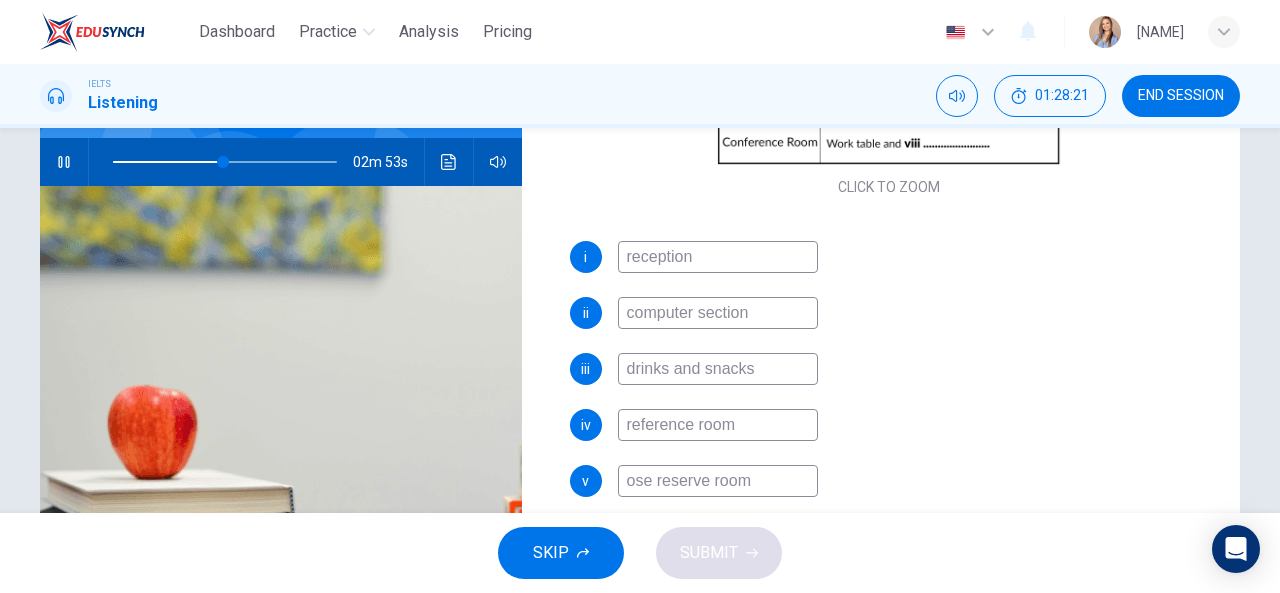 scroll, scrollTop: 398, scrollLeft: 0, axis: vertical 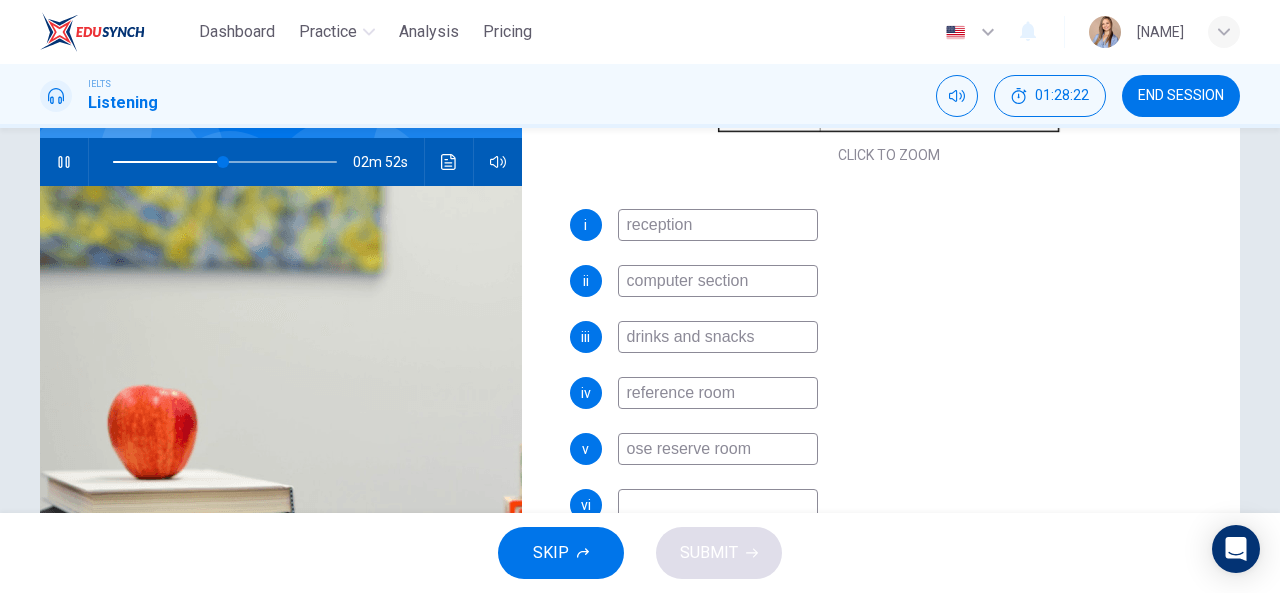 click on "ose reserve room" at bounding box center (718, 449) 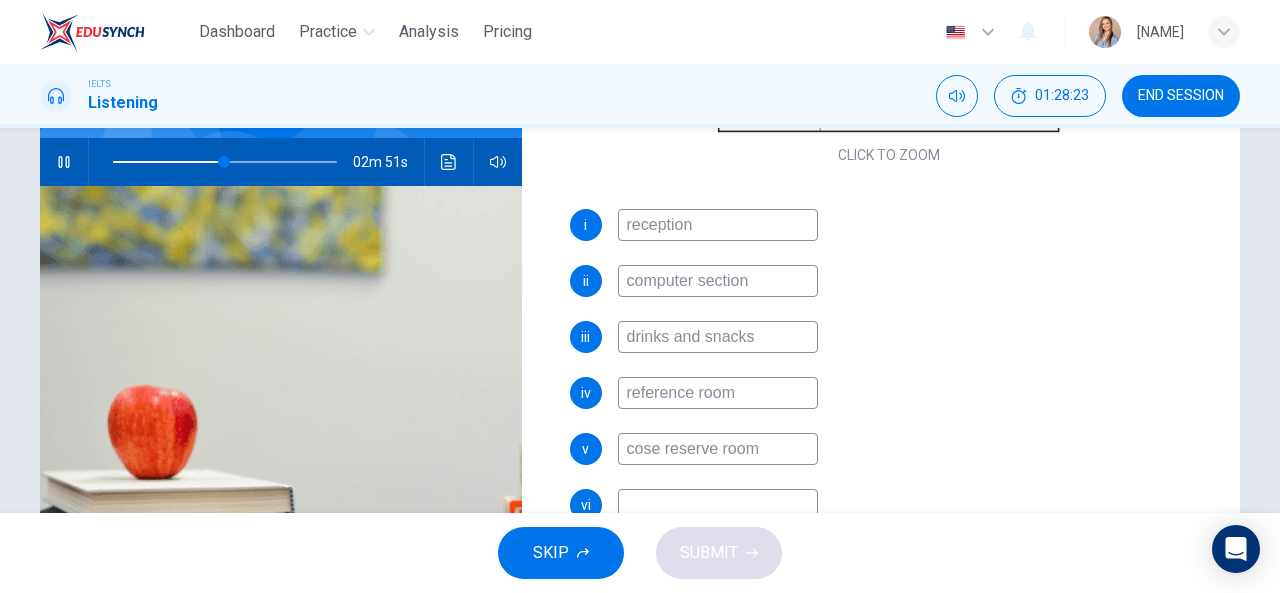 type on "close reserve room" 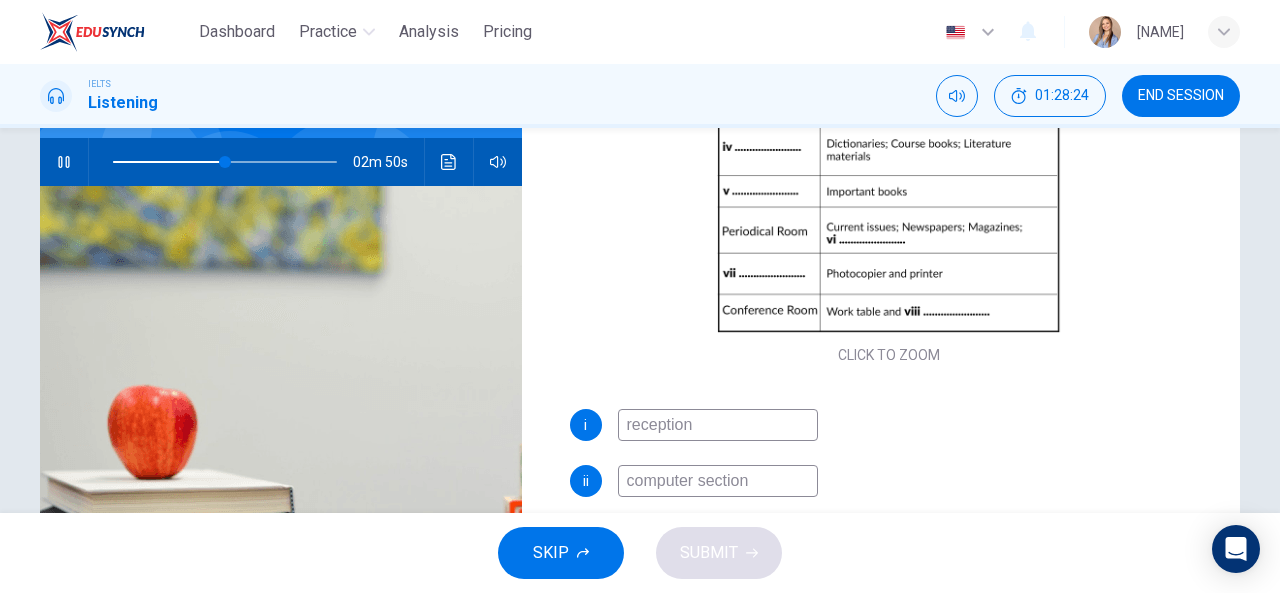 scroll, scrollTop: 98, scrollLeft: 0, axis: vertical 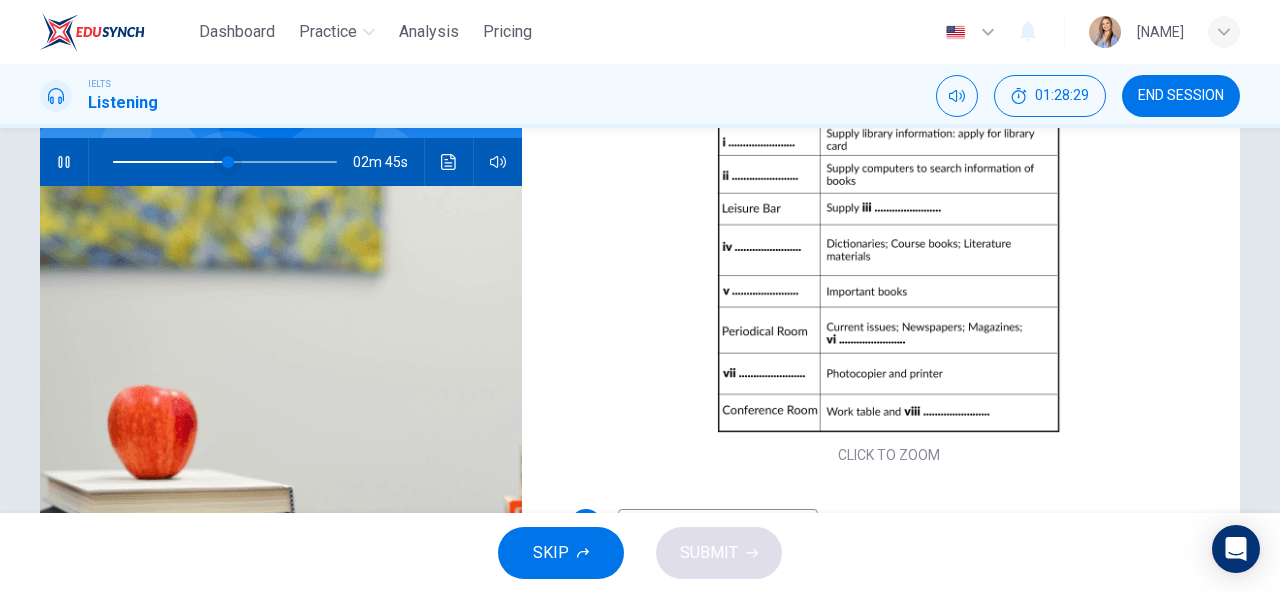 type on "52" 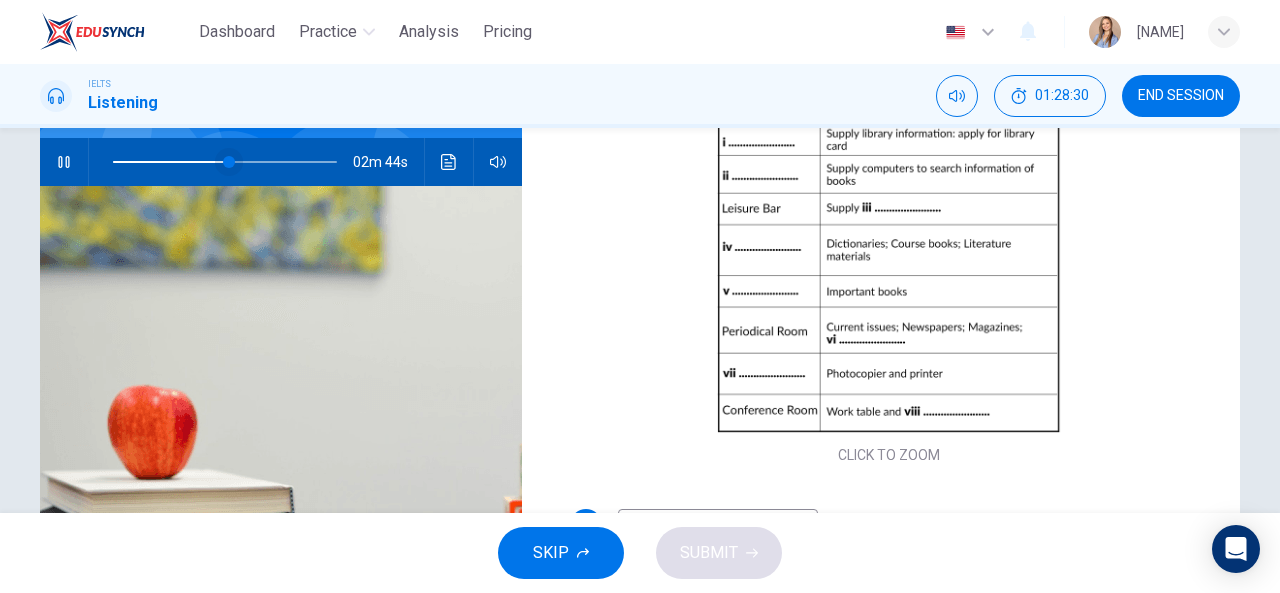type on "close reserve room" 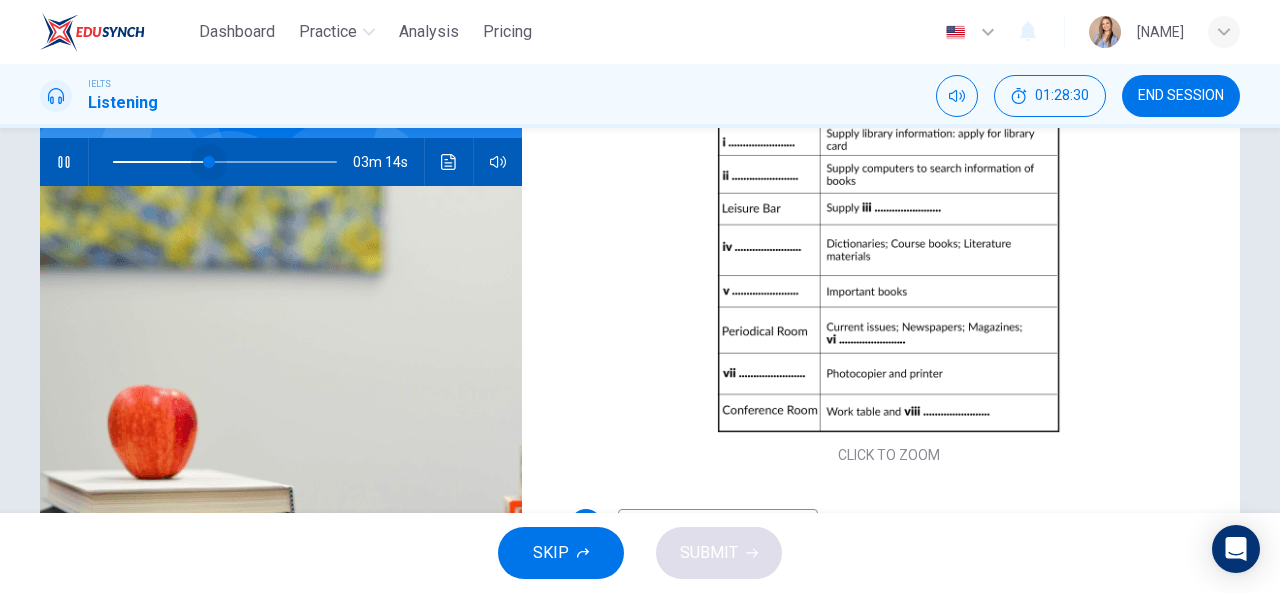 drag, startPoint x: 218, startPoint y: 153, endPoint x: 204, endPoint y: 155, distance: 14.142136 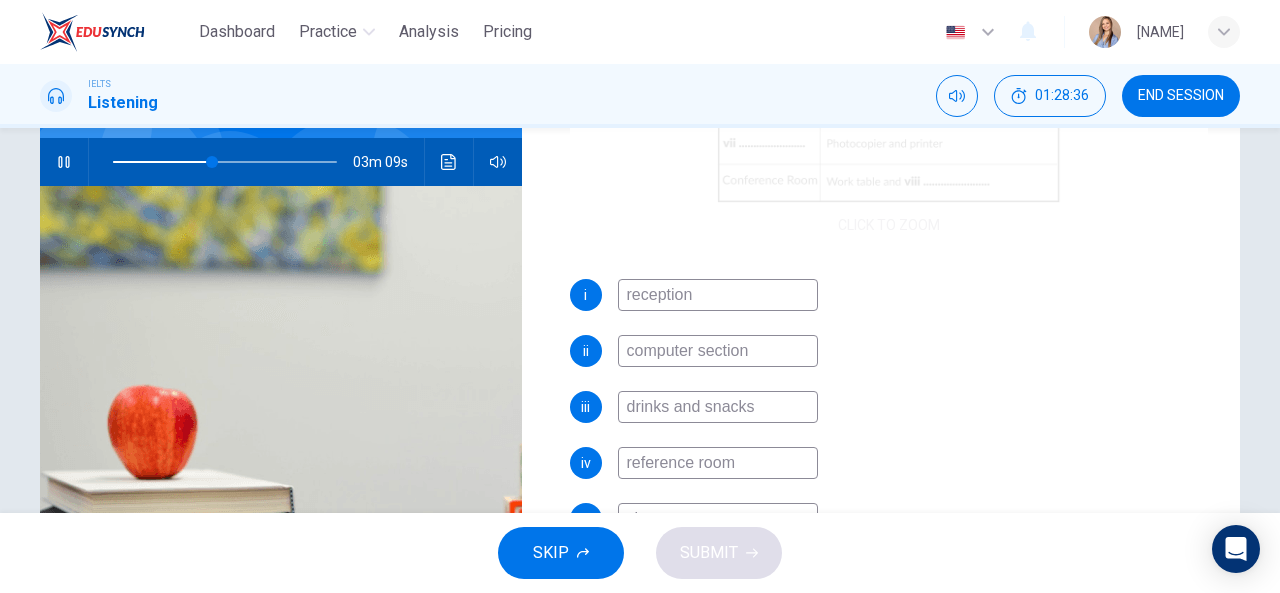 scroll, scrollTop: 398, scrollLeft: 0, axis: vertical 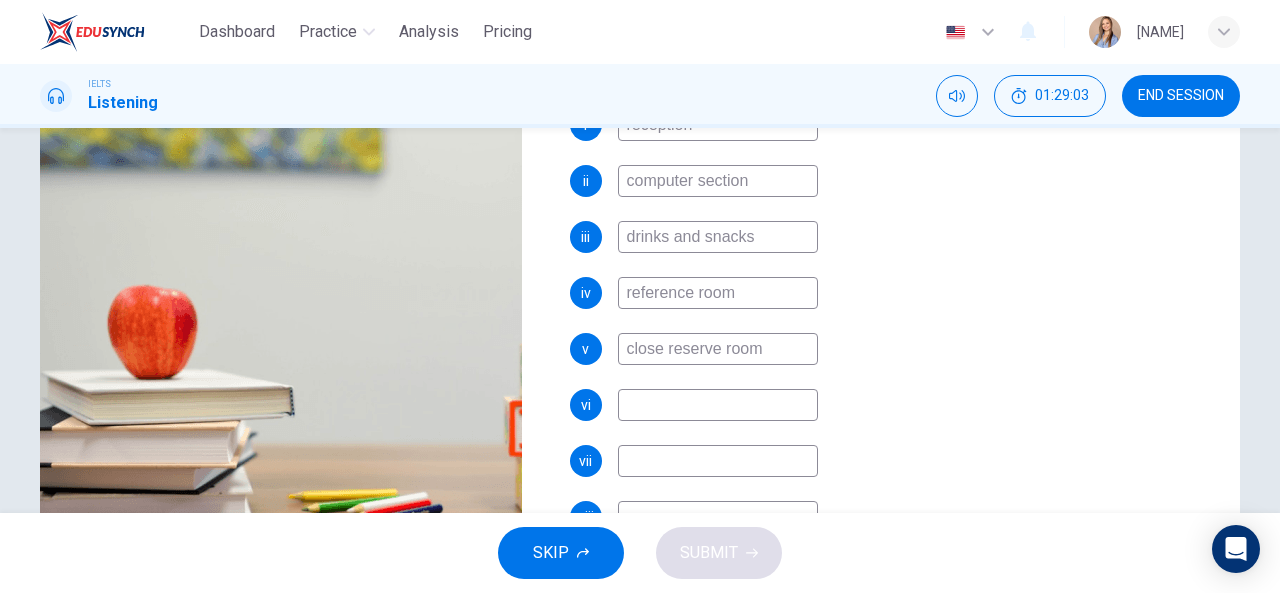 click on "i reception ii computer section iii drinks and snacks iv reference room v close reserve room vi vii viii" at bounding box center (889, 341) 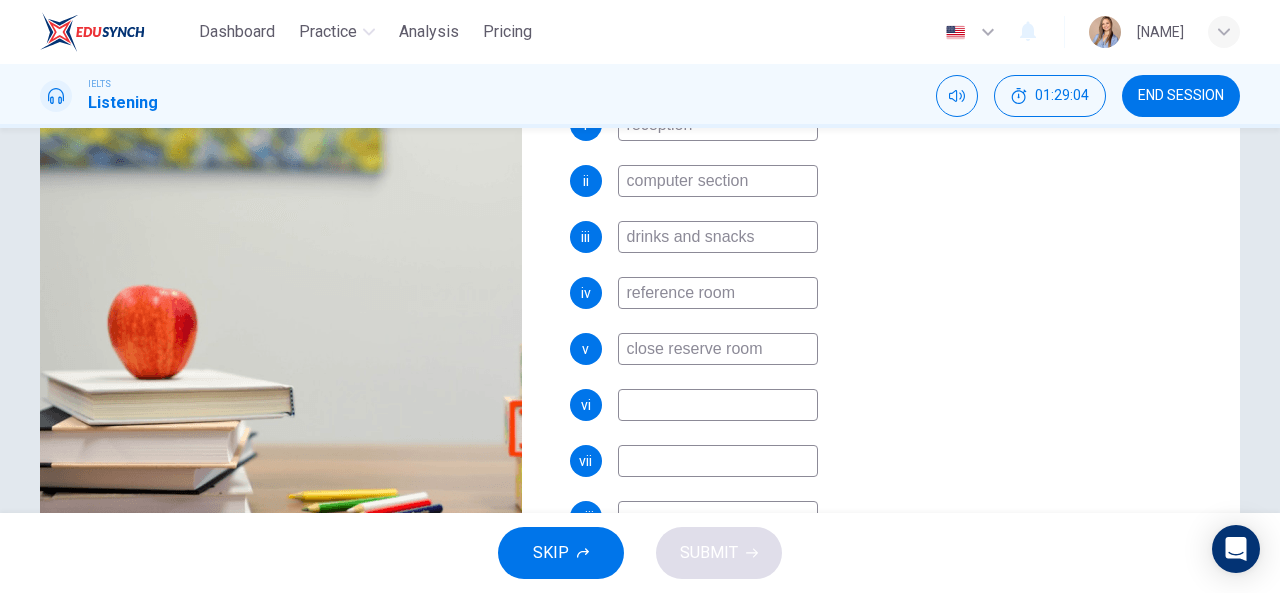 paste on "journals" 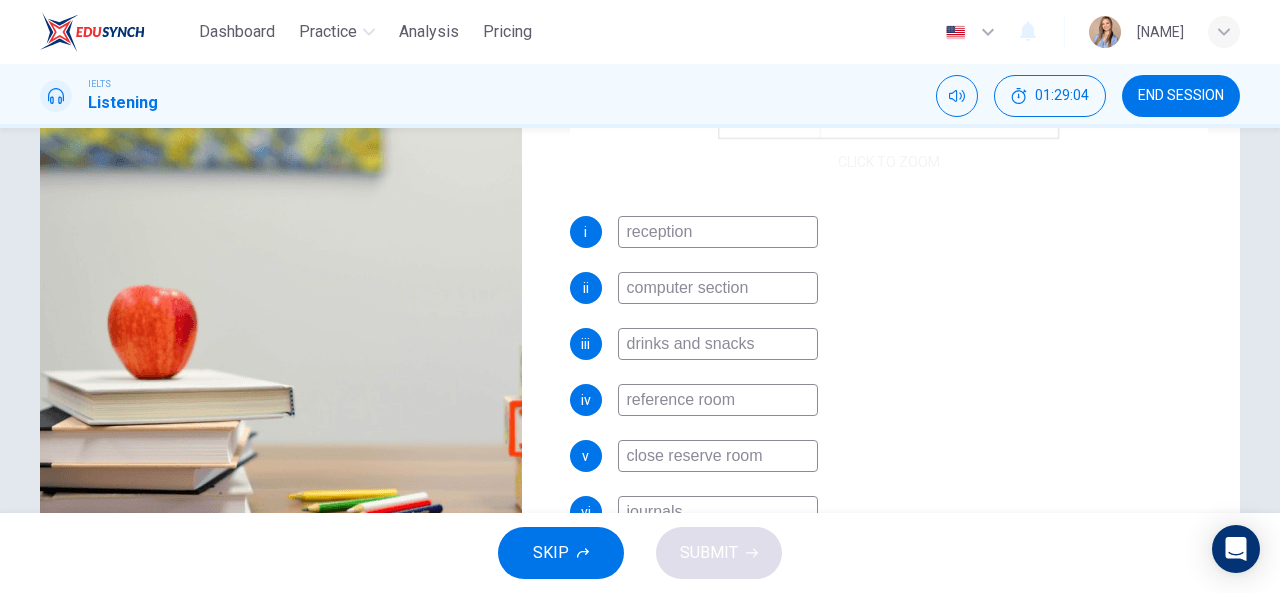 scroll, scrollTop: 98, scrollLeft: 0, axis: vertical 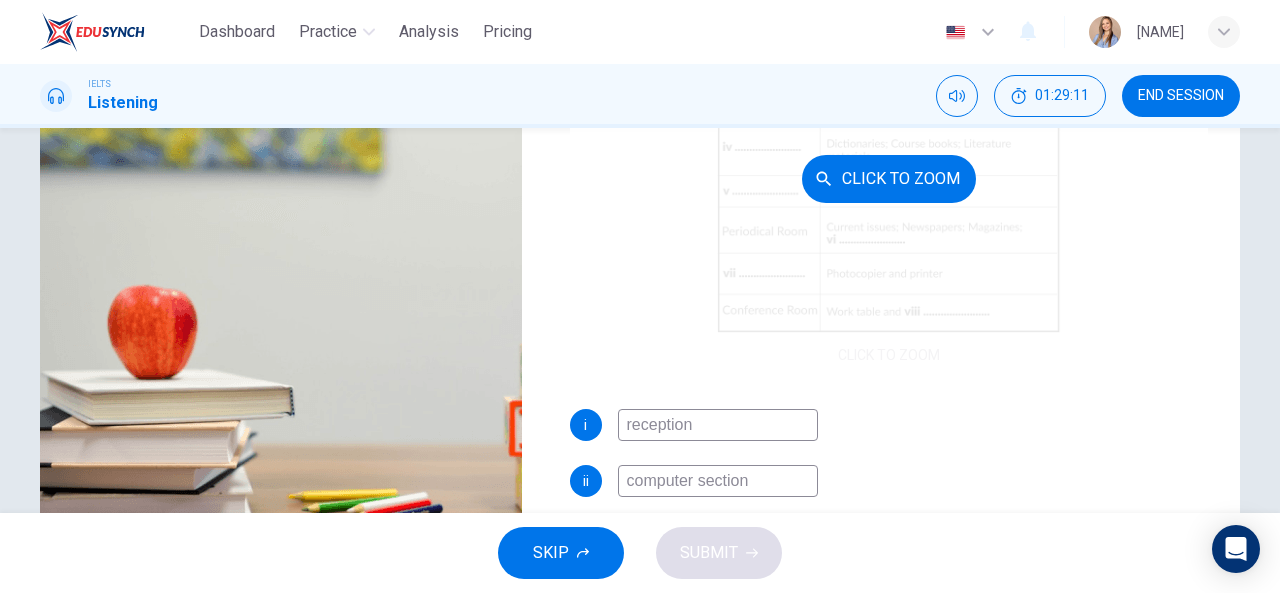 type on "55" 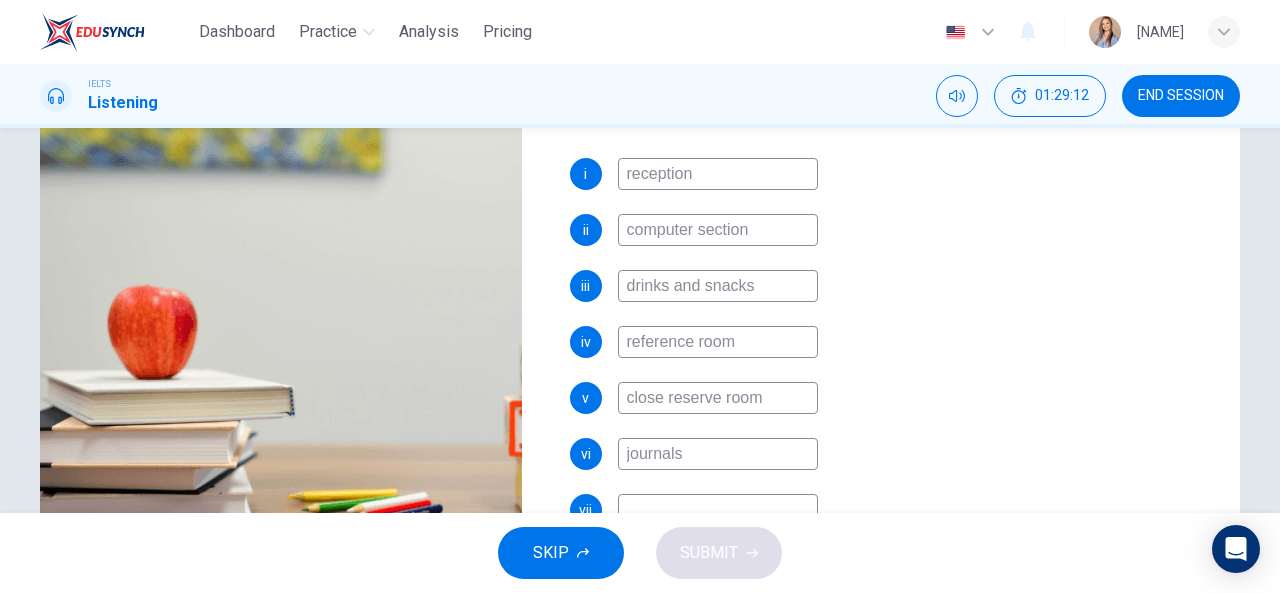 scroll, scrollTop: 398, scrollLeft: 0, axis: vertical 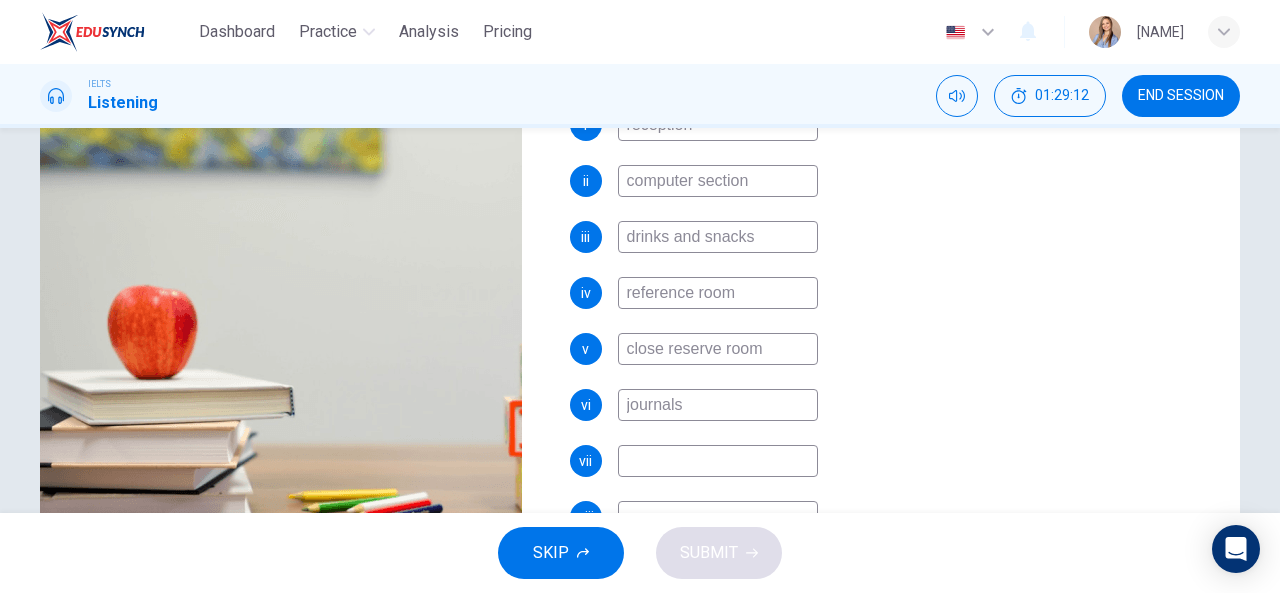 type on "journals" 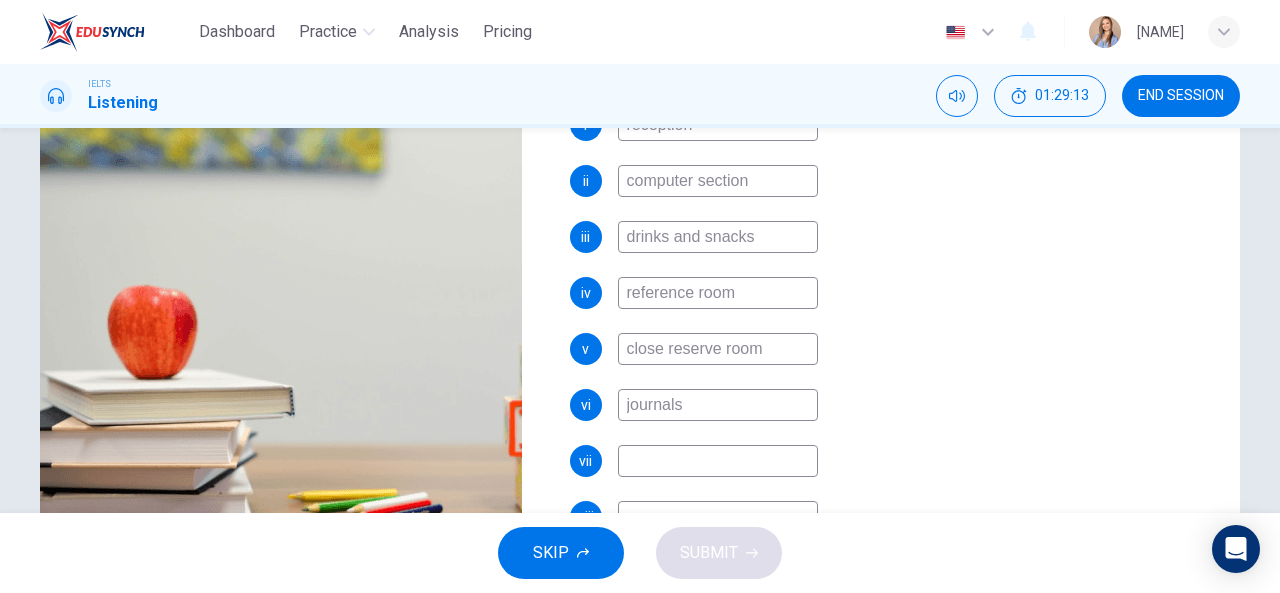 type on "p" 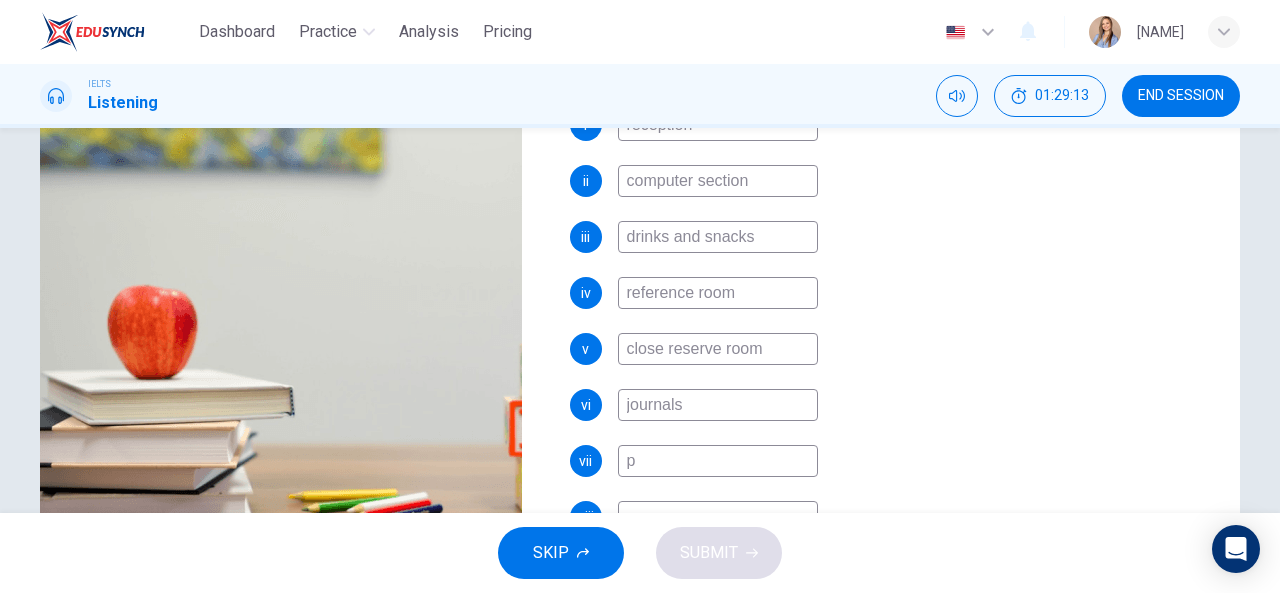 type on "56" 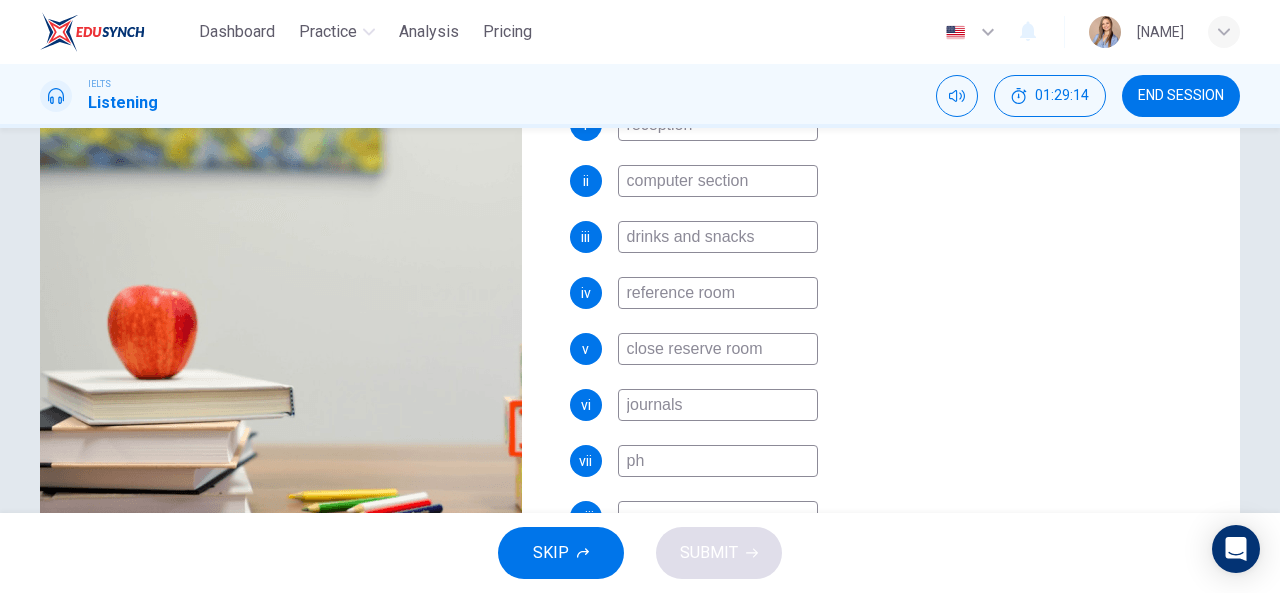 type on "56" 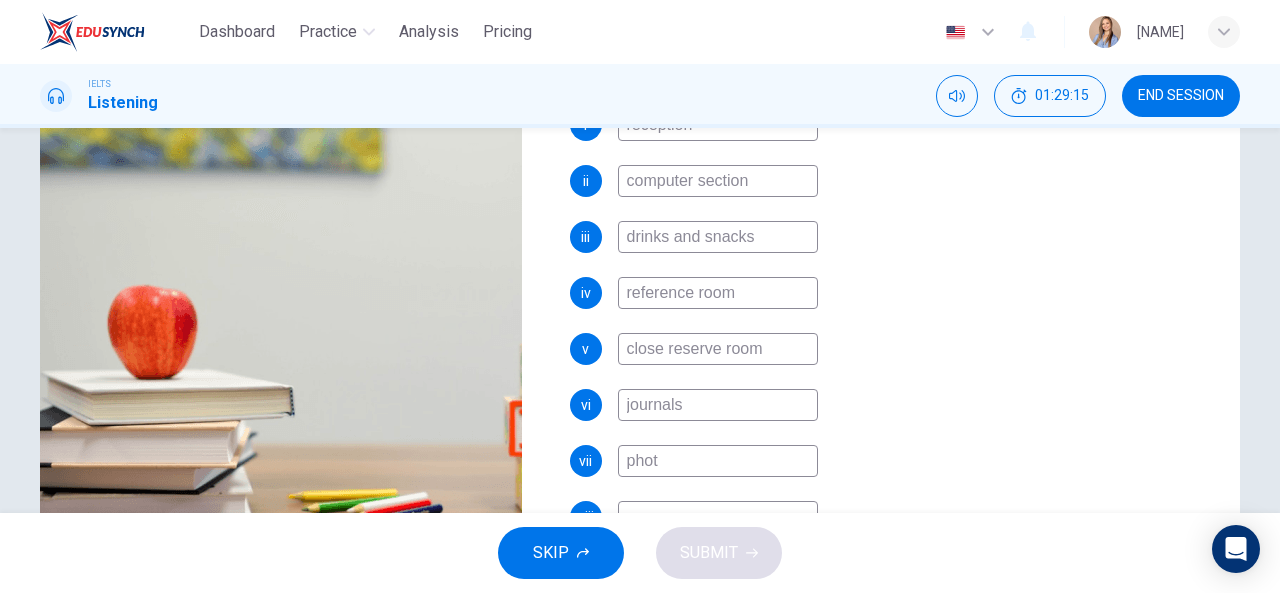 type on "photo" 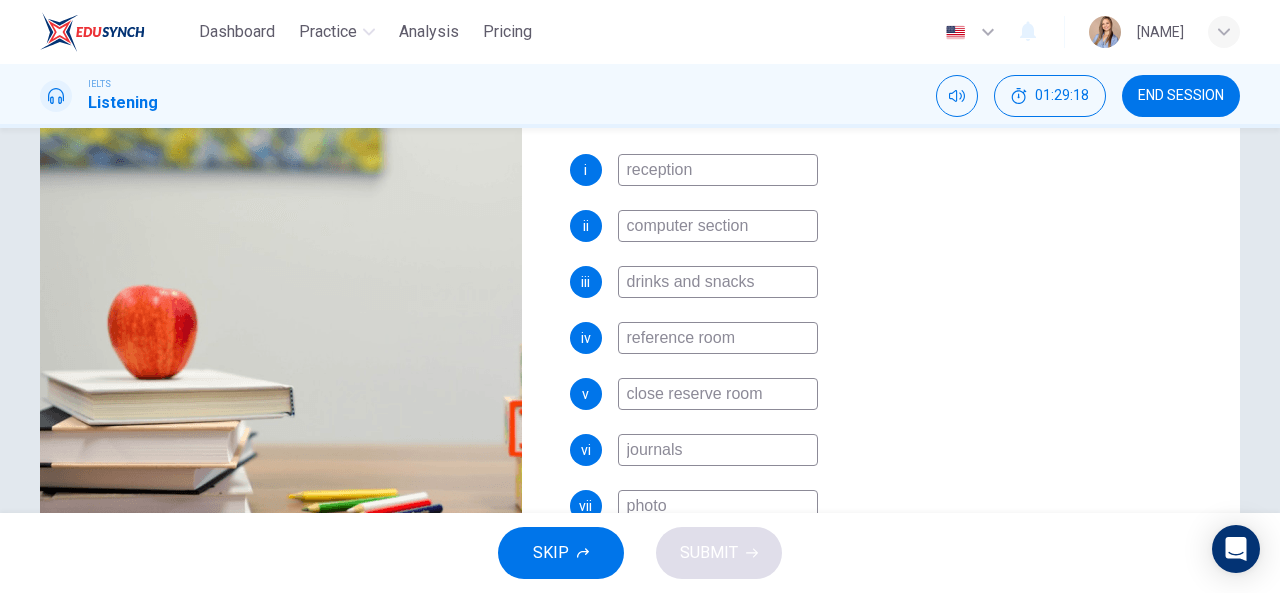 scroll, scrollTop: 398, scrollLeft: 0, axis: vertical 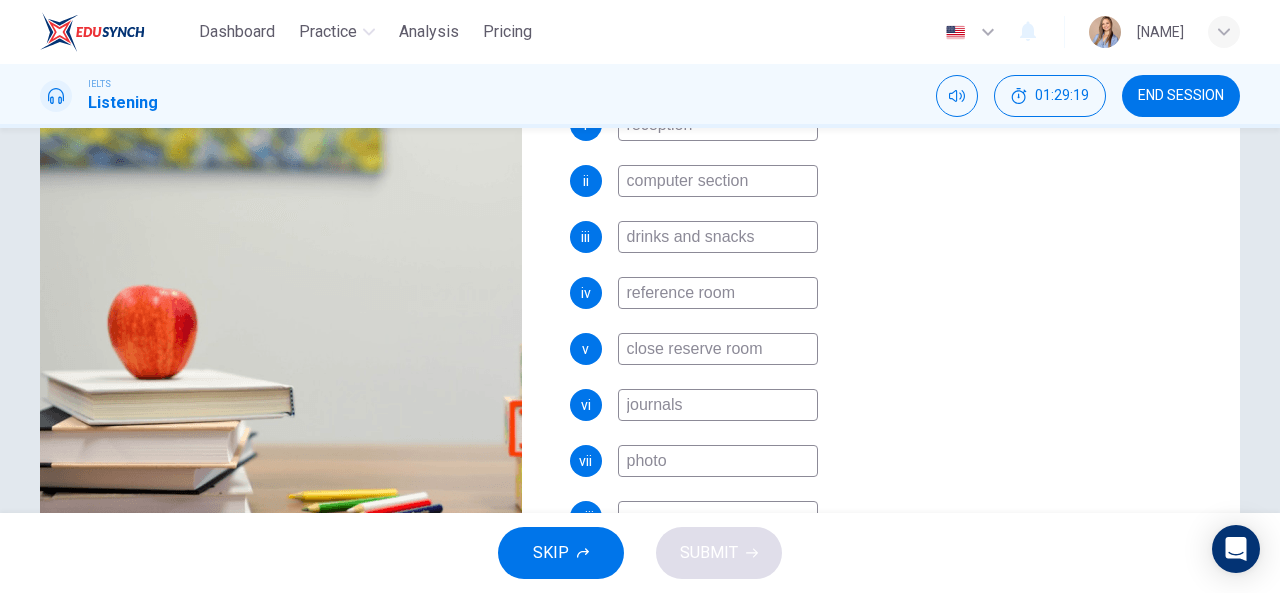 type on "57" 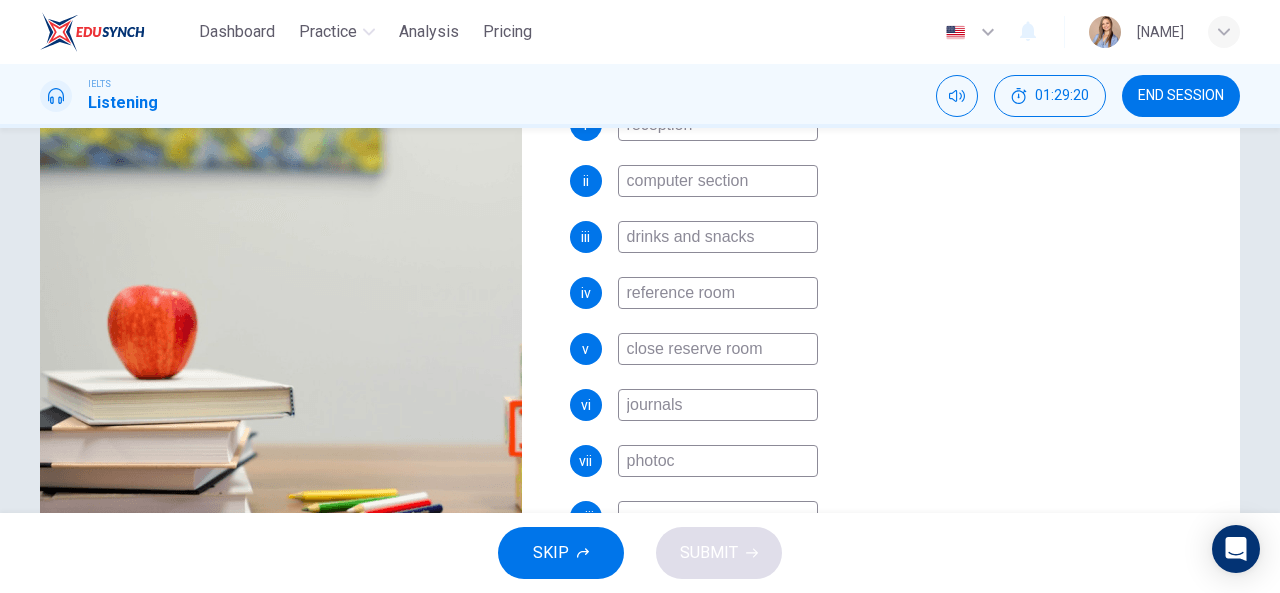 type on "photoco" 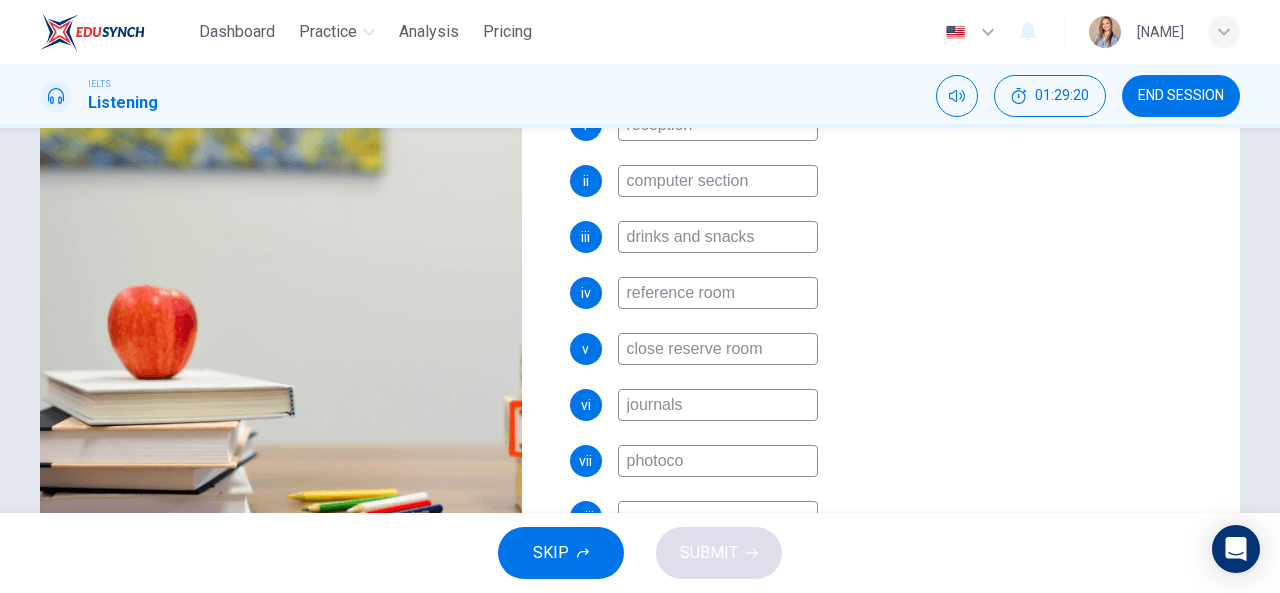 type on "58" 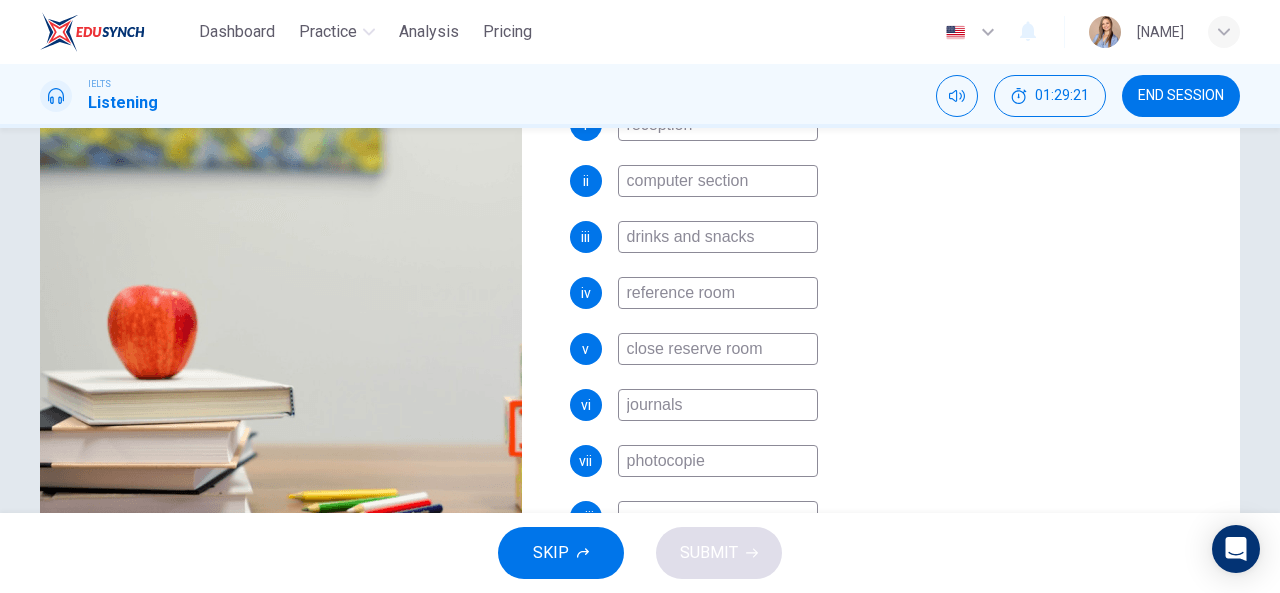 type on "photocopie r" 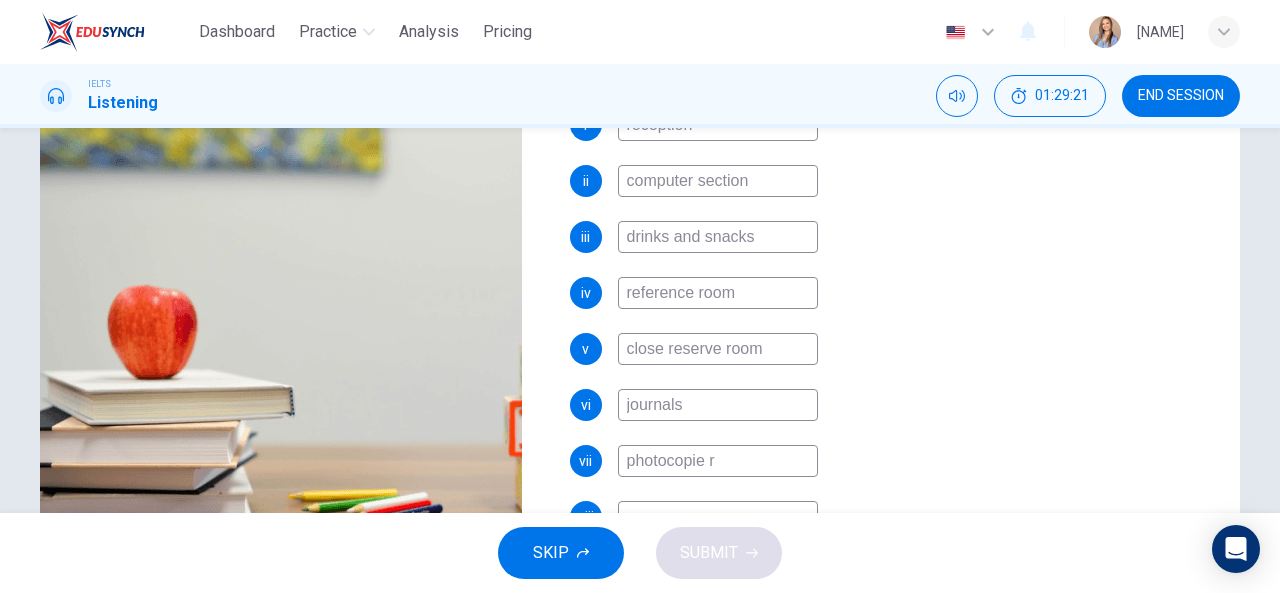 type on "58" 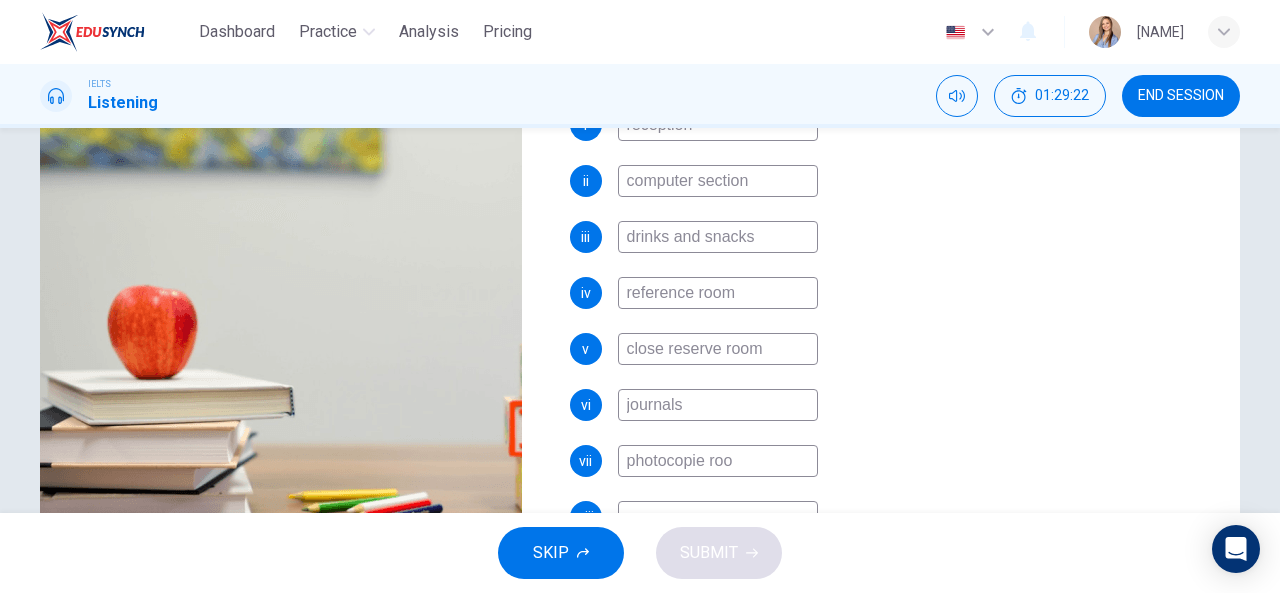 type on "photocopie room" 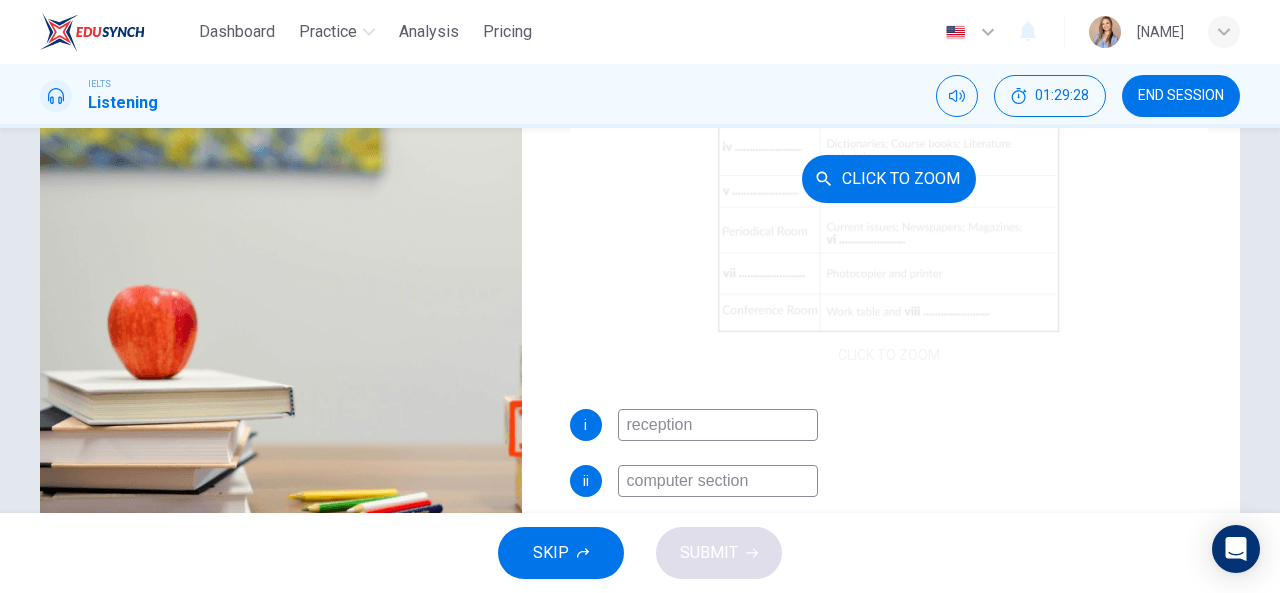 scroll, scrollTop: 398, scrollLeft: 0, axis: vertical 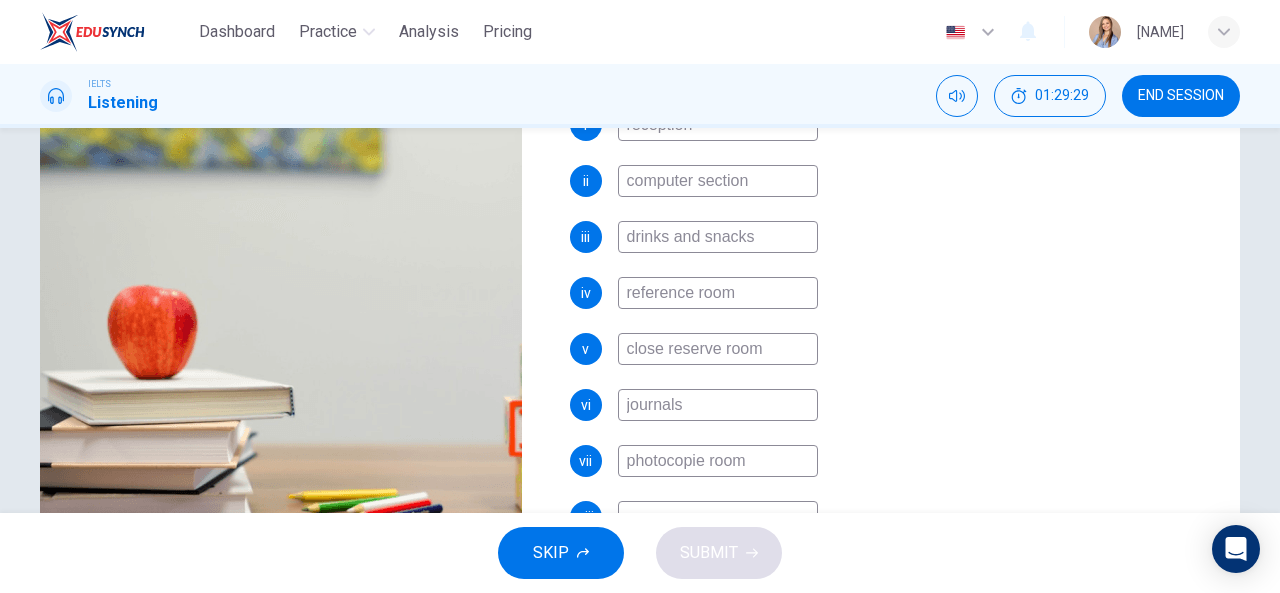 click on "photocopie room" at bounding box center (718, 461) 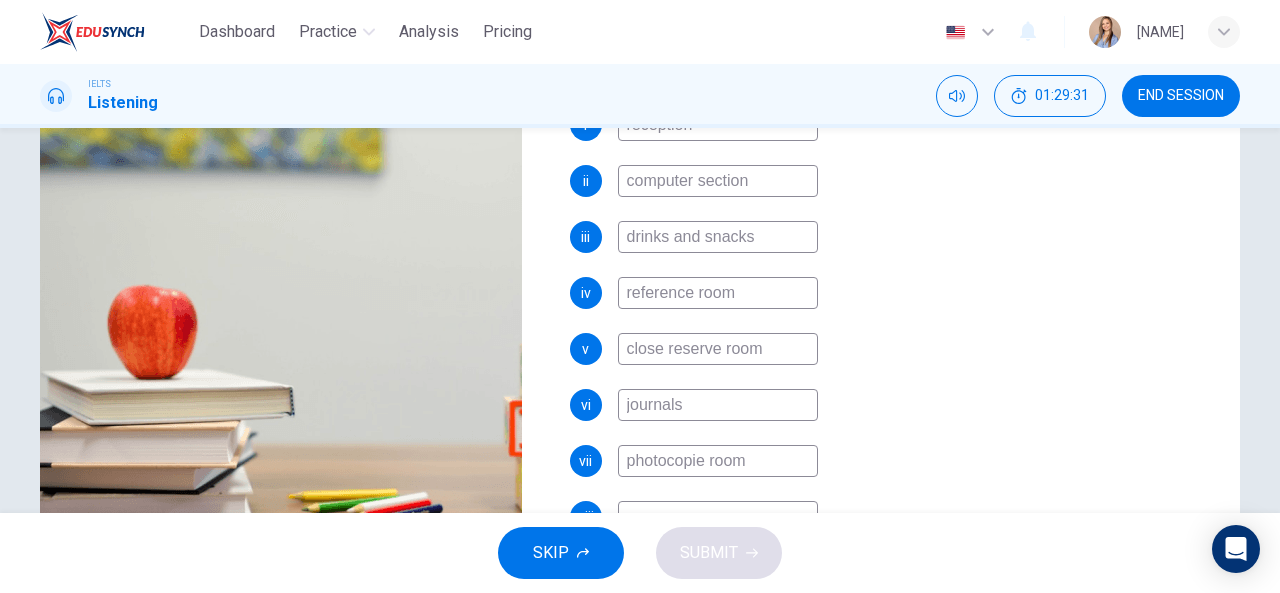 click on "photocopie room" at bounding box center [718, 461] 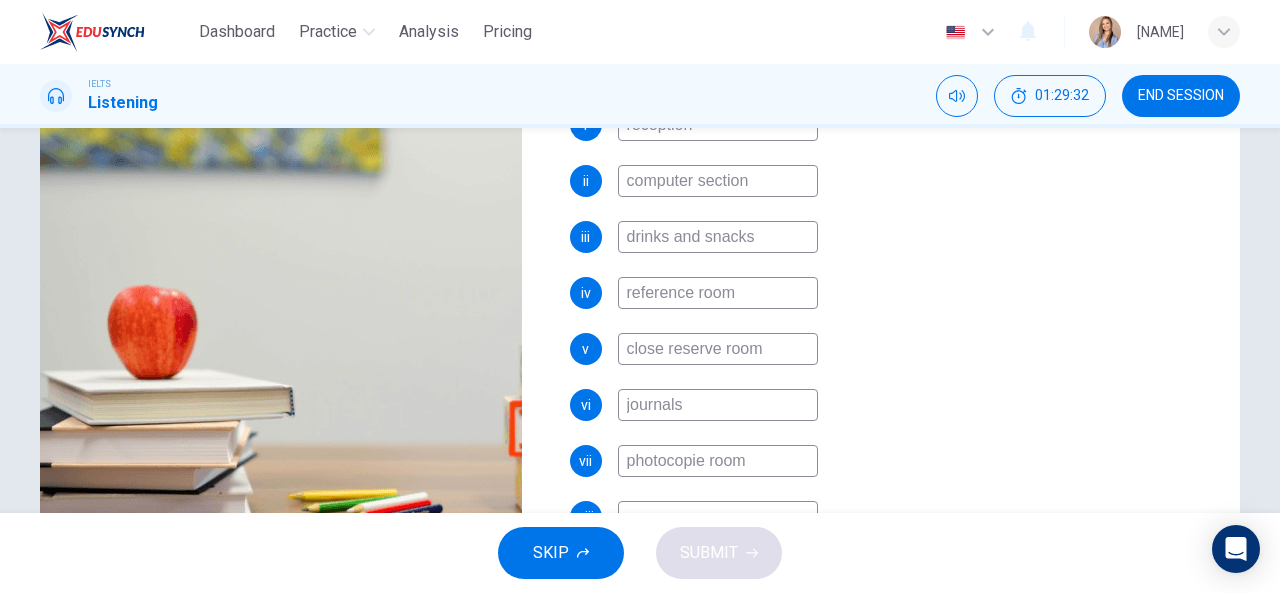 type on "61" 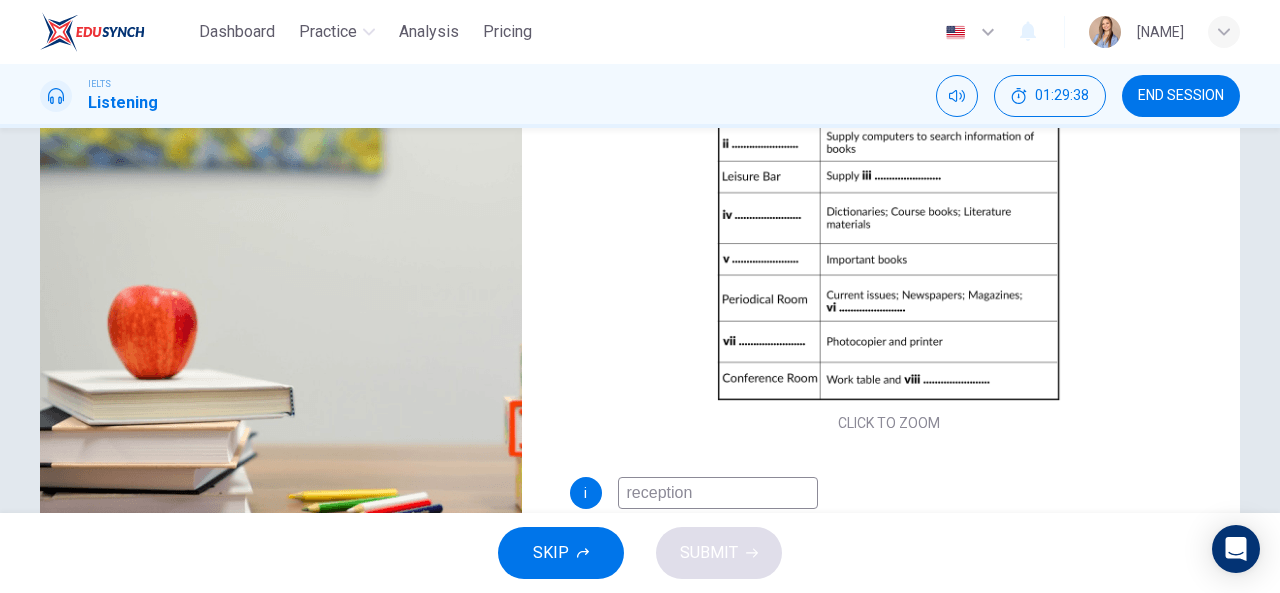 scroll, scrollTop: 0, scrollLeft: 0, axis: both 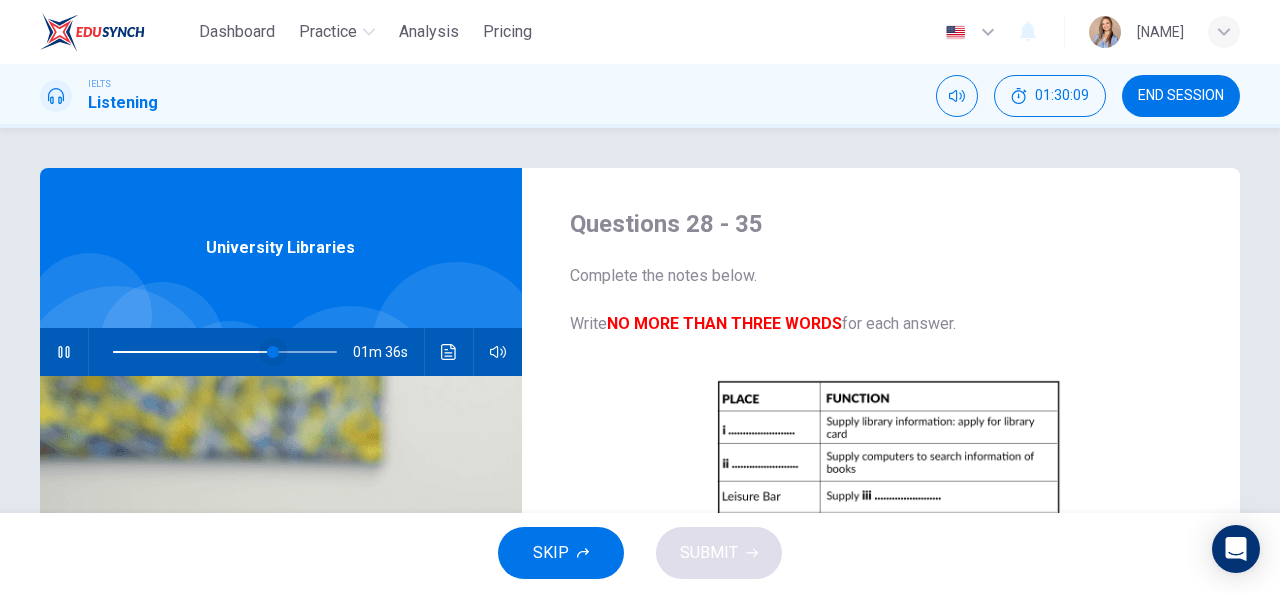 type on "72" 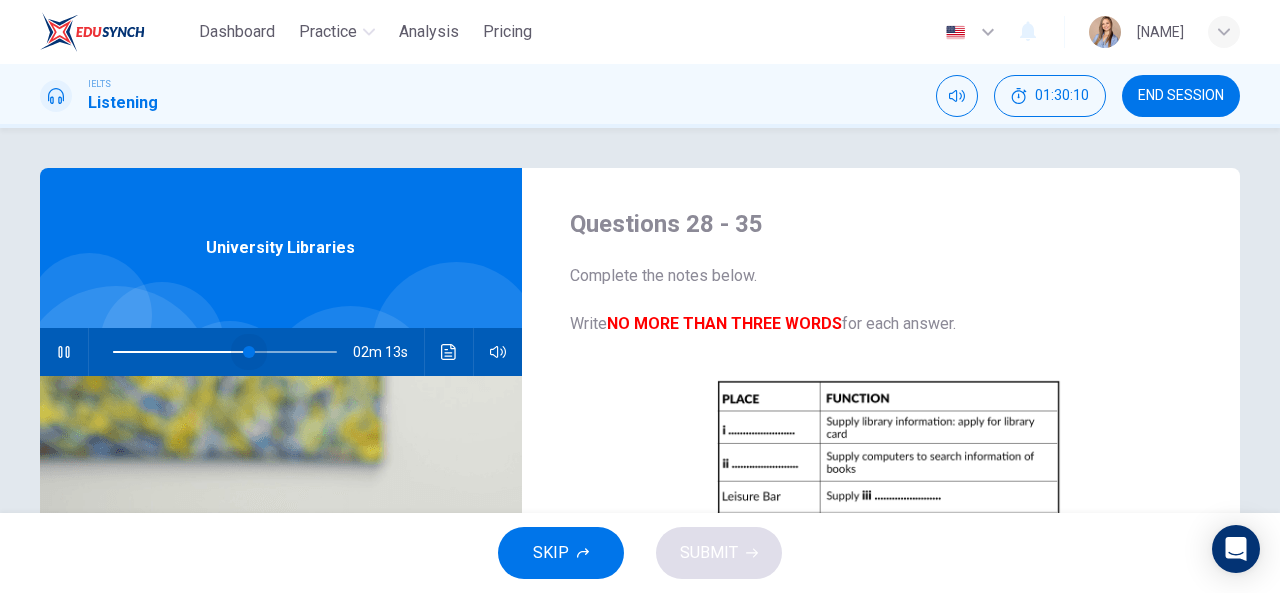 drag, startPoint x: 270, startPoint y: 346, endPoint x: 244, endPoint y: 346, distance: 26 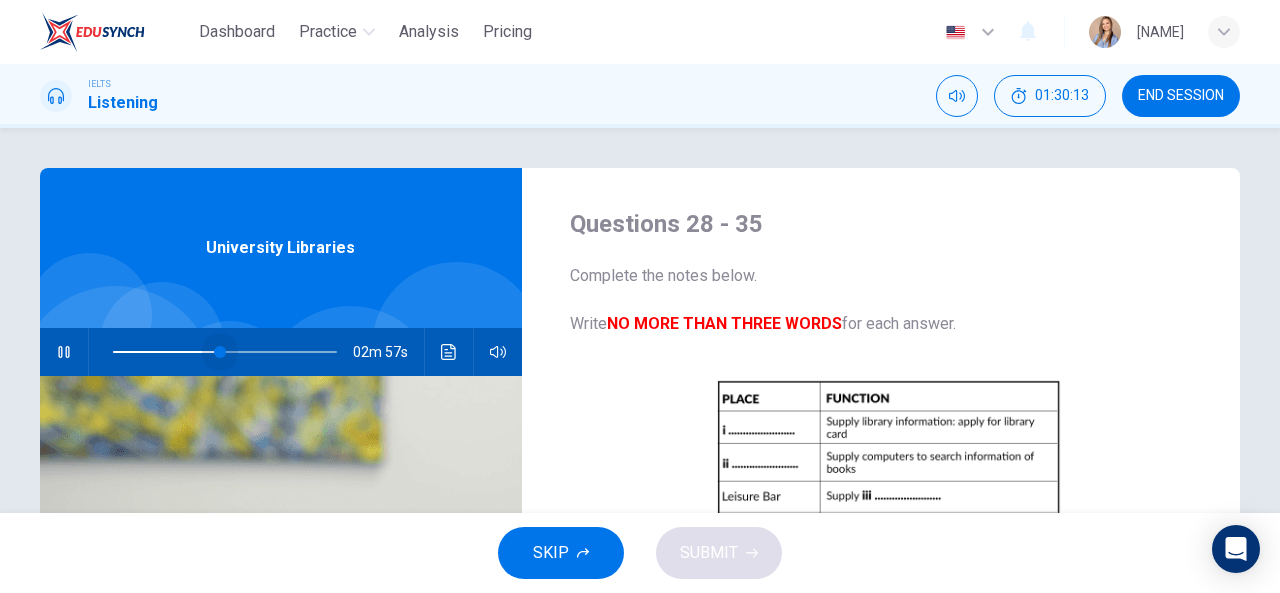drag, startPoint x: 246, startPoint y: 346, endPoint x: 216, endPoint y: 346, distance: 30 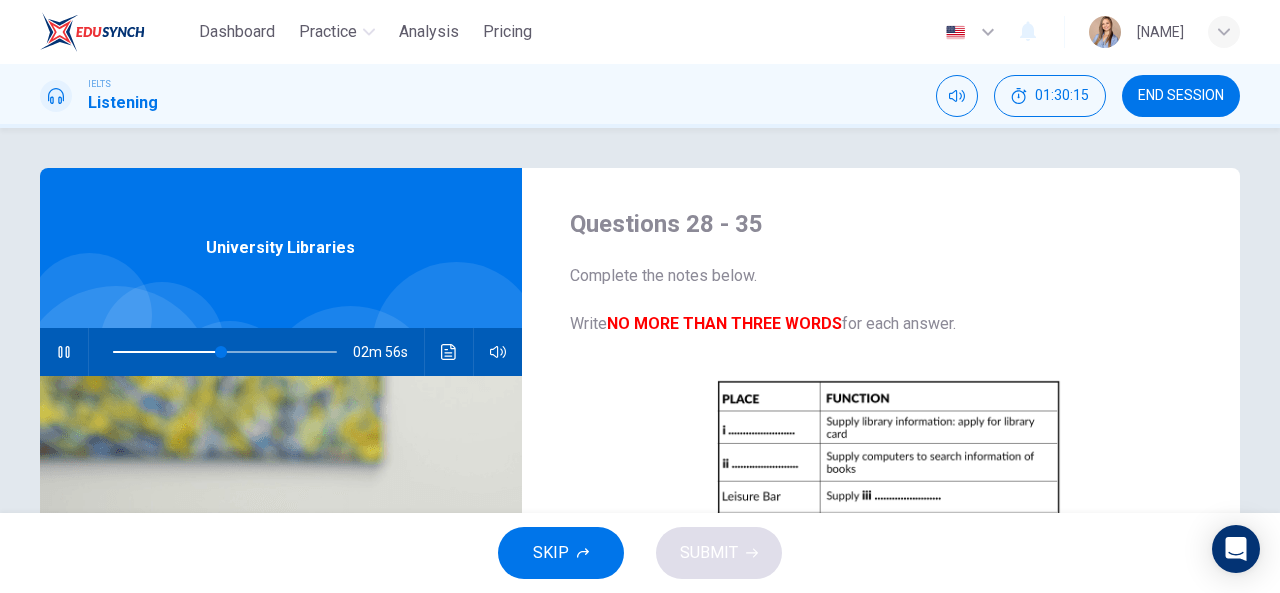 scroll, scrollTop: 398, scrollLeft: 0, axis: vertical 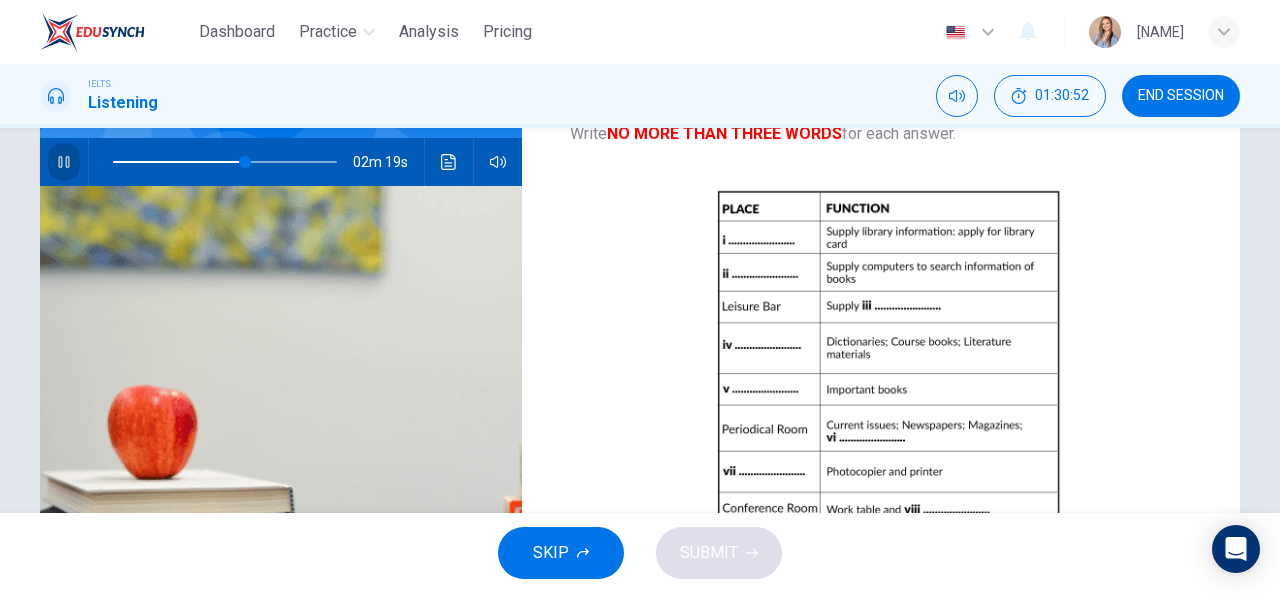 click 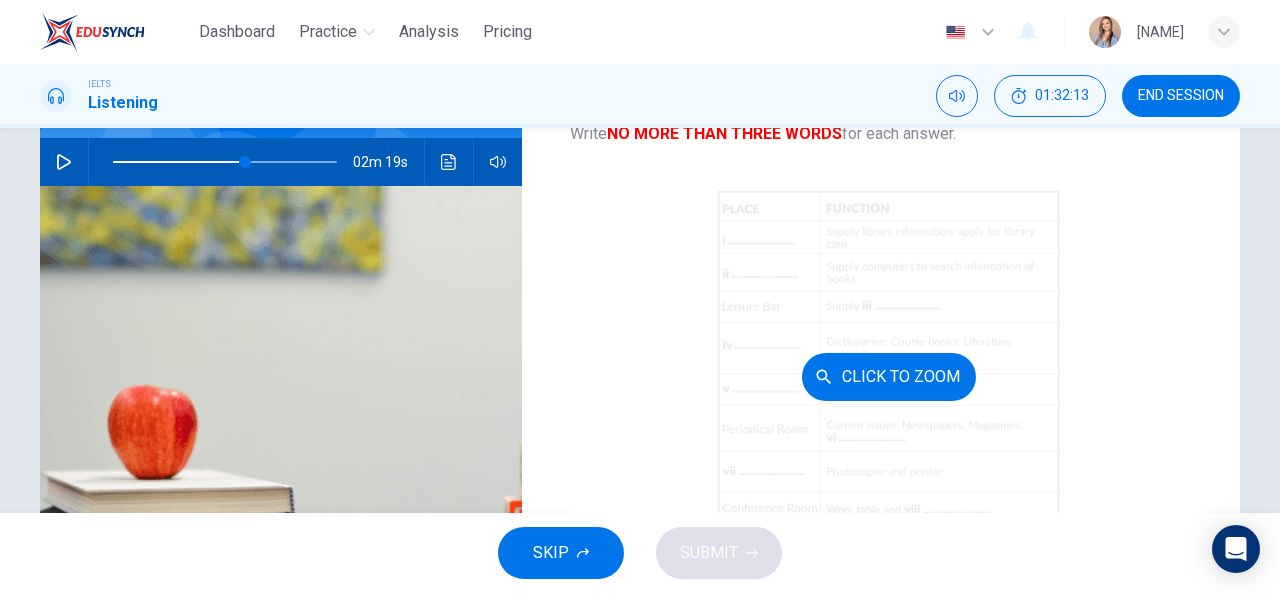 click on "Click to Zoom" at bounding box center (889, 376) 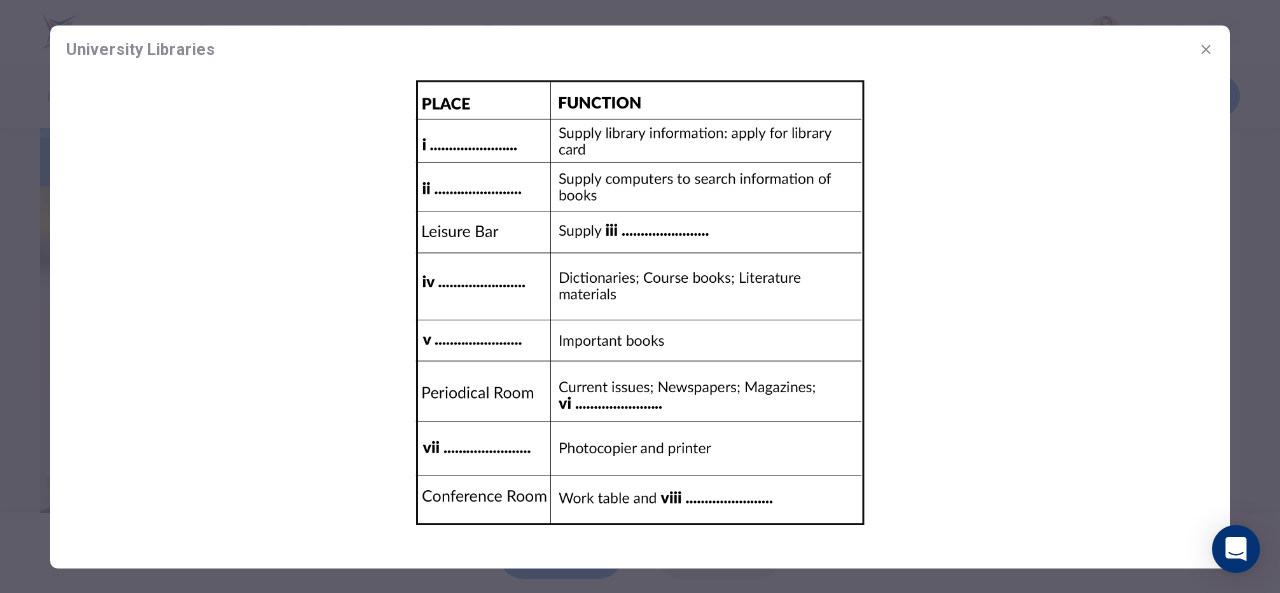 click on "University Libraries" at bounding box center (640, 49) 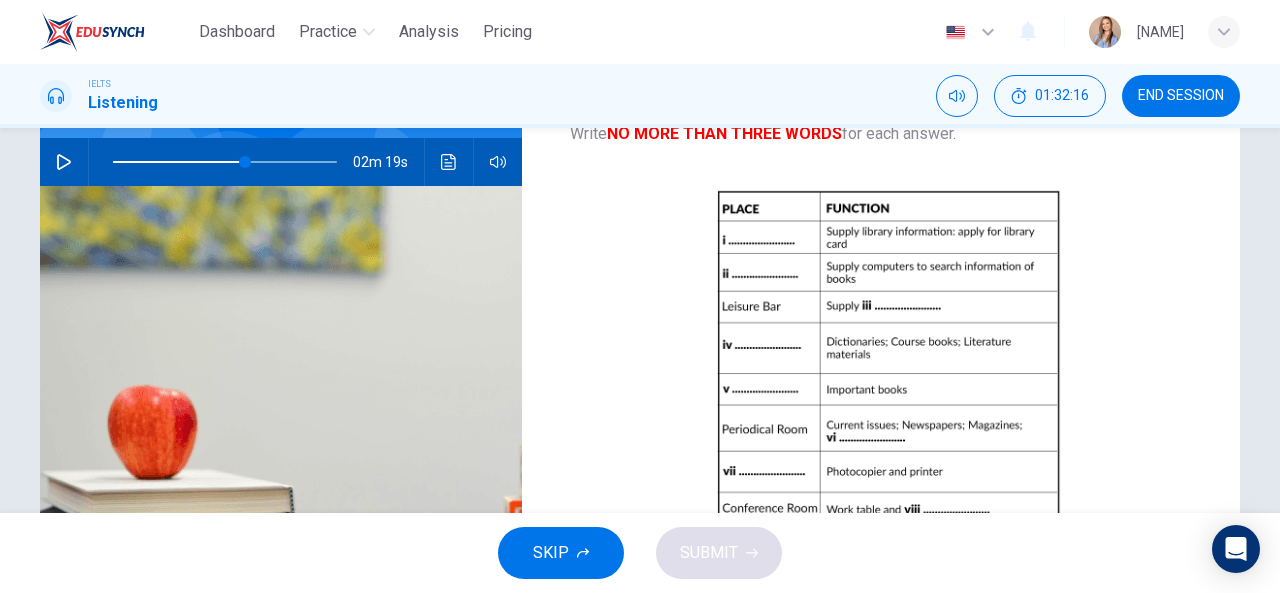 click on "02m 19s" at bounding box center [281, 162] 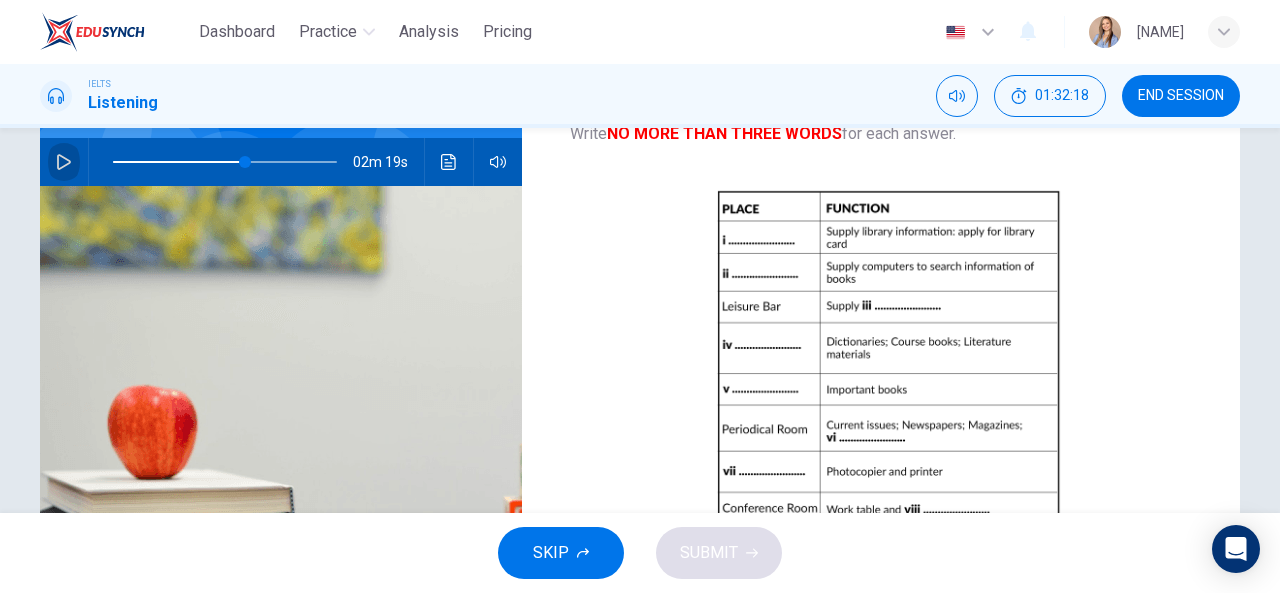 click 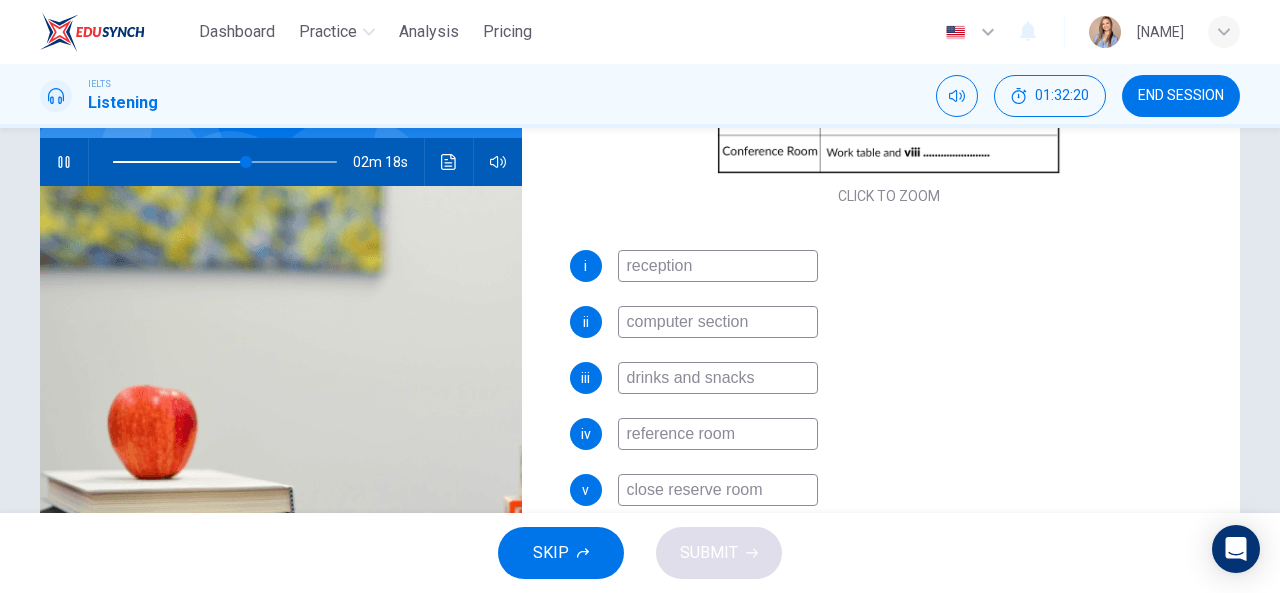 scroll, scrollTop: 398, scrollLeft: 0, axis: vertical 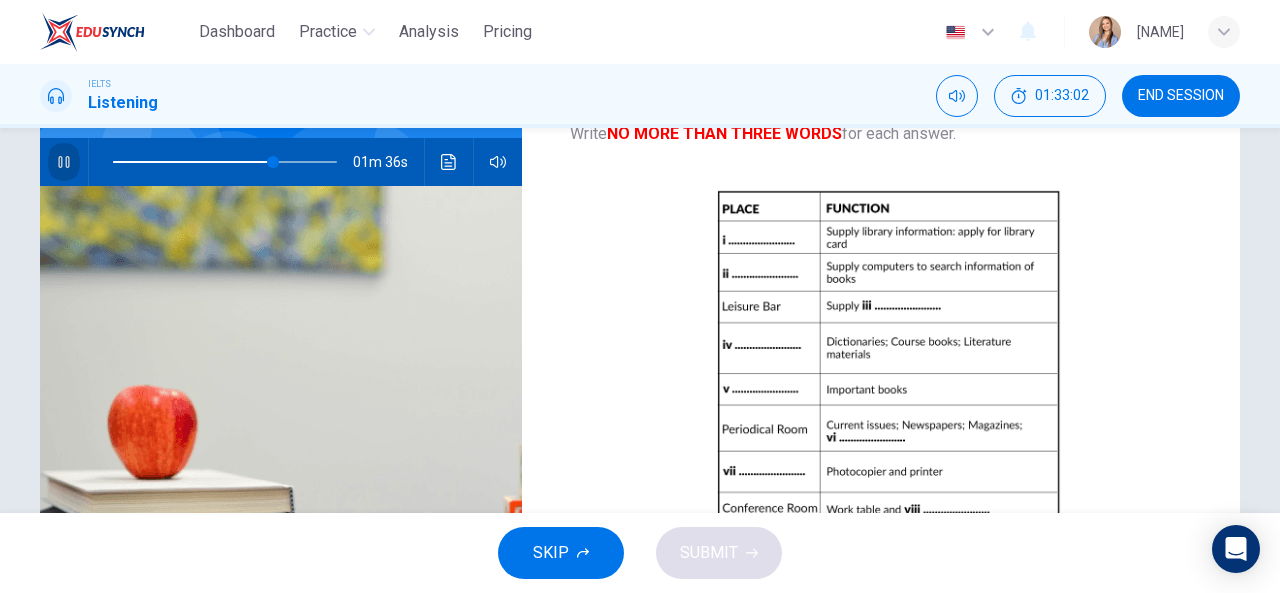 click 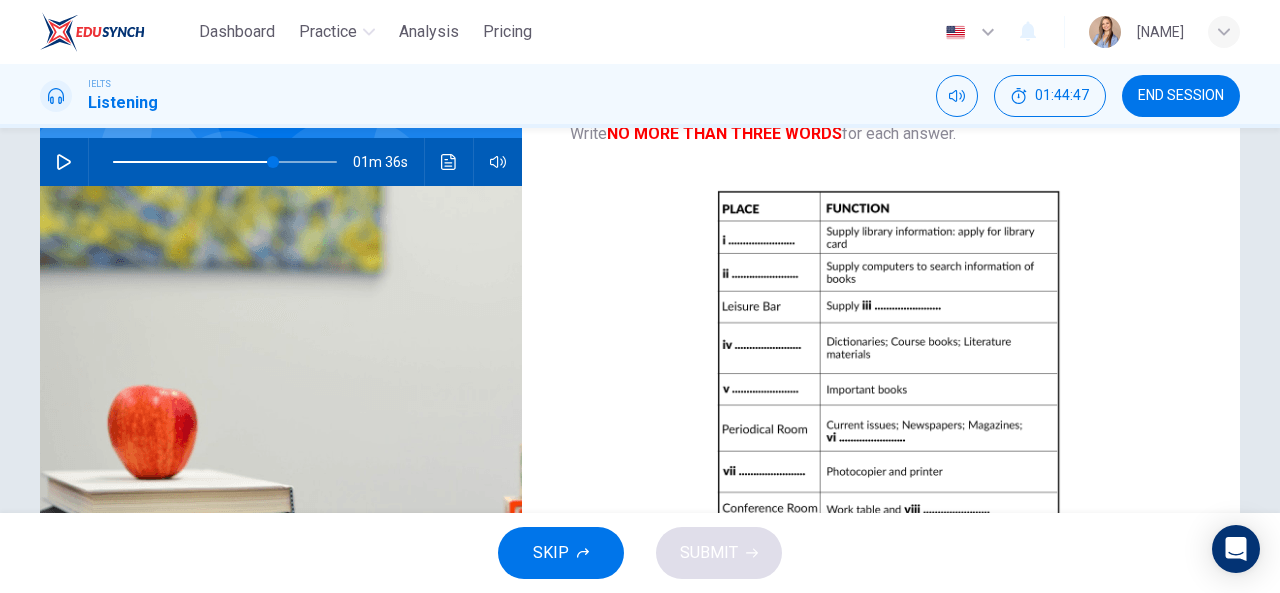 click on "Questions 28 - 35 Complete the notes below. Write  NO MORE THAN THREE WORDS  for each answer.
CLICK TO ZOOM Click to Zoom i reception ii computer section iii drinks and snacks iv reference room v close reserve room vi journals vii photocopier room viii University Libraries 01m 36s" at bounding box center (640, 325) 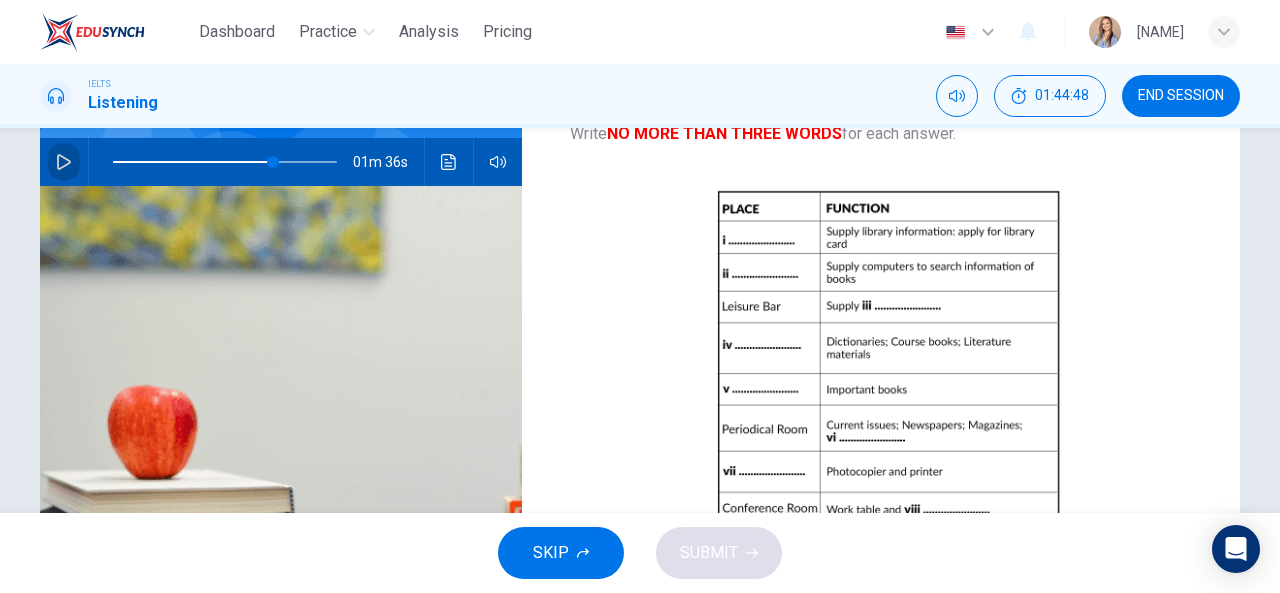 click 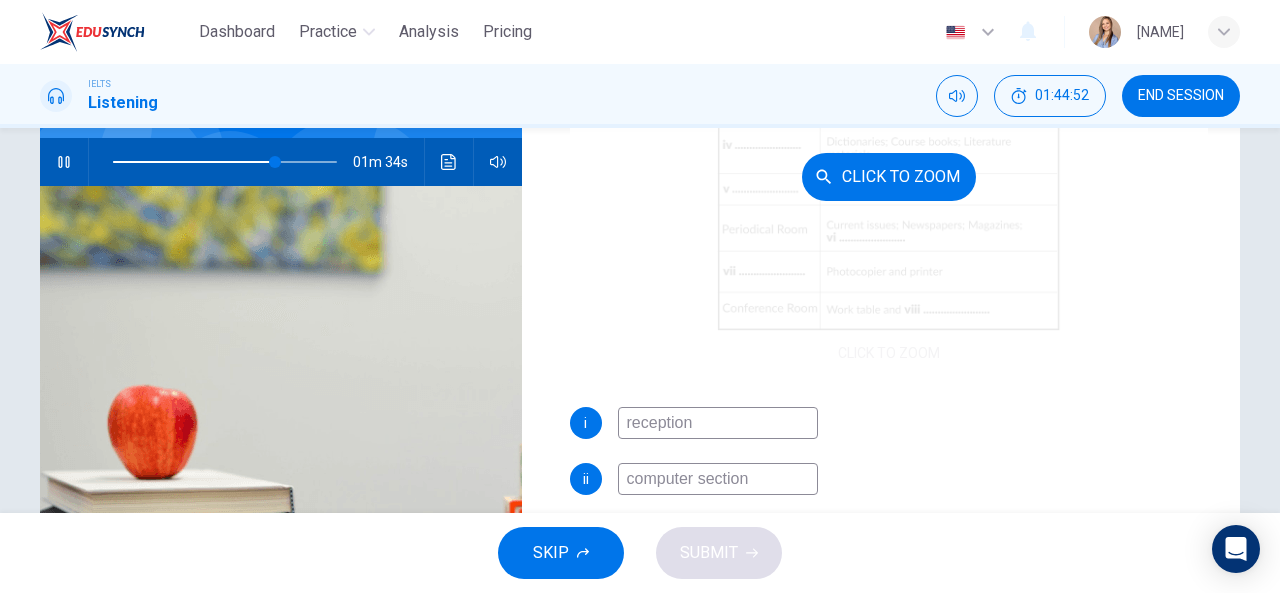 scroll, scrollTop: 398, scrollLeft: 0, axis: vertical 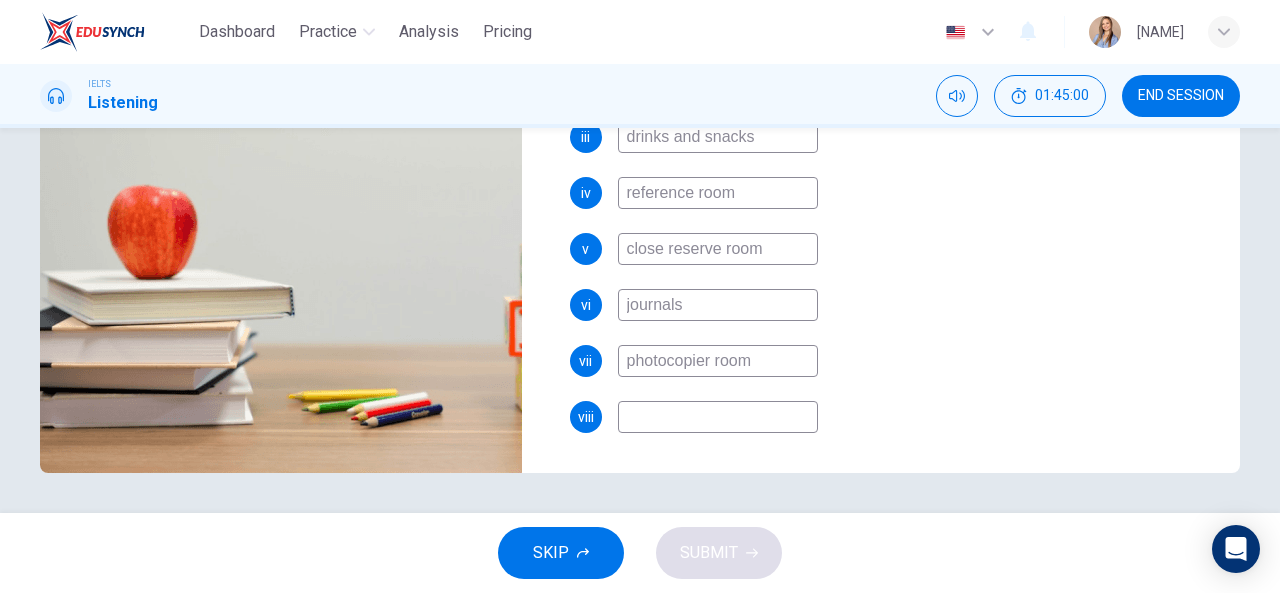 click at bounding box center [718, 417] 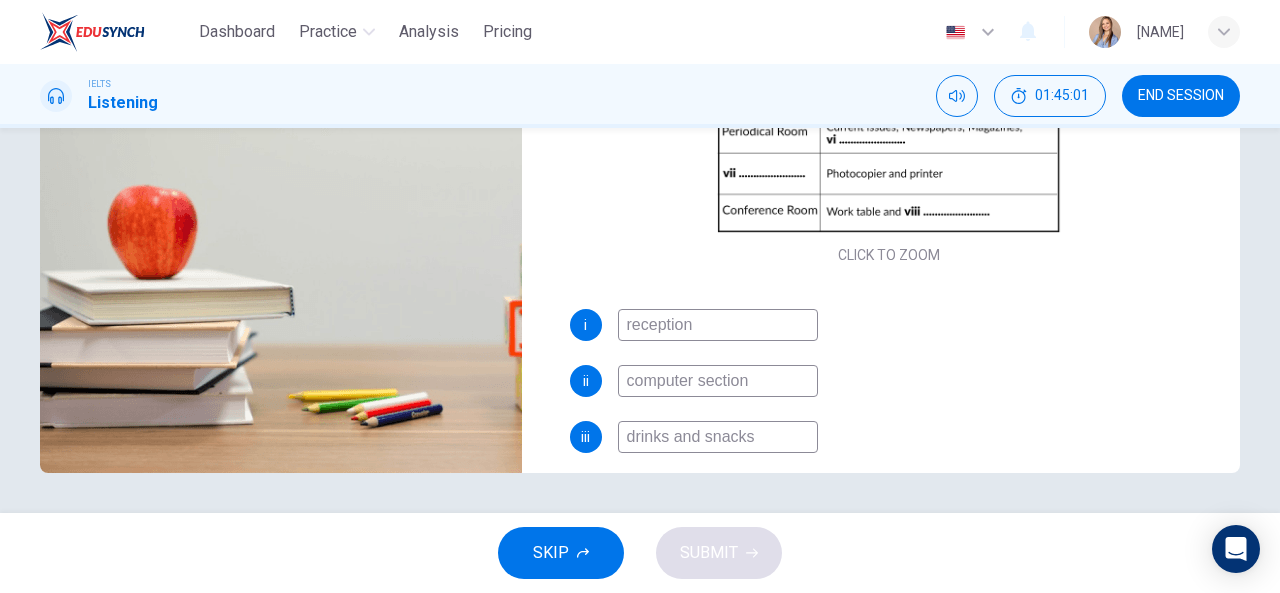 scroll, scrollTop: 0, scrollLeft: 0, axis: both 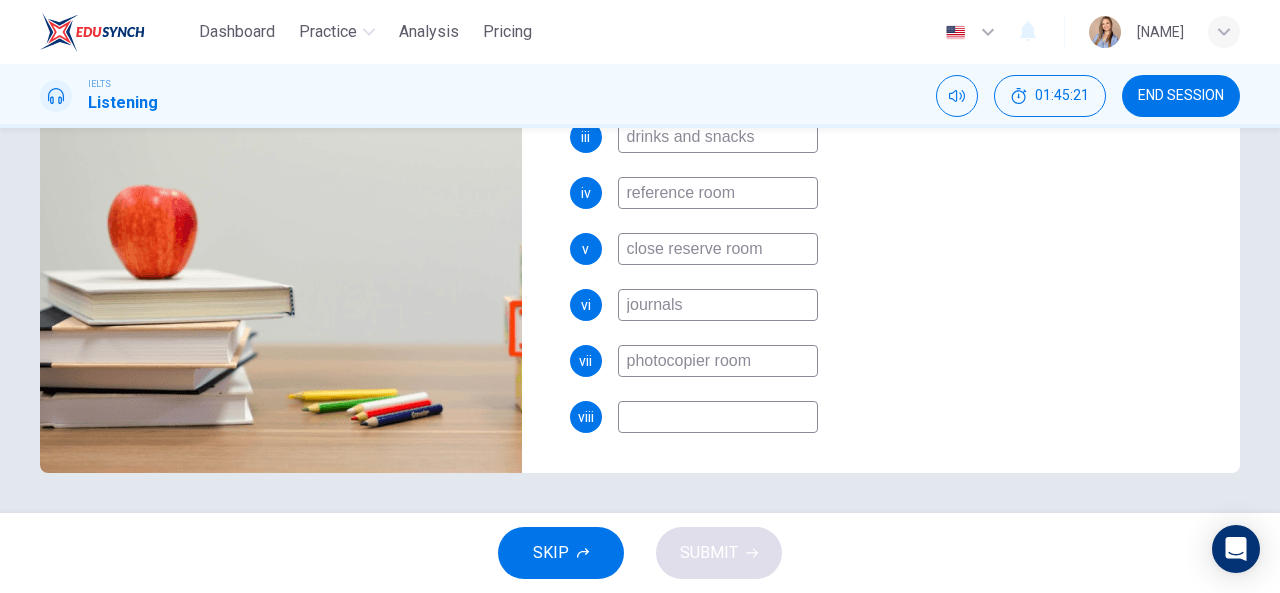 click at bounding box center (718, 417) 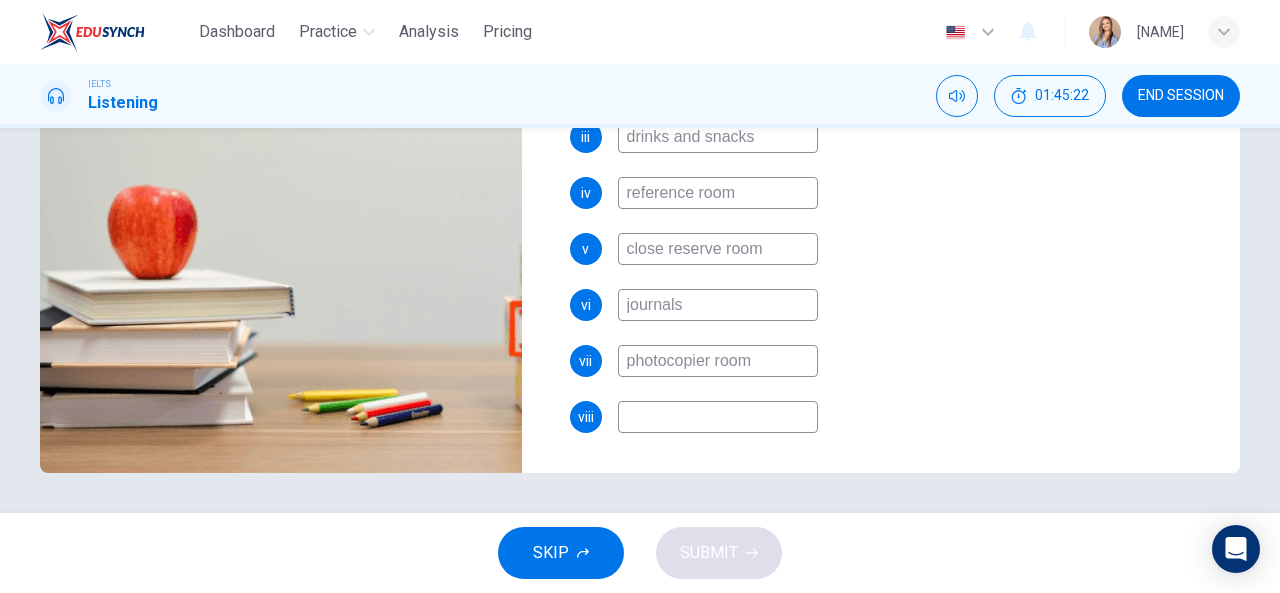 paste on "multimedia equipment" 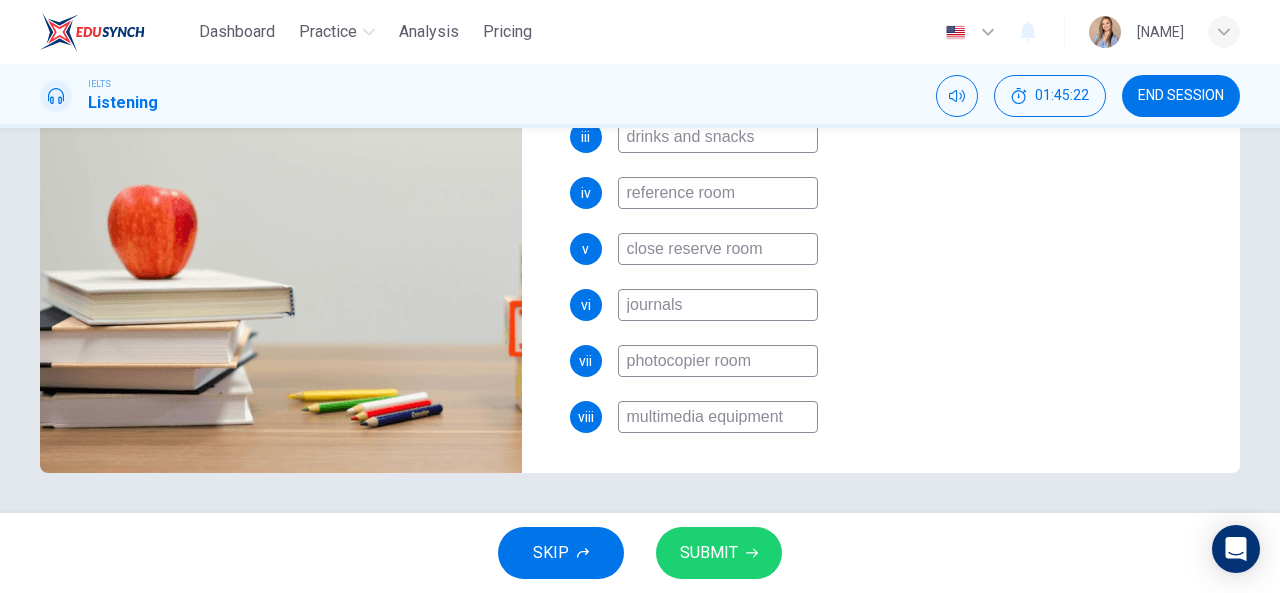 type on "82" 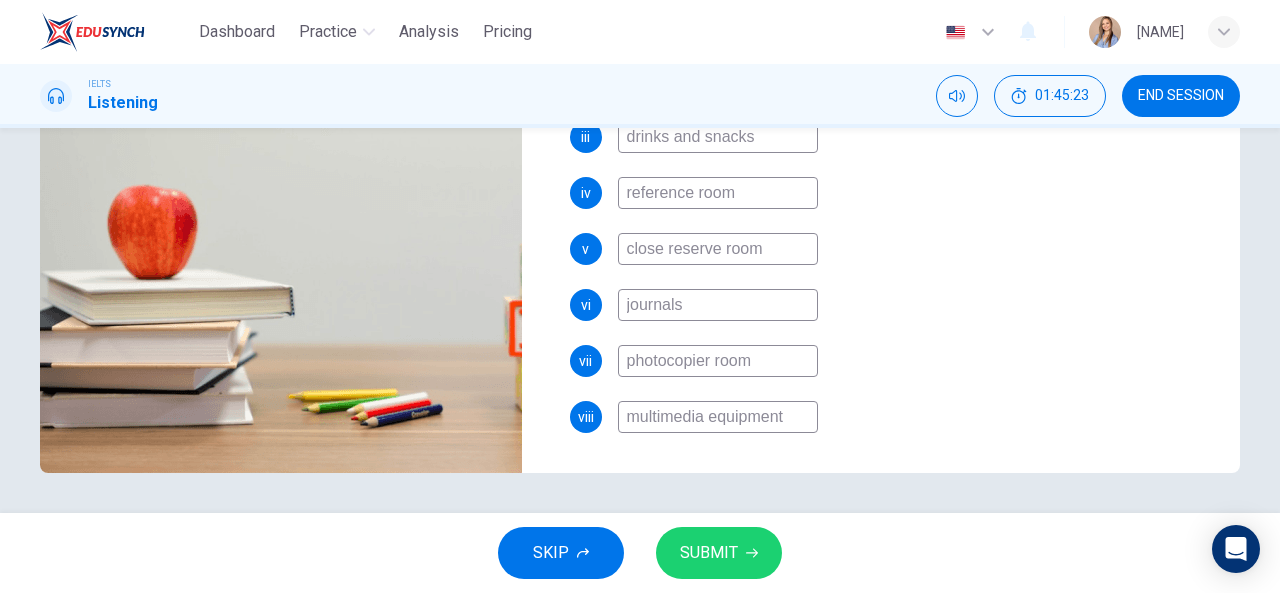 type on "multimedia equipment" 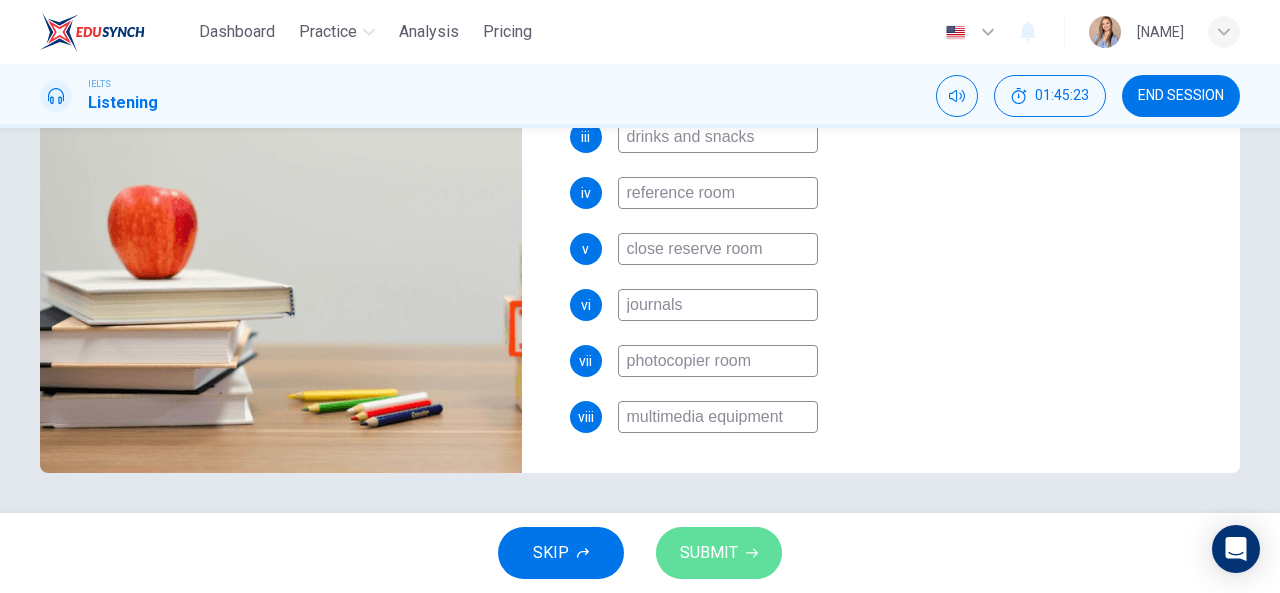 click 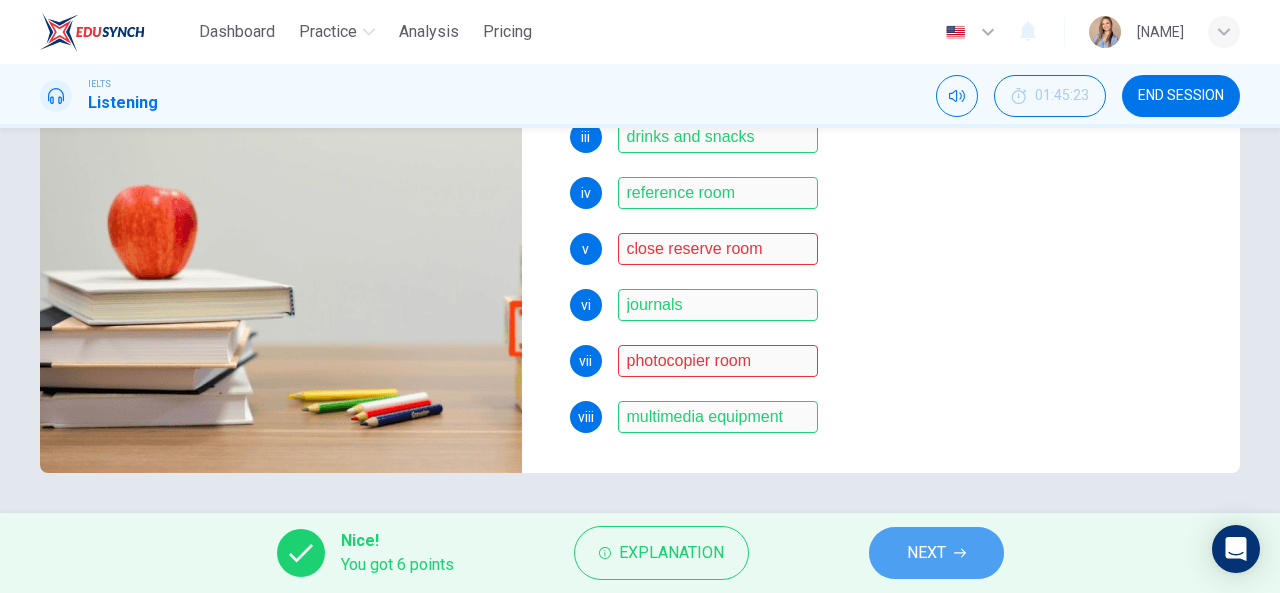 click on "NEXT" at bounding box center (926, 553) 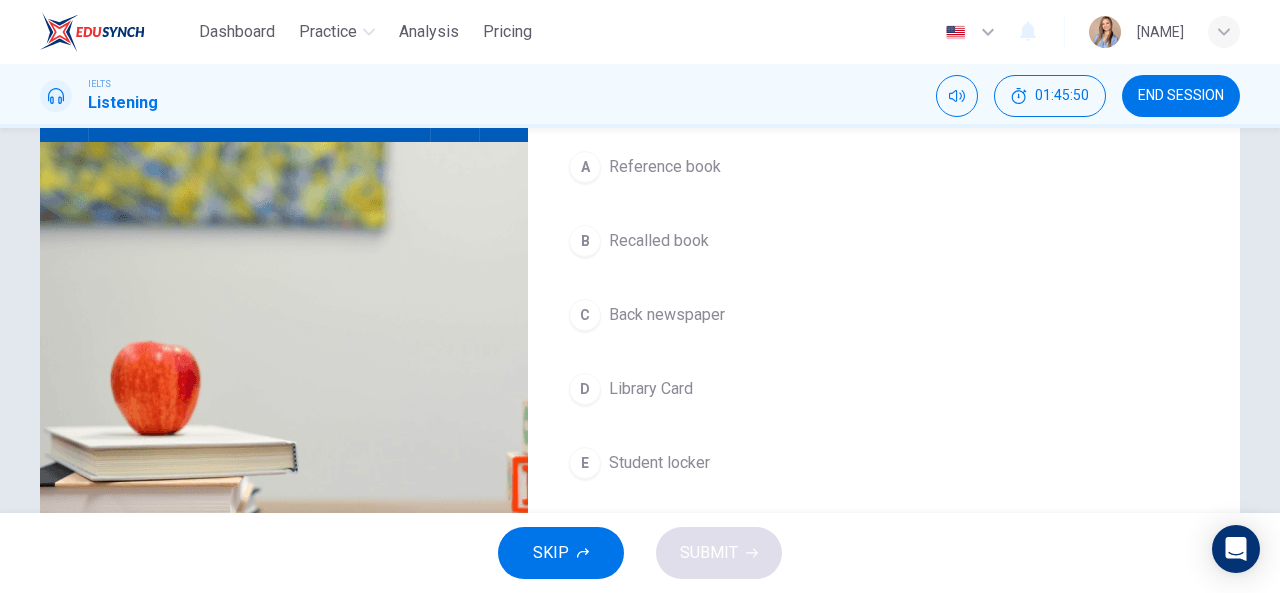 scroll, scrollTop: 190, scrollLeft: 0, axis: vertical 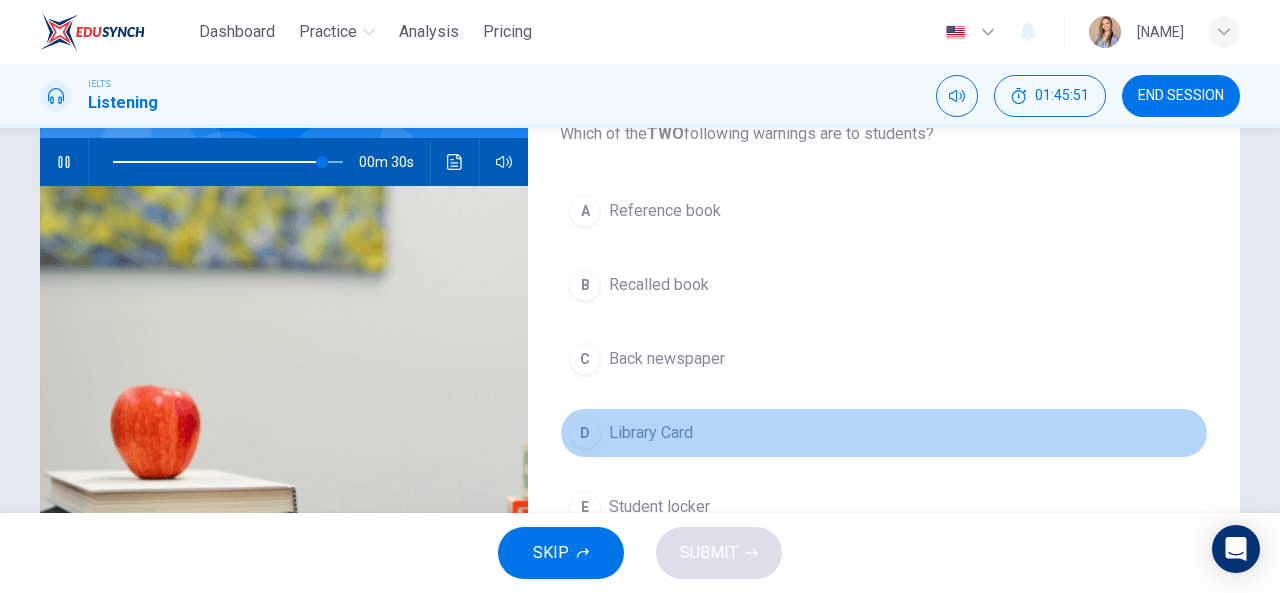 click on "Library Card" at bounding box center [651, 433] 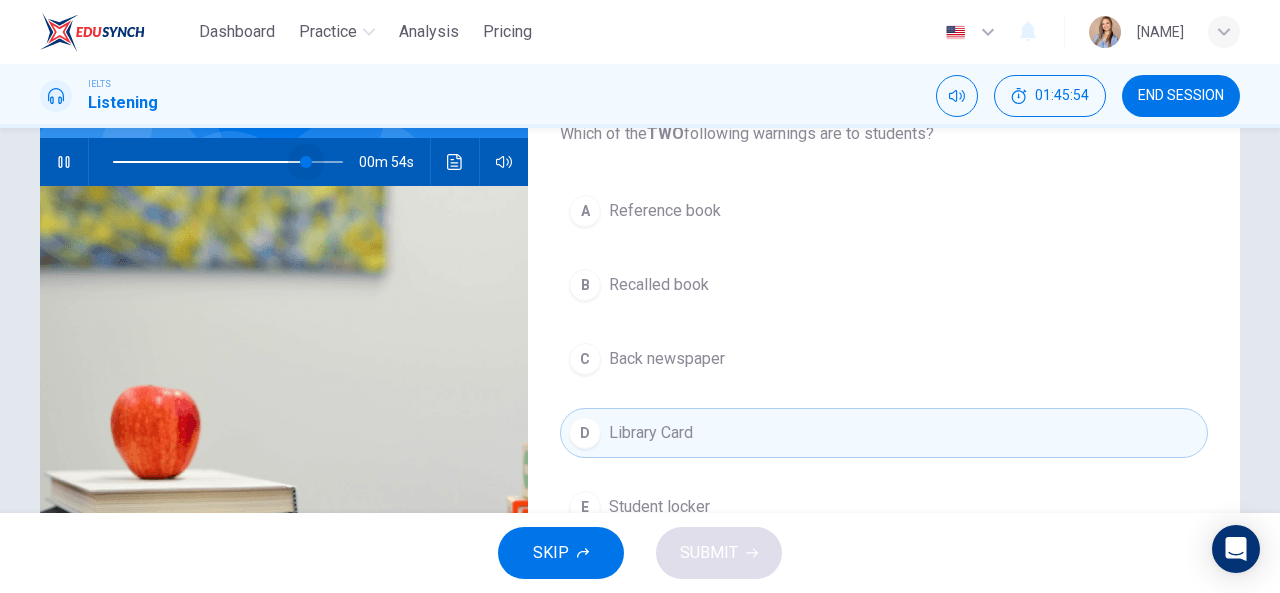 drag, startPoint x: 319, startPoint y: 163, endPoint x: 303, endPoint y: 161, distance: 16.124516 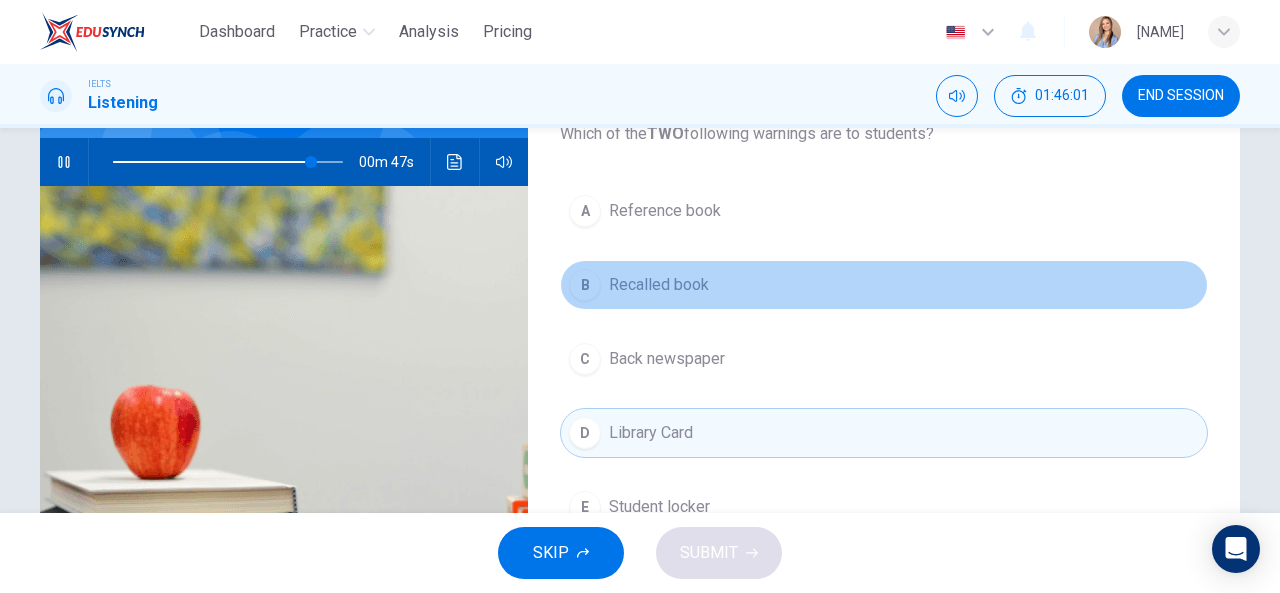 click on "Recalled book" at bounding box center (659, 285) 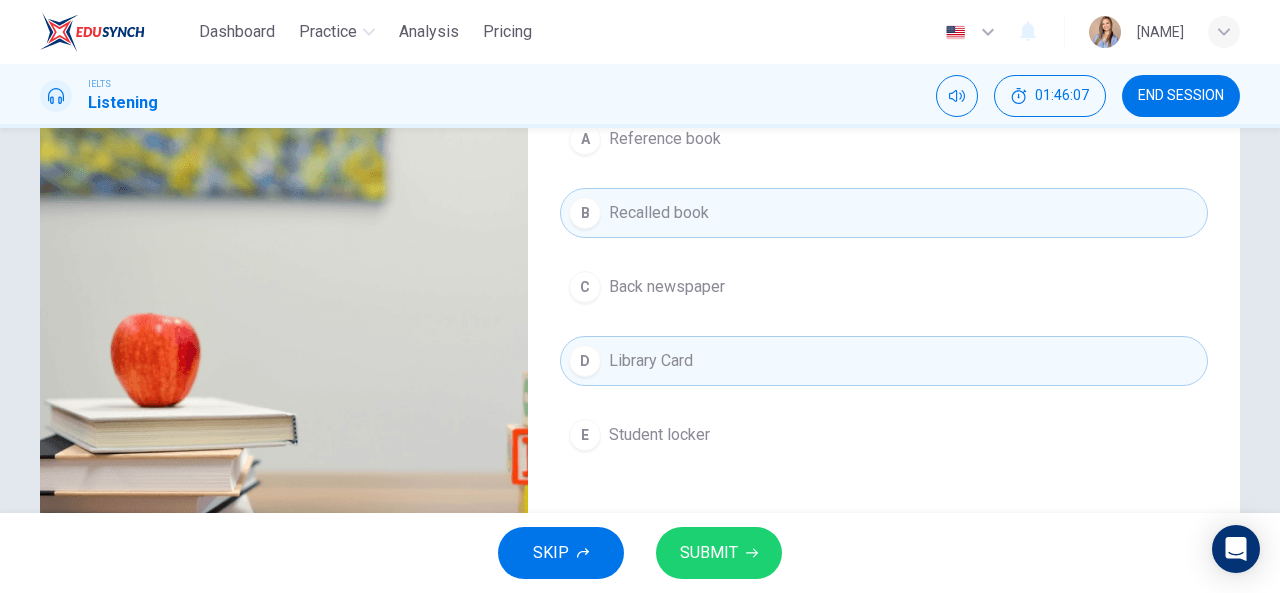 scroll, scrollTop: 290, scrollLeft: 0, axis: vertical 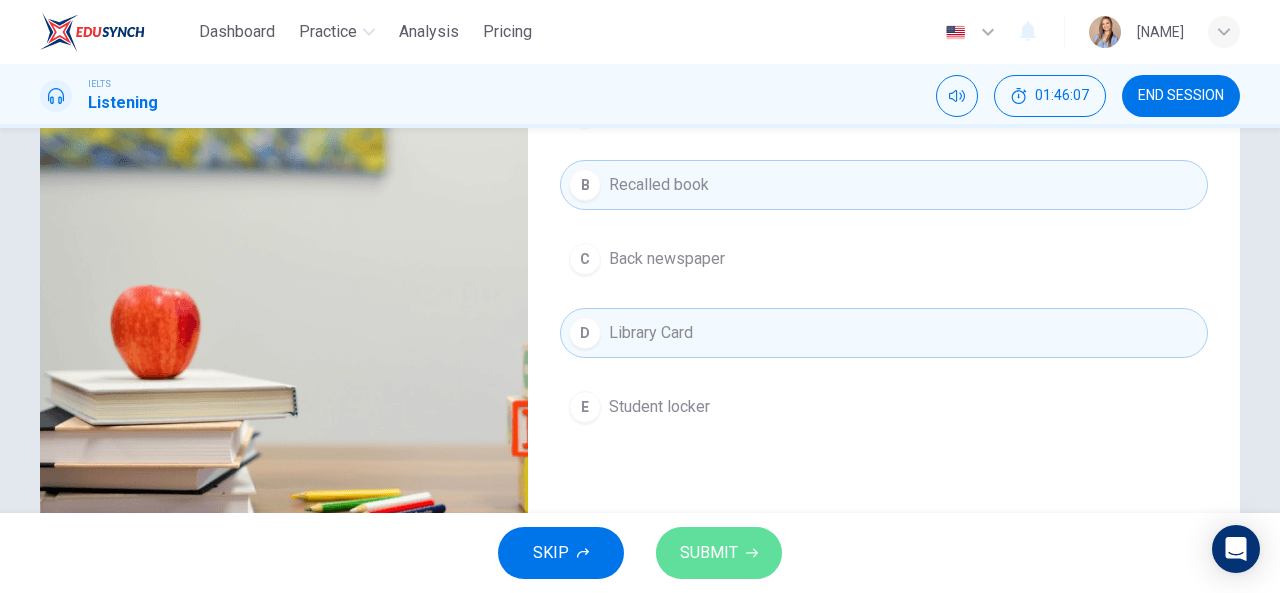 click on "SUBMIT" at bounding box center (709, 553) 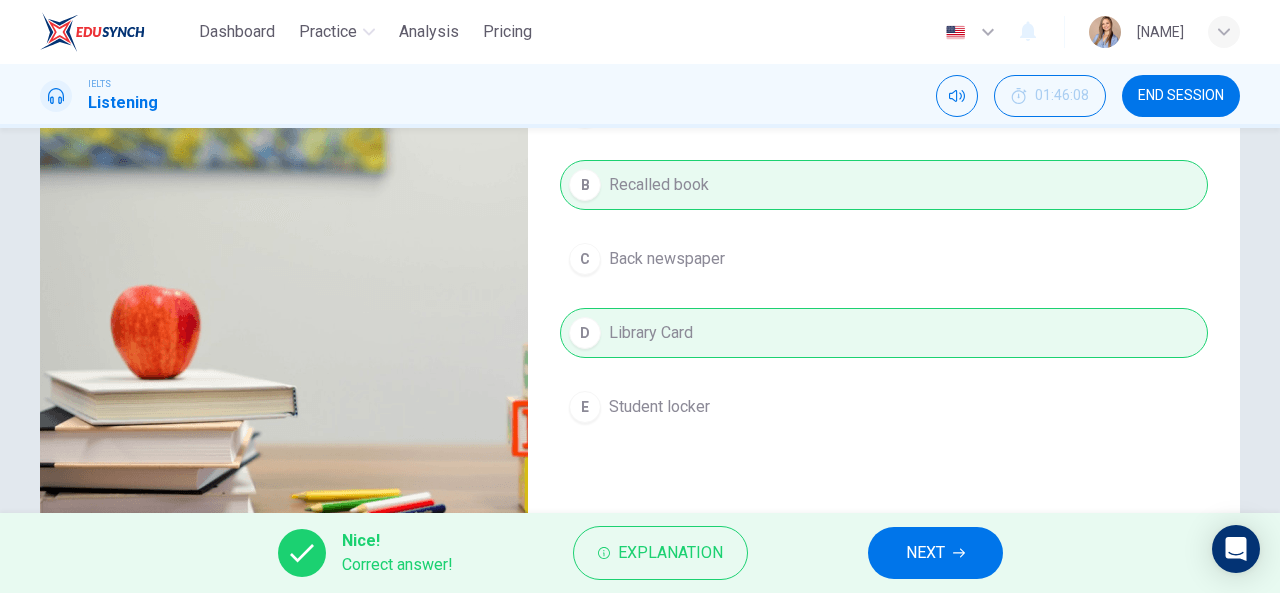 type on "88" 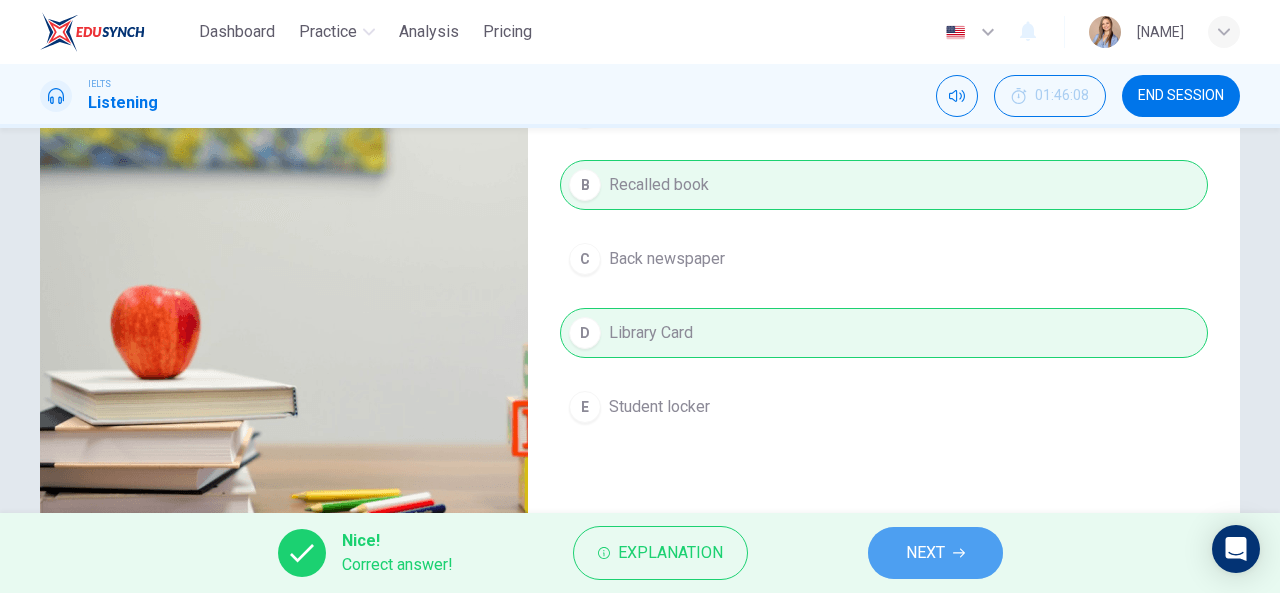 click on "NEXT" at bounding box center [935, 553] 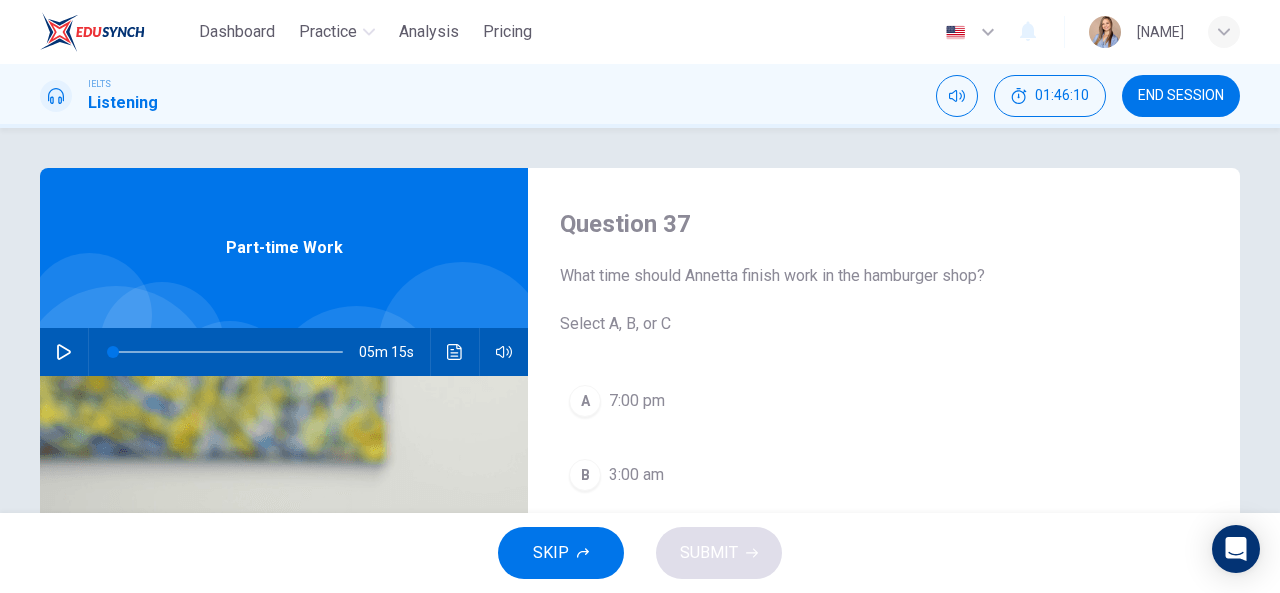 click 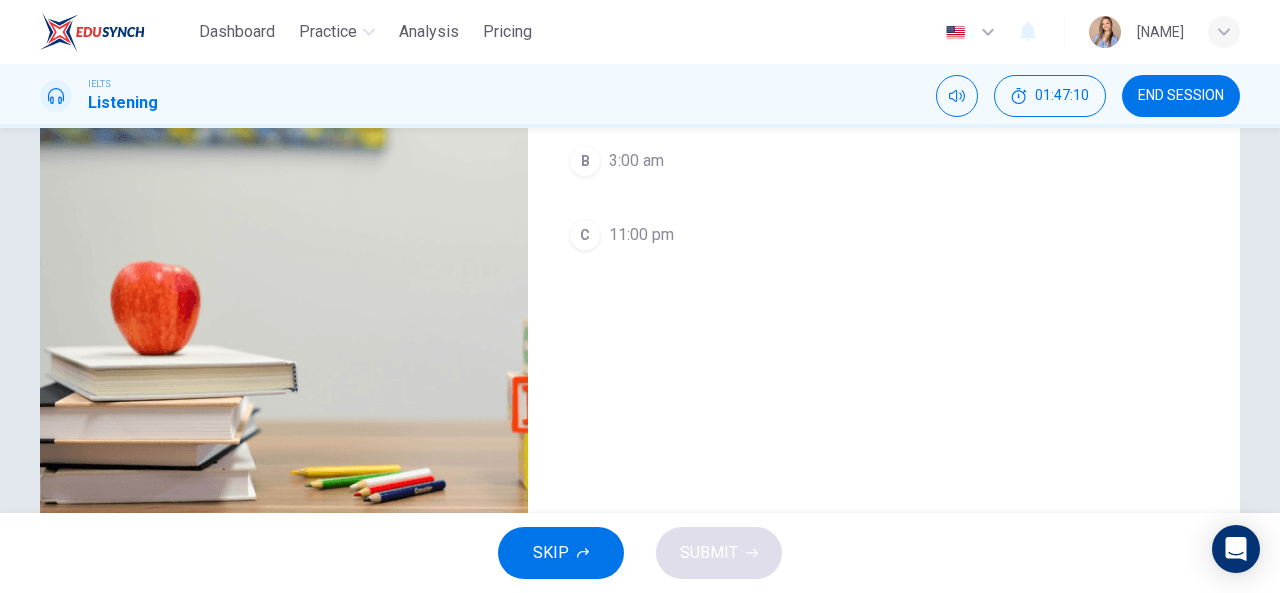 scroll, scrollTop: 90, scrollLeft: 0, axis: vertical 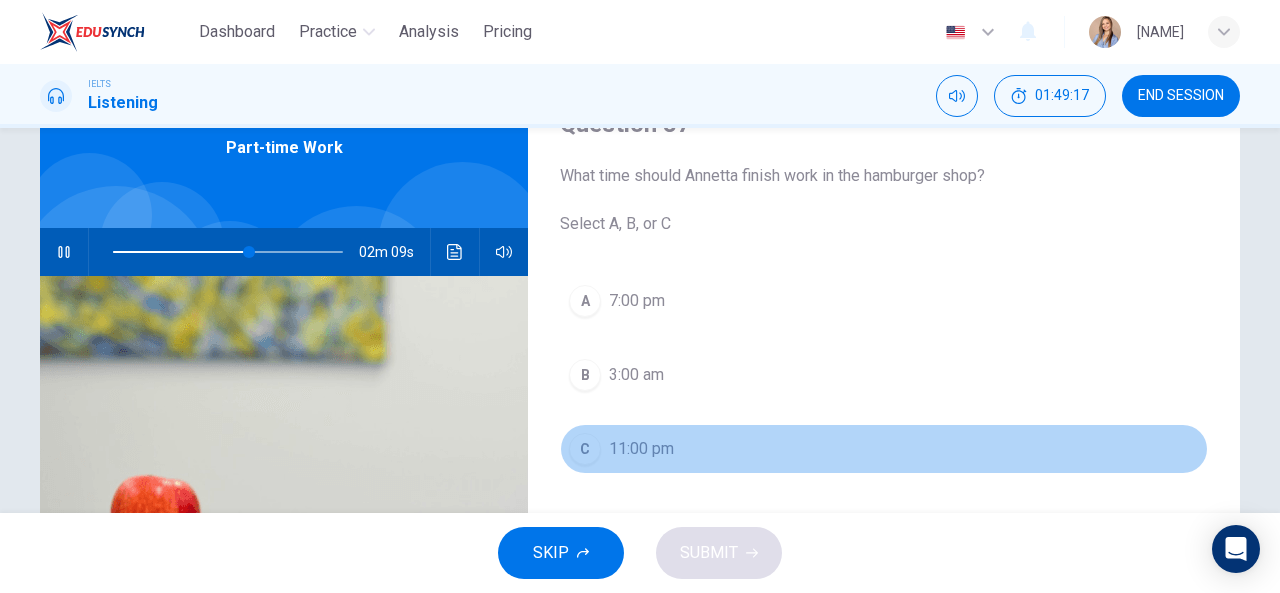 click on "11:00 pm" at bounding box center (641, 449) 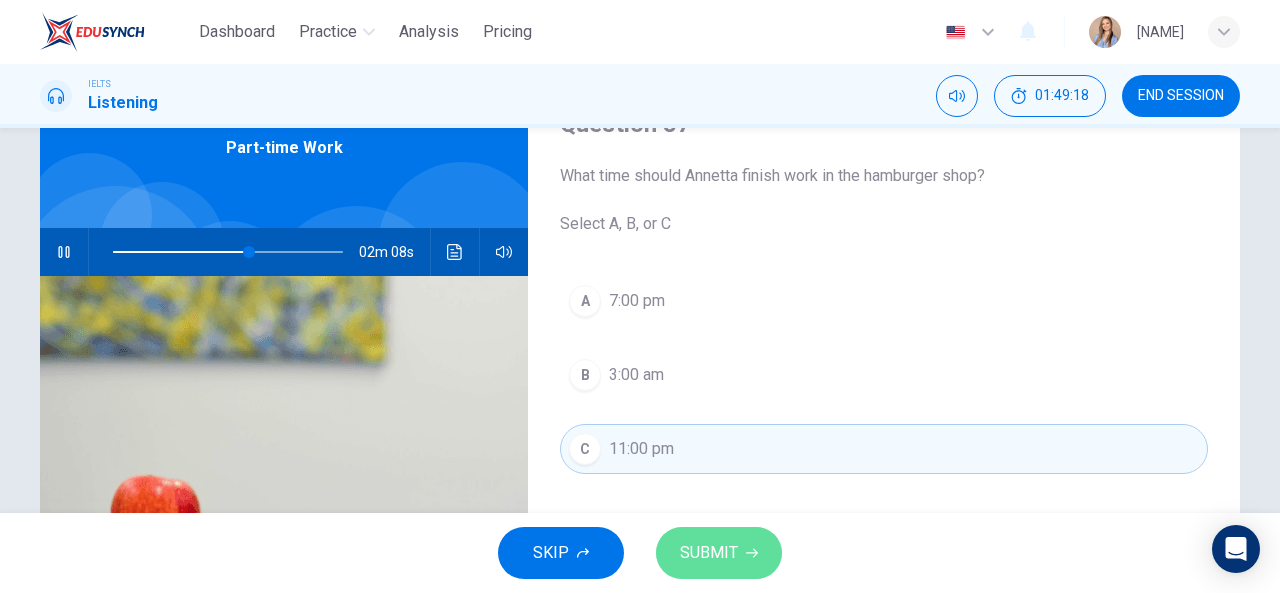 click on "SUBMIT" at bounding box center [709, 553] 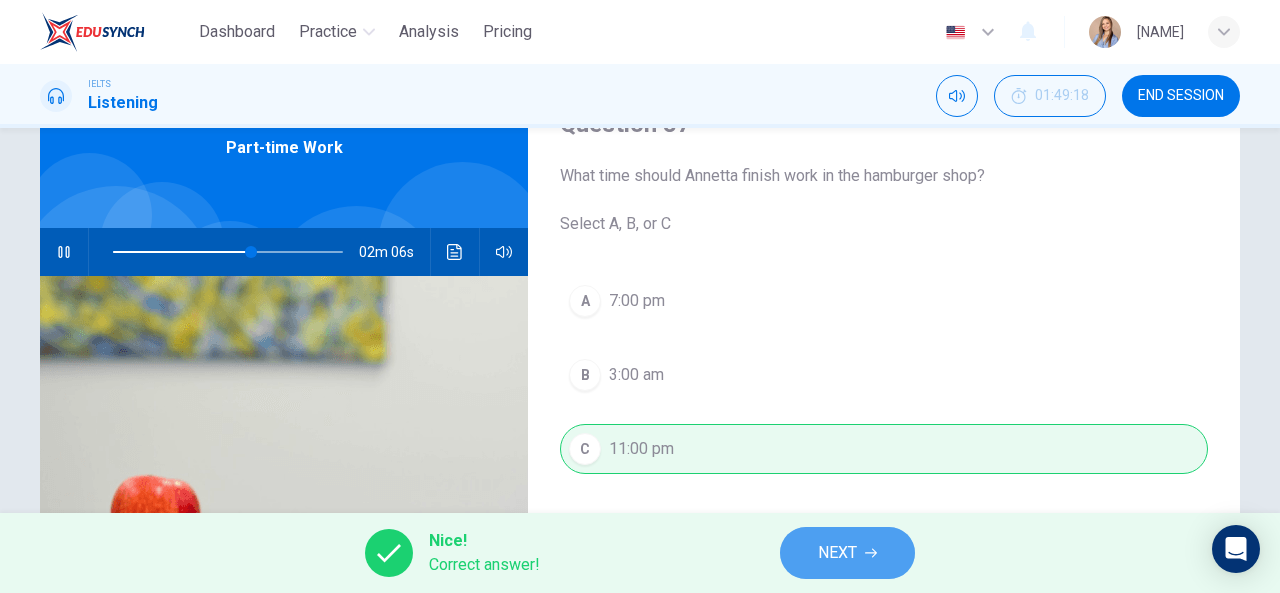 click 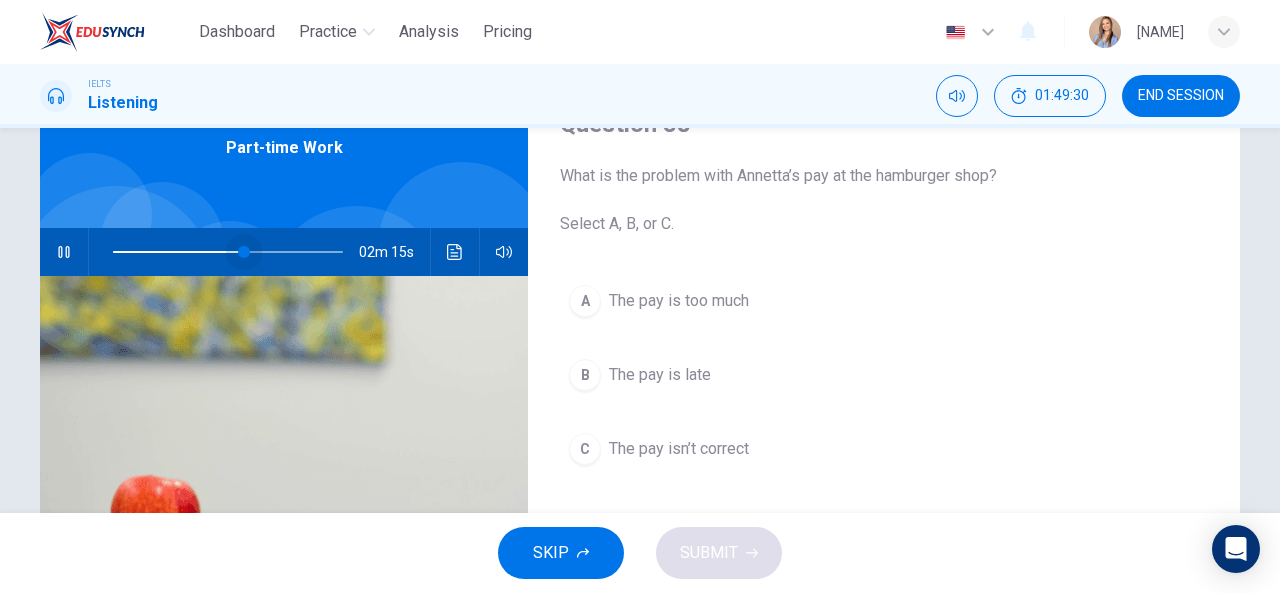 drag, startPoint x: 256, startPoint y: 257, endPoint x: 240, endPoint y: 256, distance: 16.03122 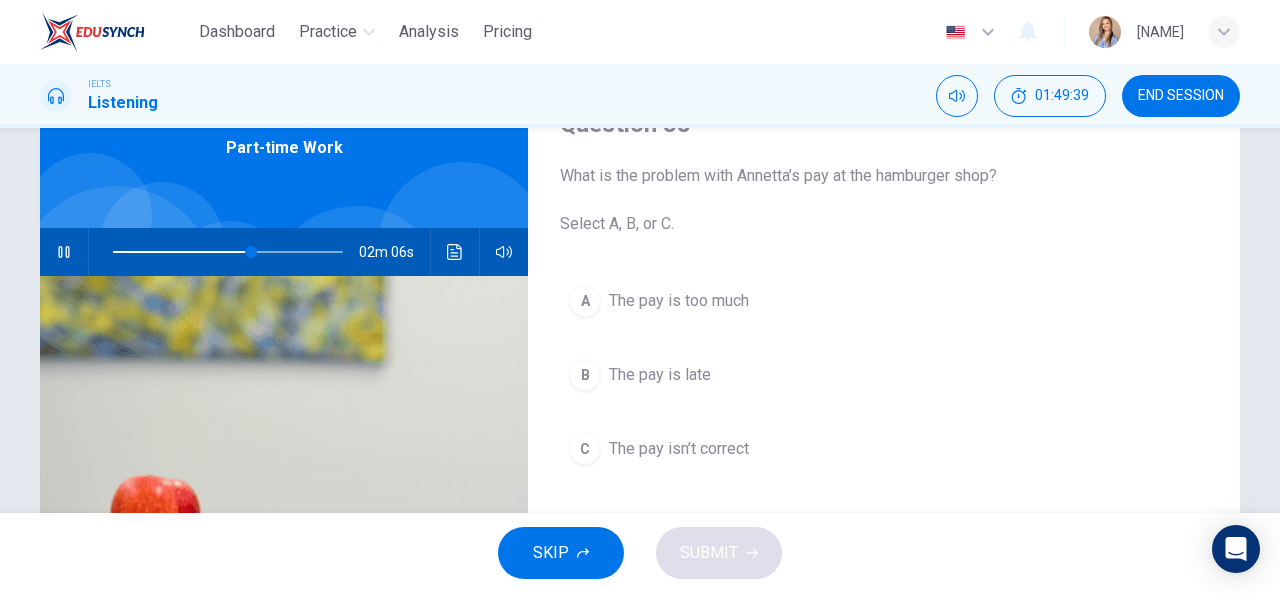 click on "The pay is late" at bounding box center [660, 375] 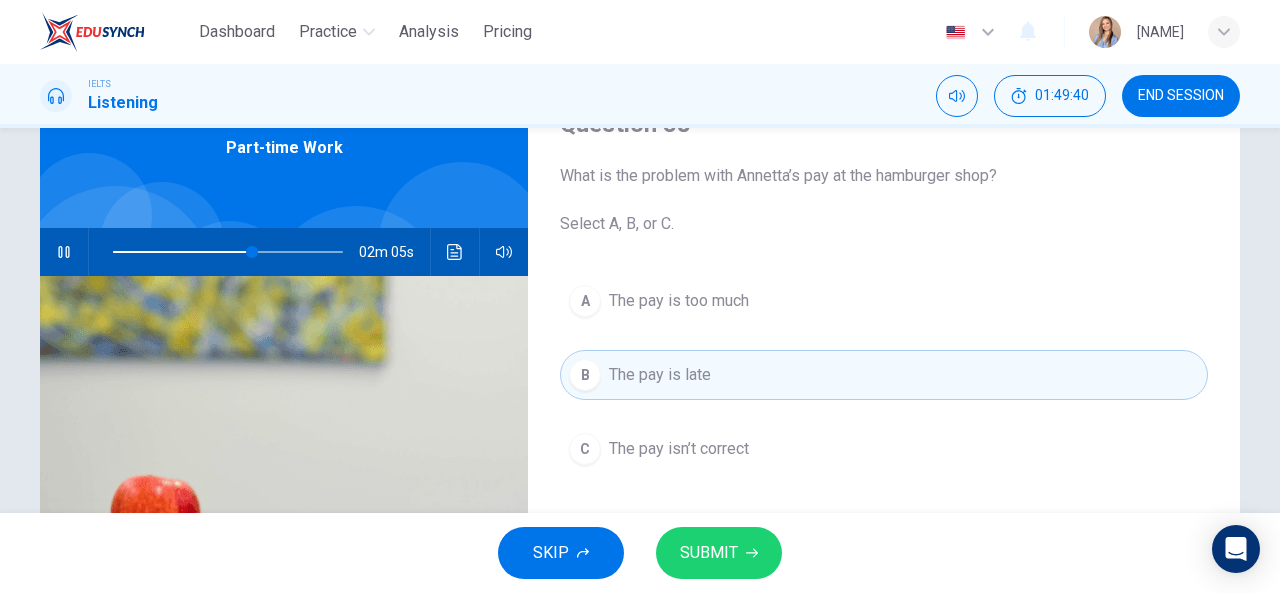 click on "SUBMIT" at bounding box center [709, 553] 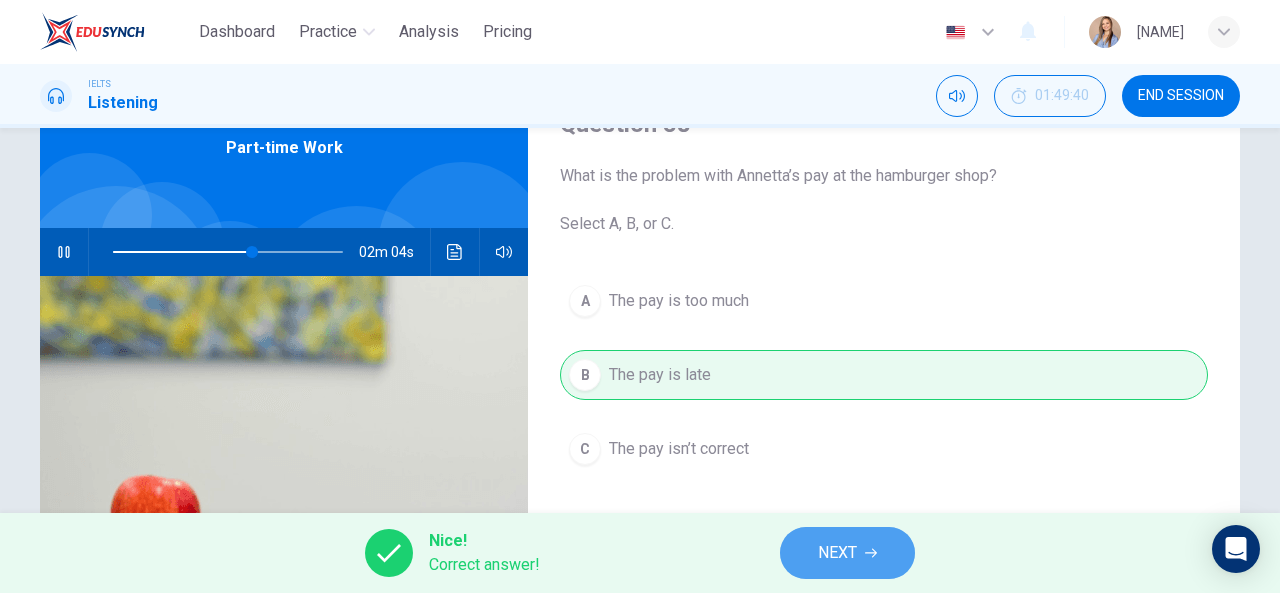 click on "NEXT" at bounding box center [837, 553] 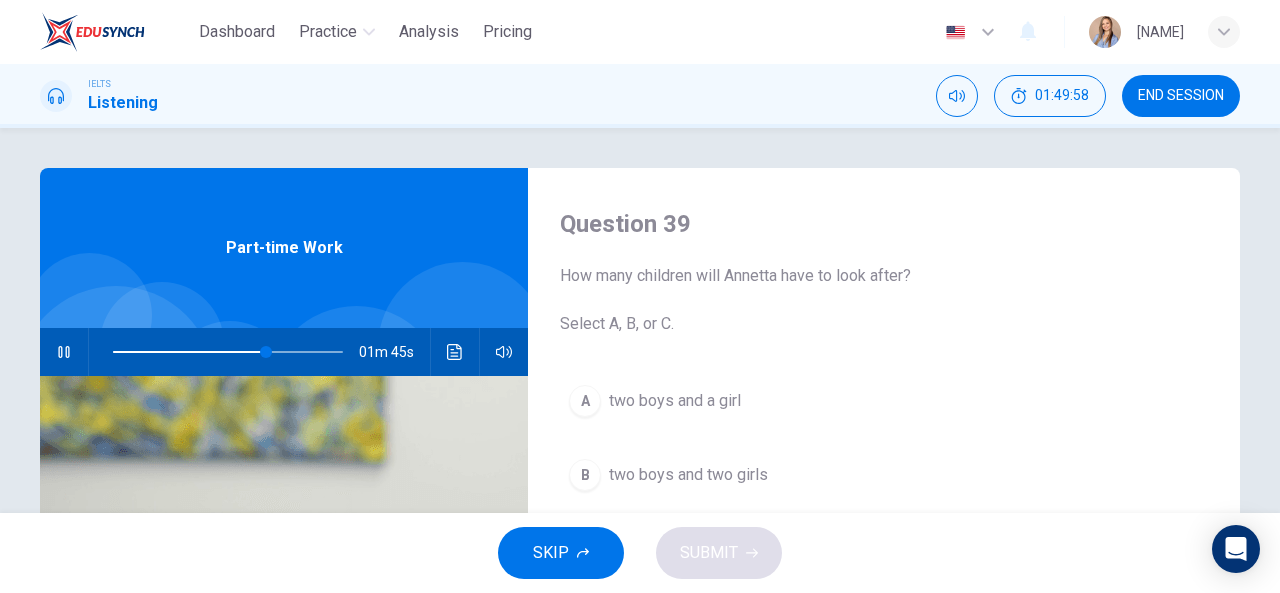scroll, scrollTop: 100, scrollLeft: 0, axis: vertical 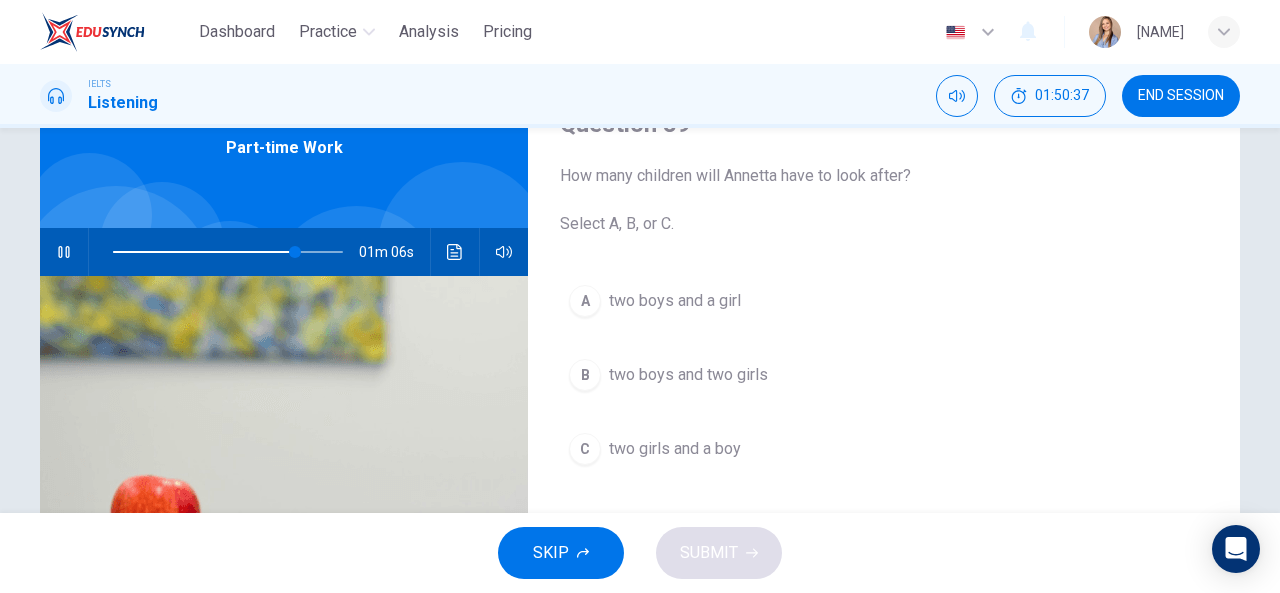 click on "two girls and a boy" at bounding box center [675, 449] 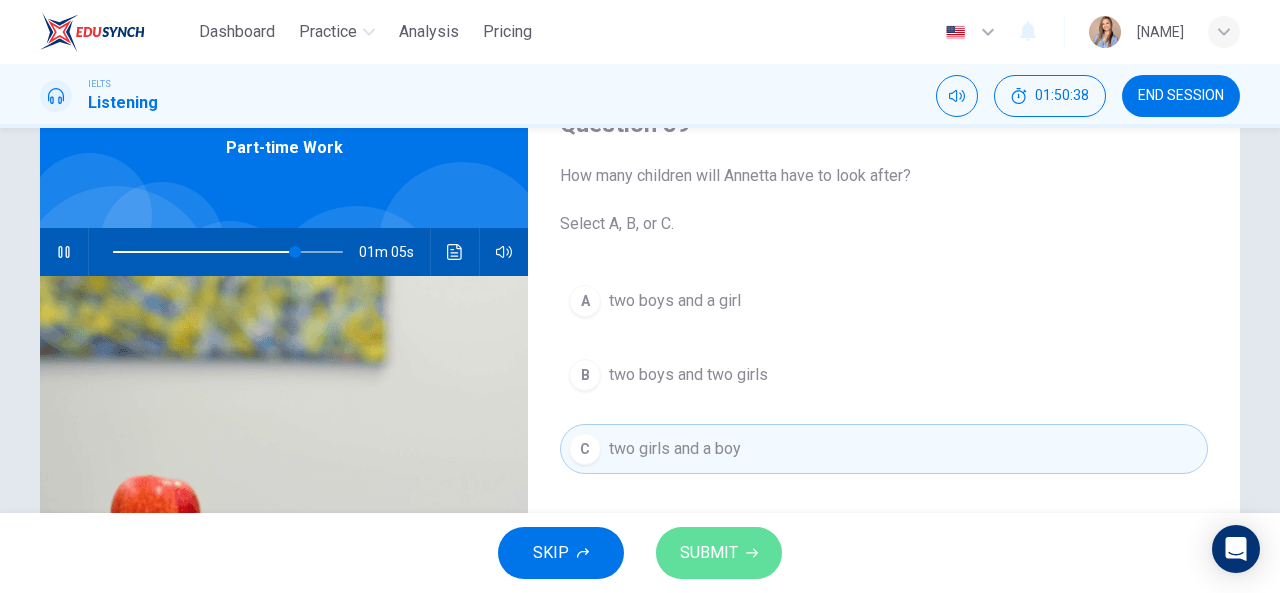 click on "SUBMIT" at bounding box center (719, 553) 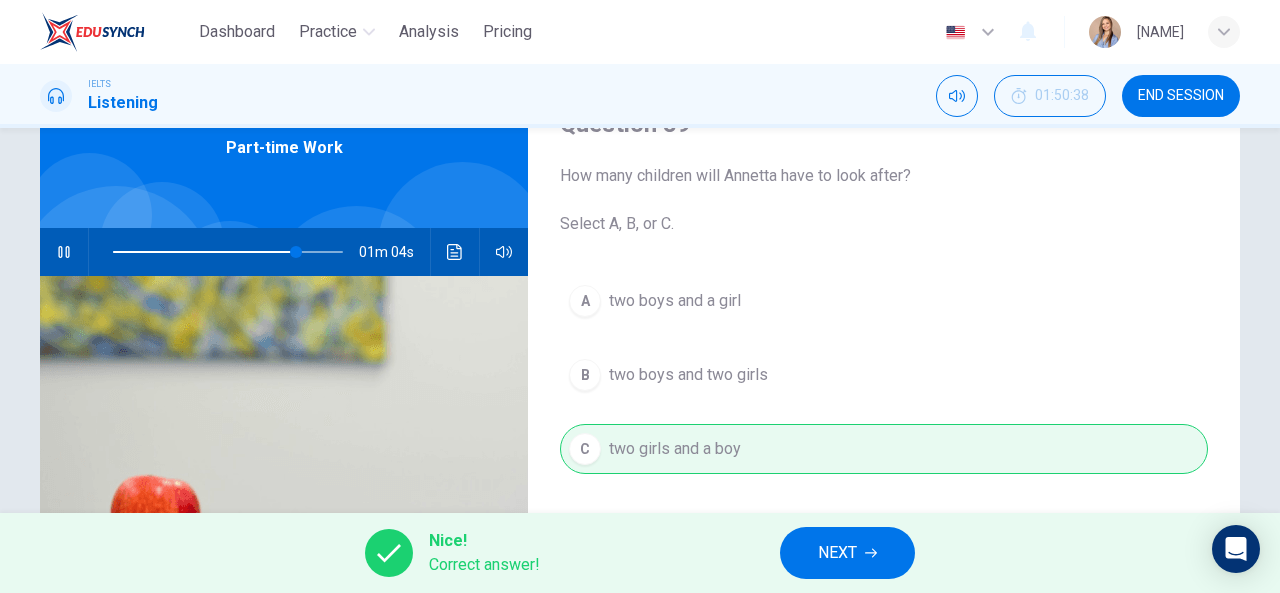 type on "80" 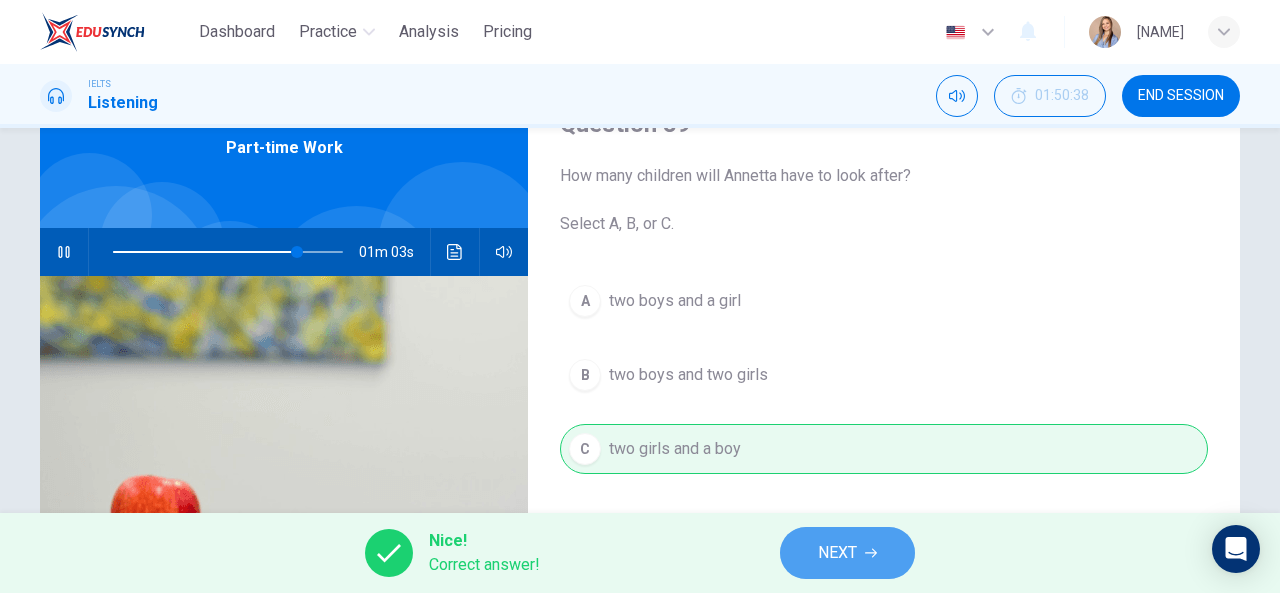 click on "NEXT" at bounding box center [847, 553] 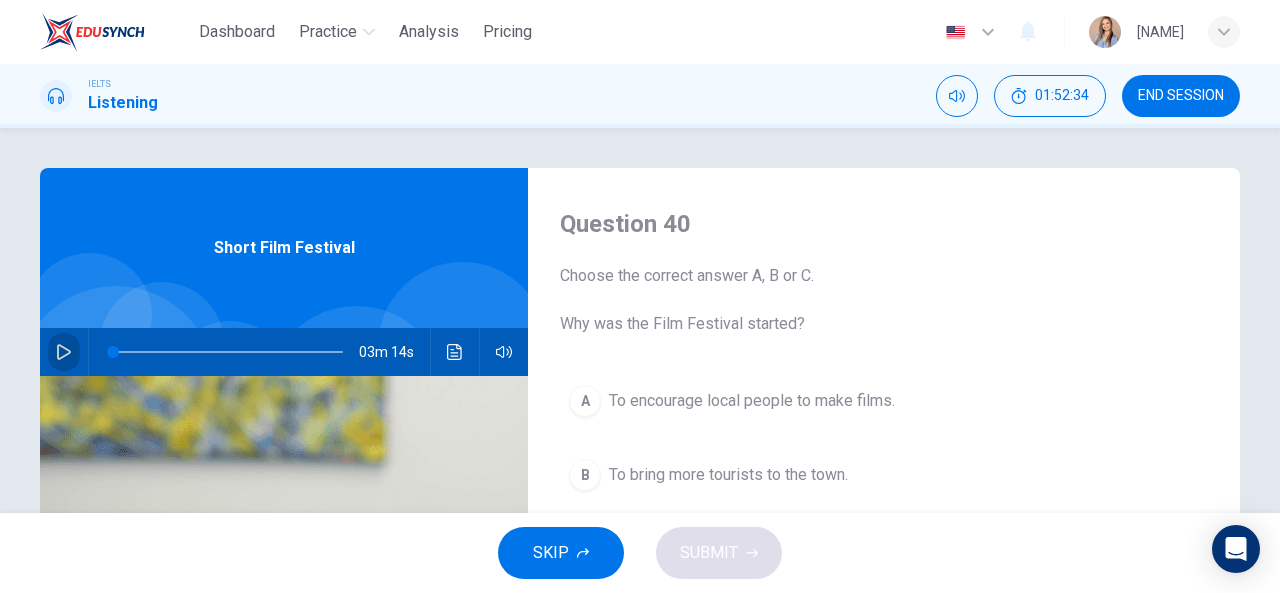click 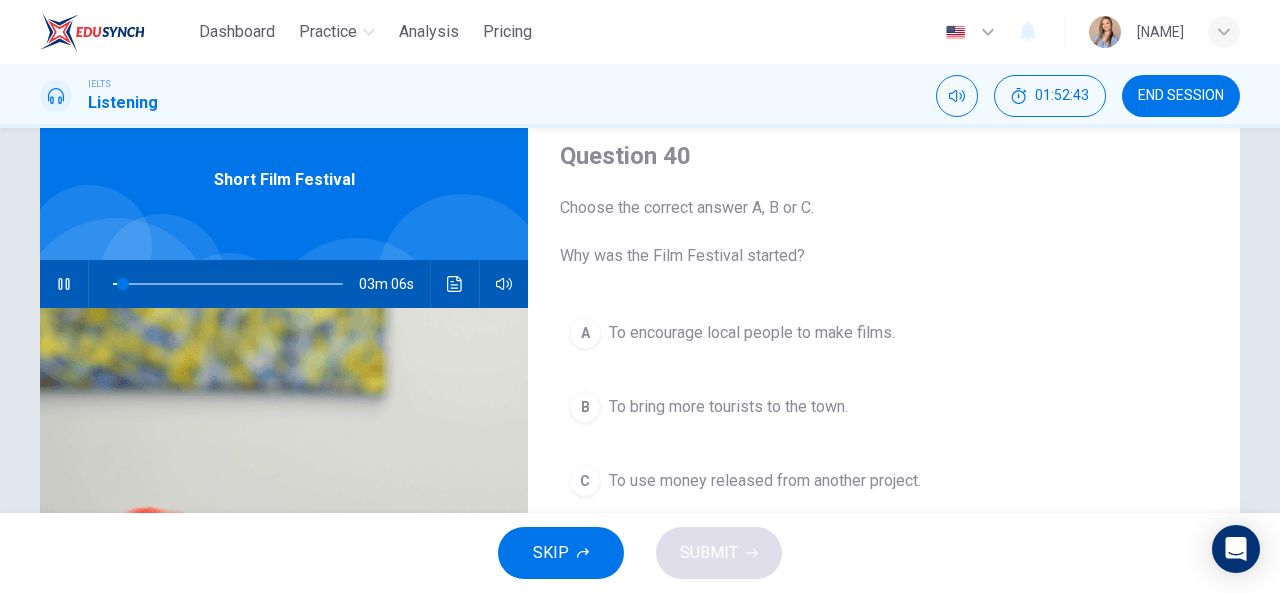 scroll, scrollTop: 100, scrollLeft: 0, axis: vertical 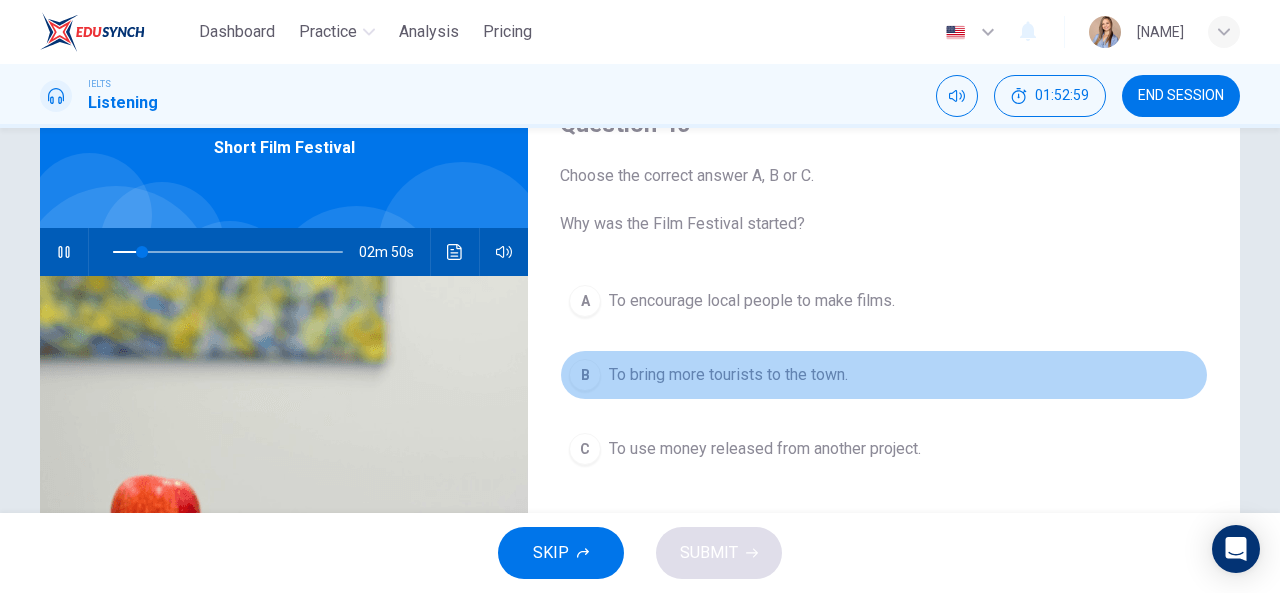 click on "B To bring more tourists to the town." at bounding box center (884, 375) 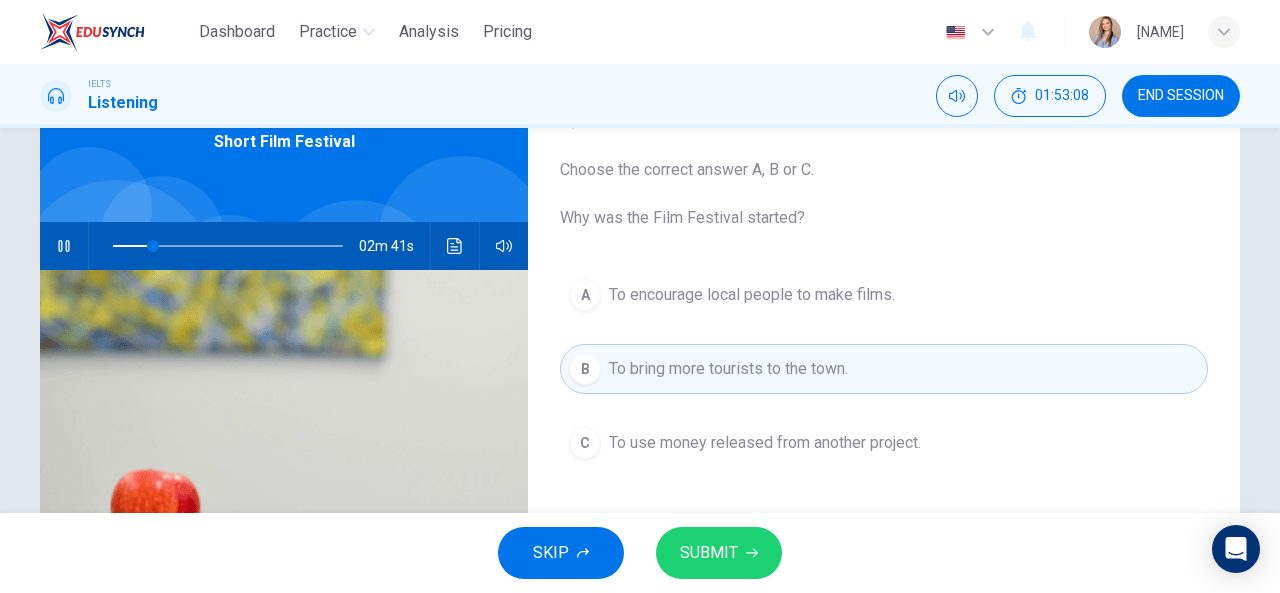 scroll, scrollTop: 100, scrollLeft: 0, axis: vertical 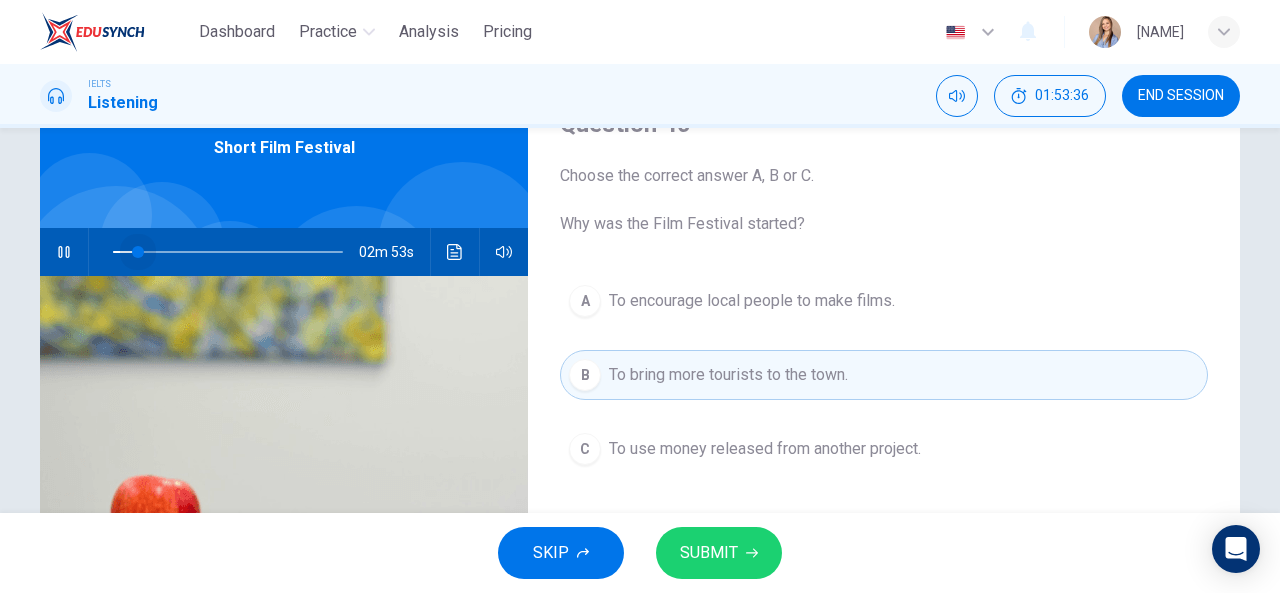 drag, startPoint x: 176, startPoint y: 250, endPoint x: 133, endPoint y: 257, distance: 43.56604 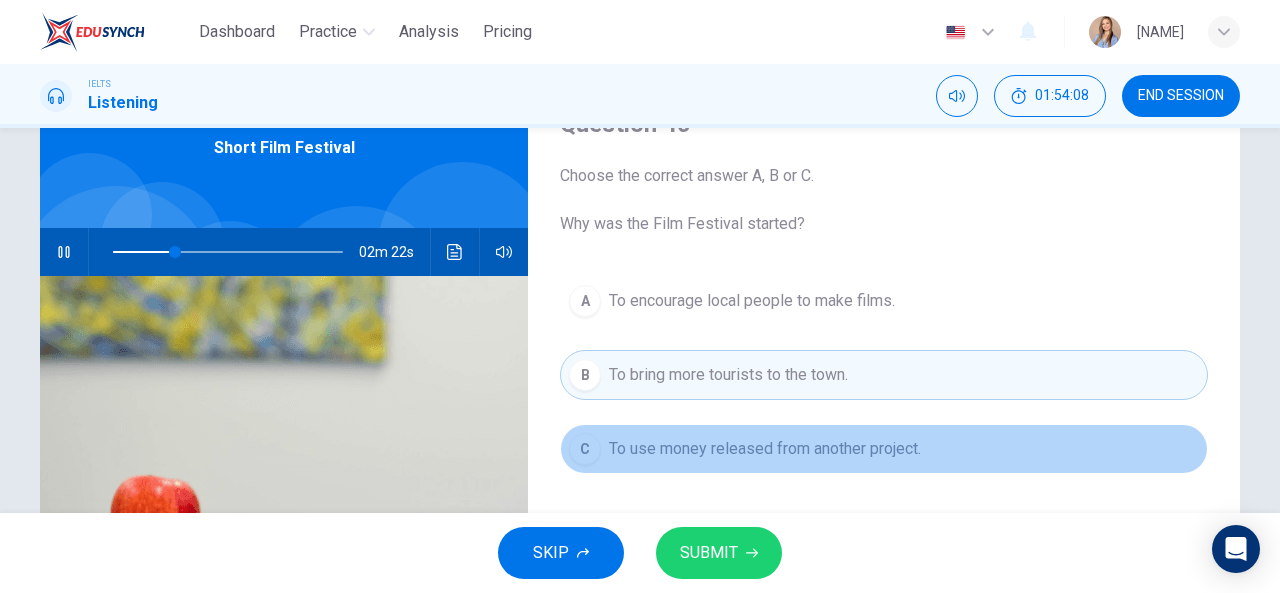 click on "C To use money released from another project." at bounding box center (884, 449) 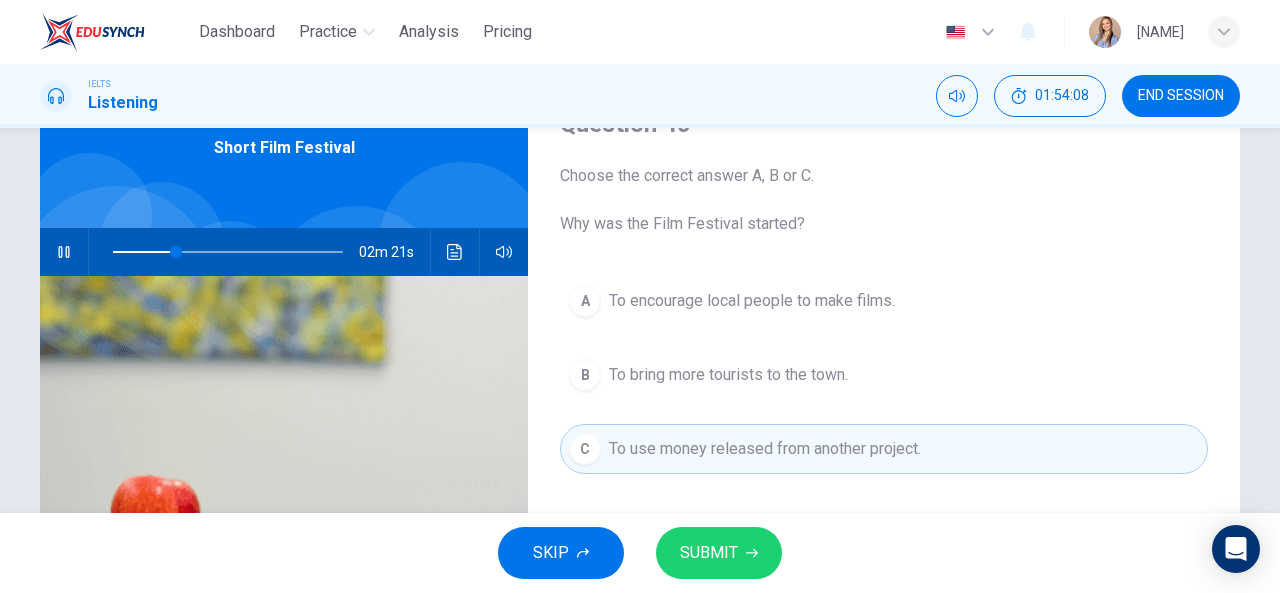 click on "SUBMIT" at bounding box center [709, 553] 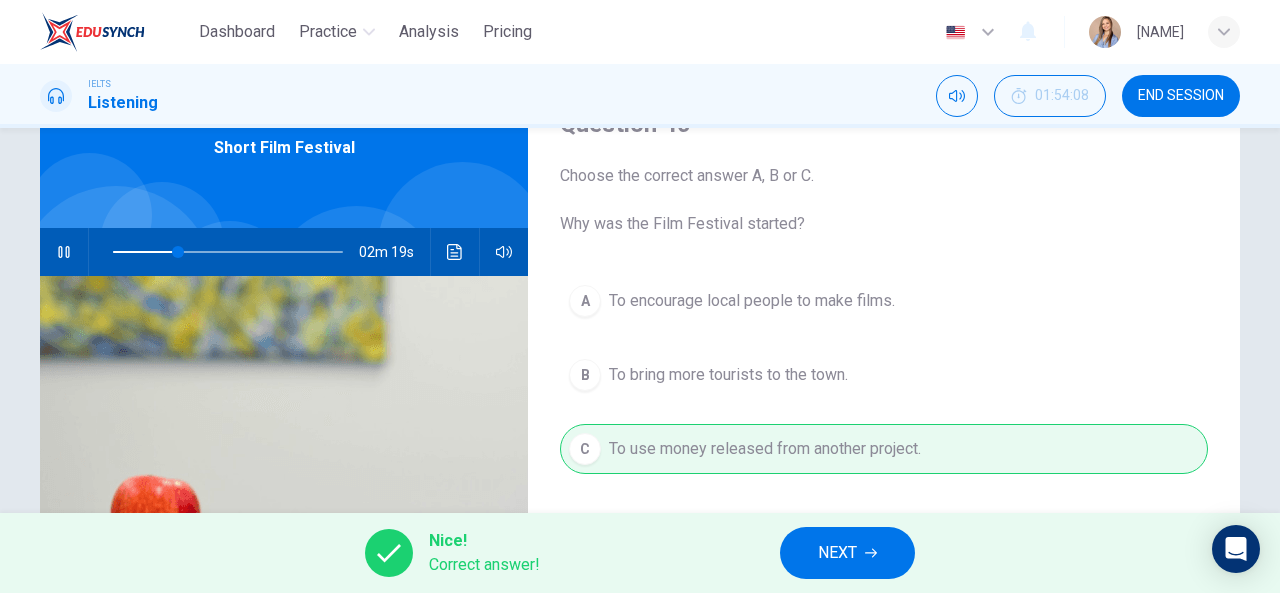 click on "NEXT" at bounding box center (847, 553) 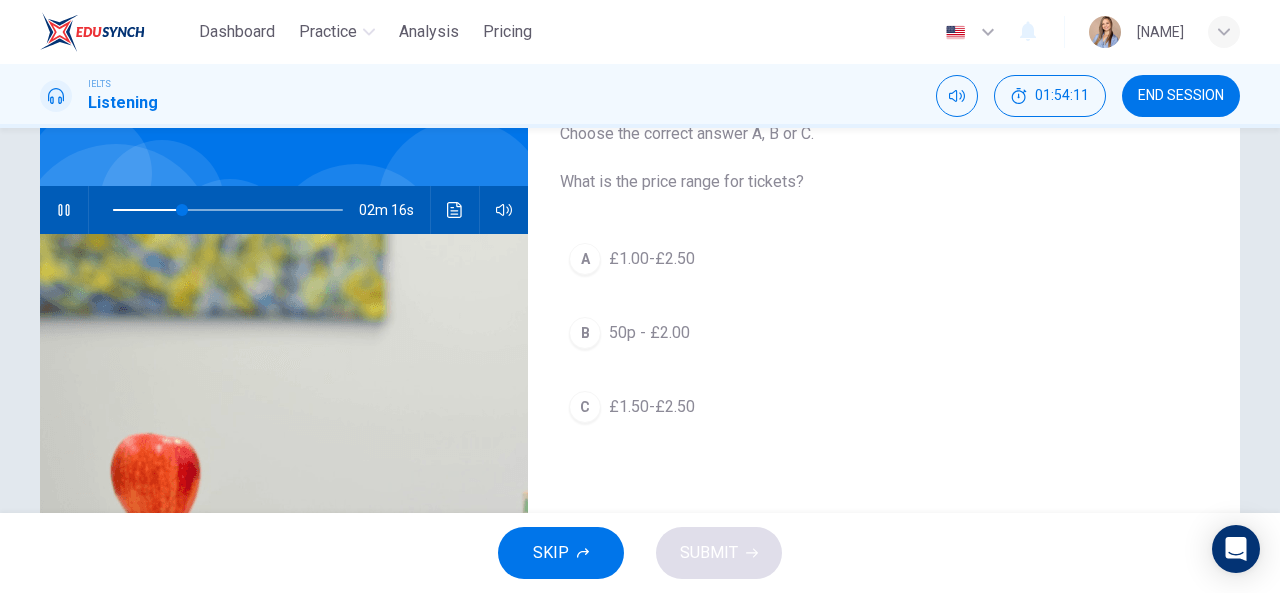 scroll, scrollTop: 100, scrollLeft: 0, axis: vertical 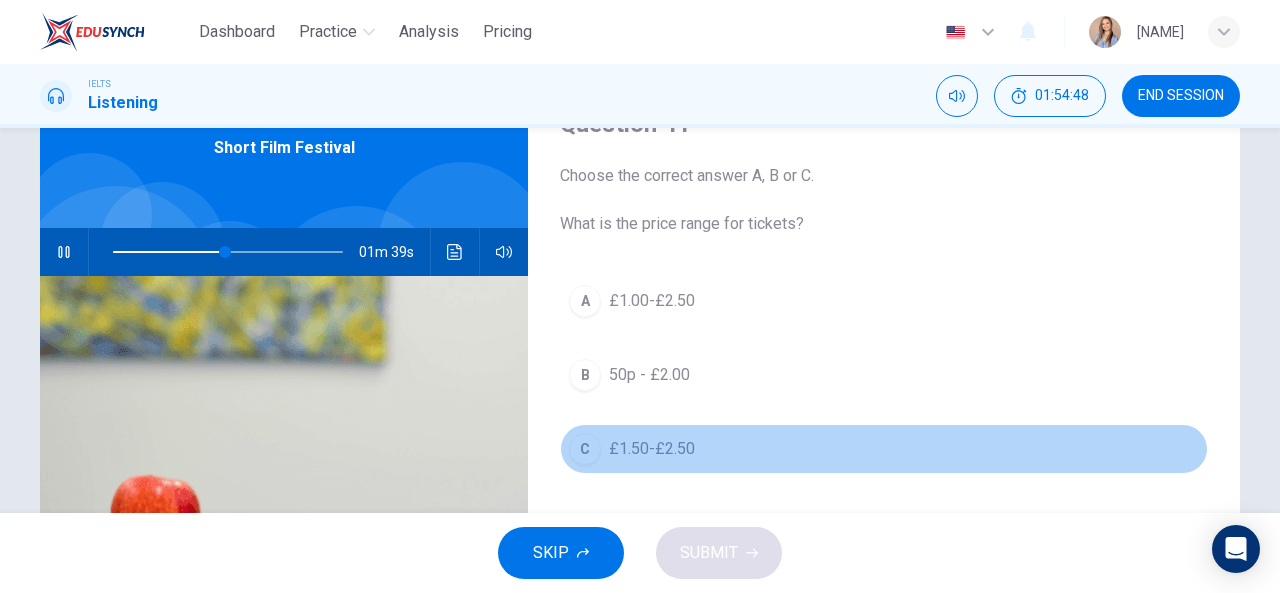 click on "£1.50-£2.50" at bounding box center (652, 449) 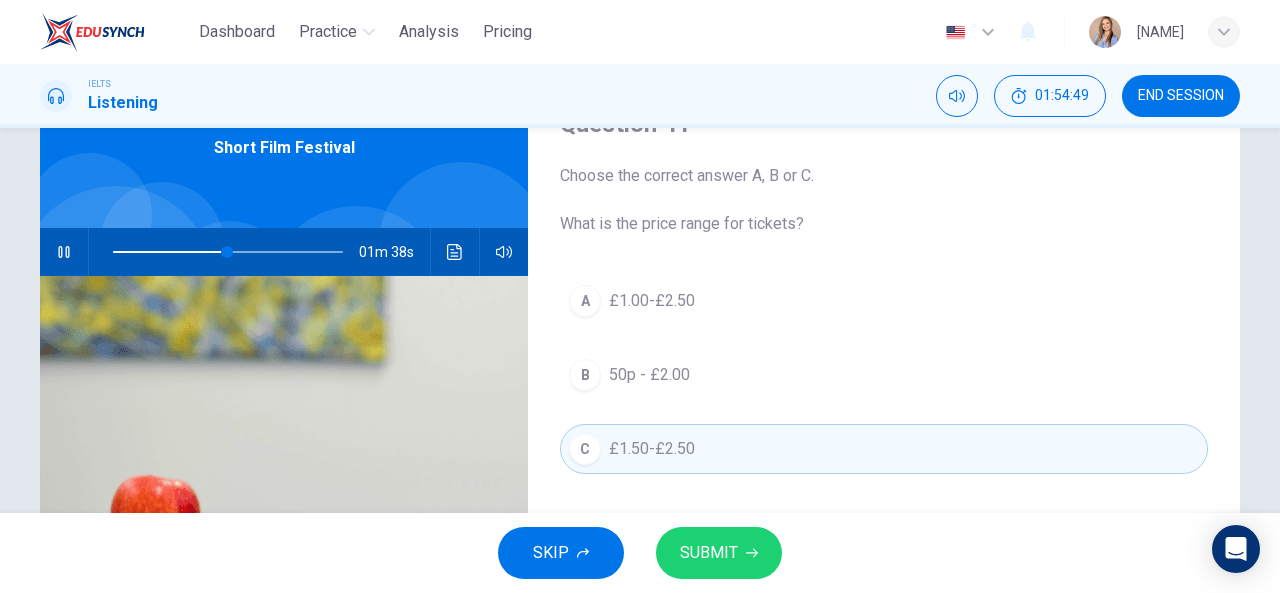 click on "SUBMIT" at bounding box center (719, 553) 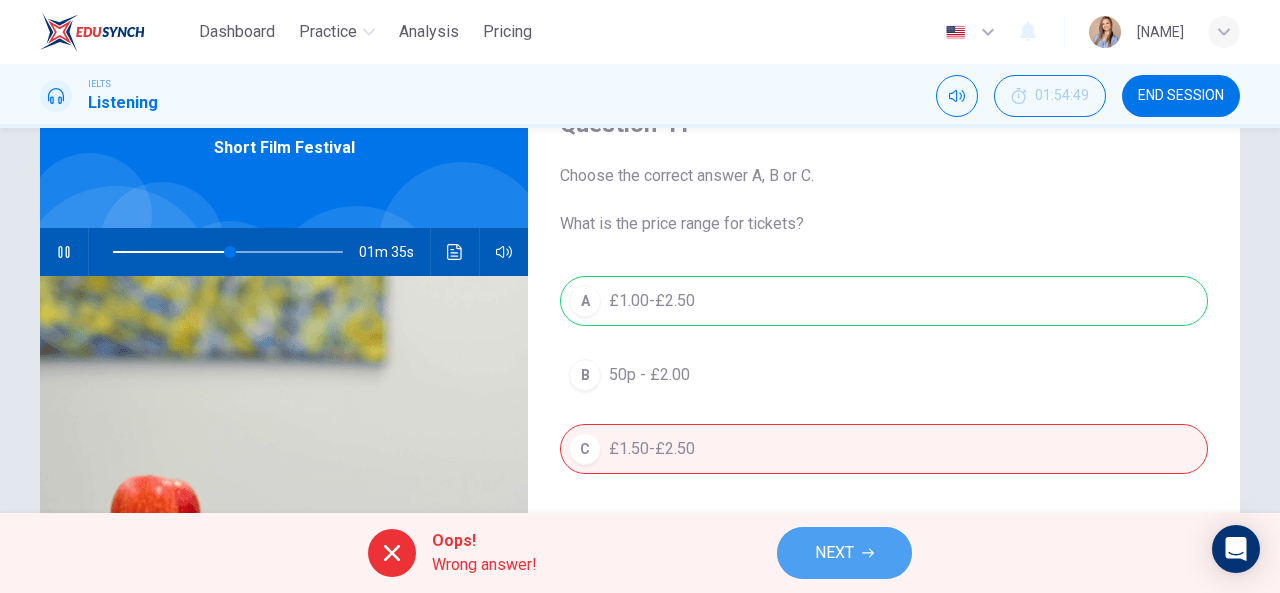 click 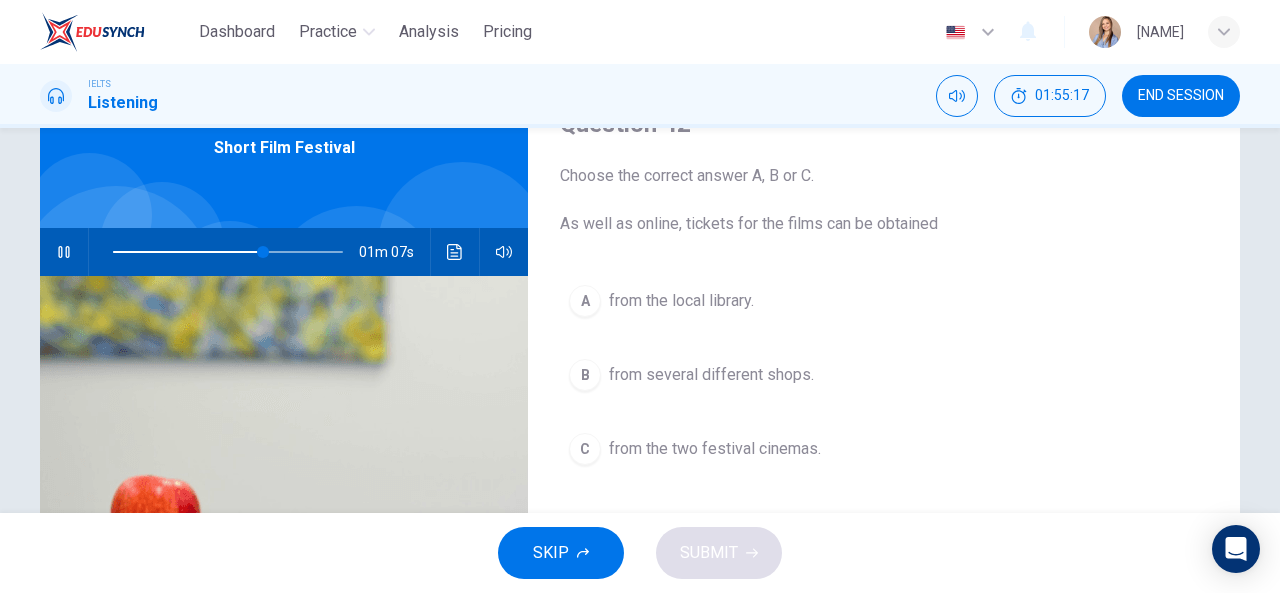 click on "from the local library." at bounding box center (681, 301) 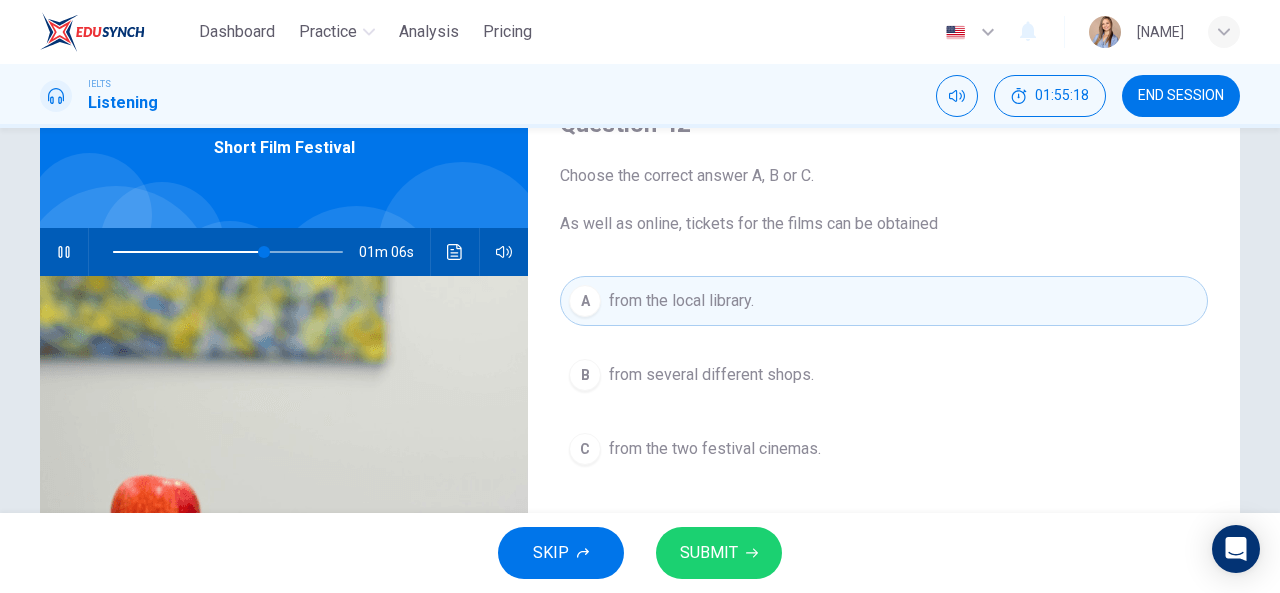 click on "SUBMIT" at bounding box center (709, 553) 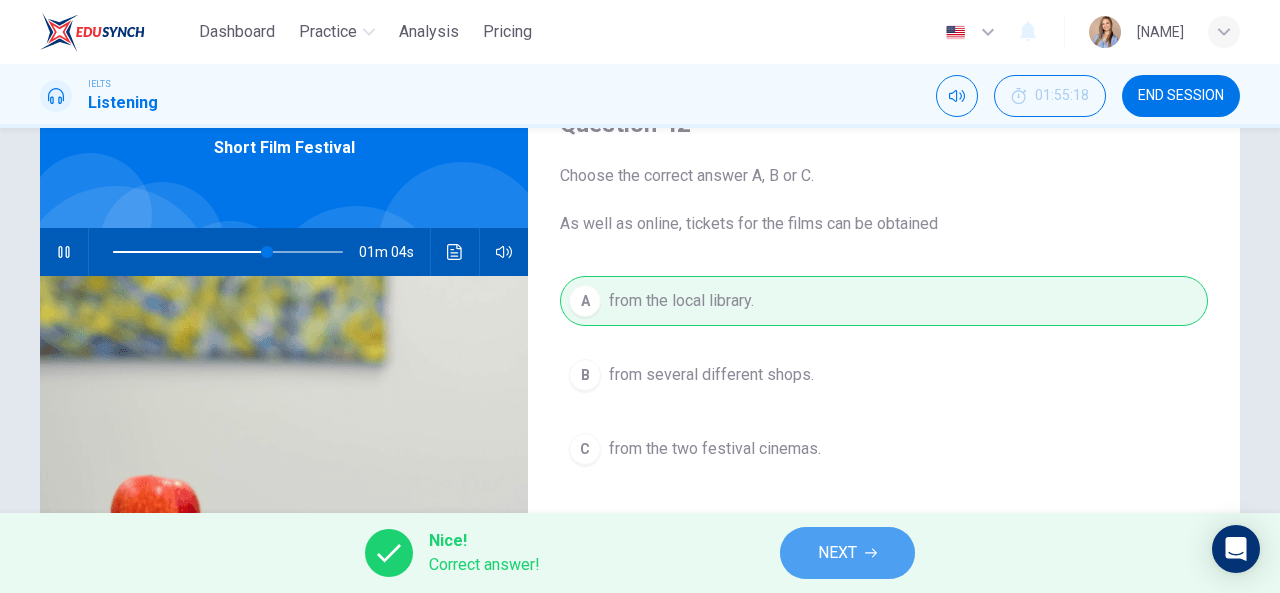click on "NEXT" at bounding box center [837, 553] 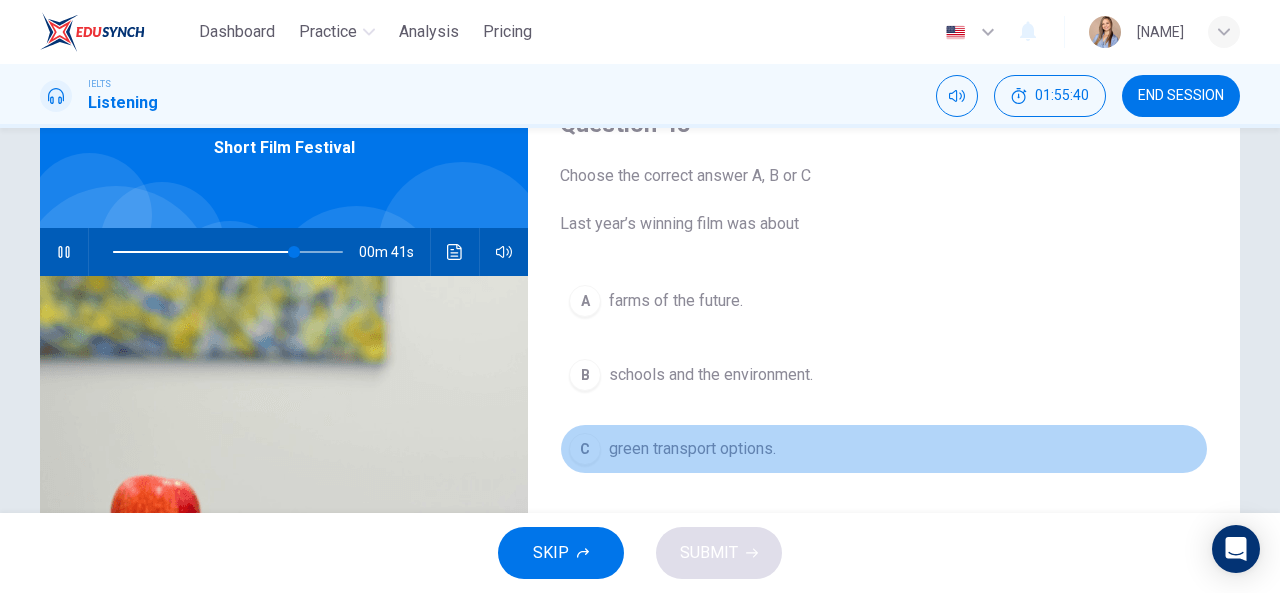 click on "green transport options." at bounding box center [692, 449] 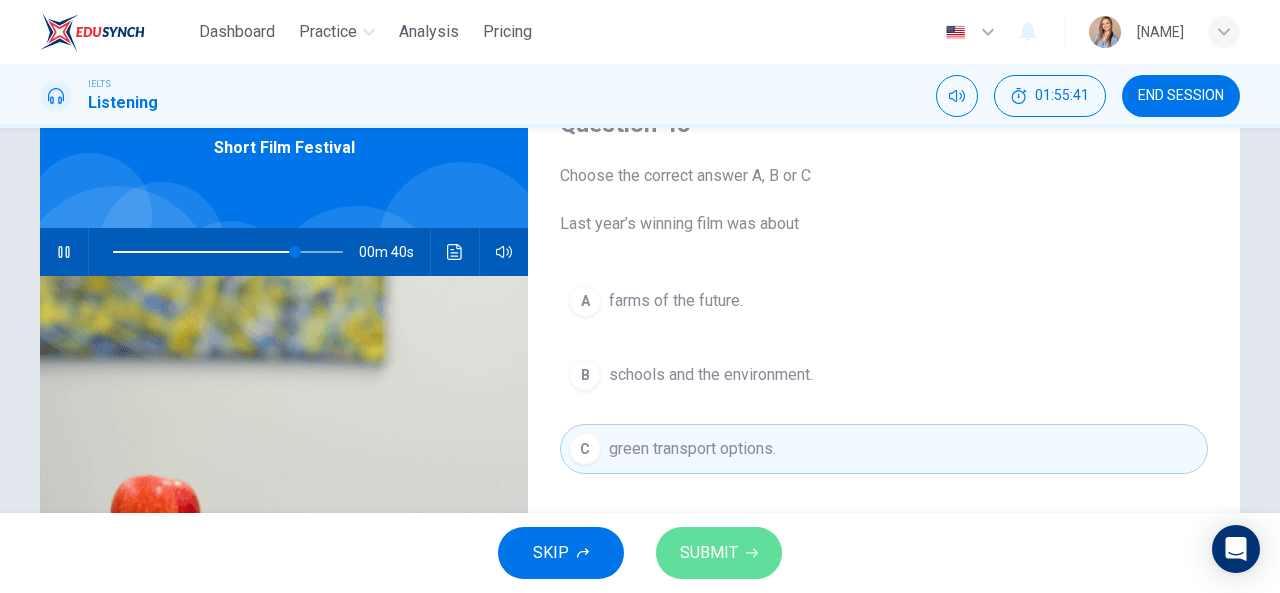 click on "SUBMIT" at bounding box center (709, 553) 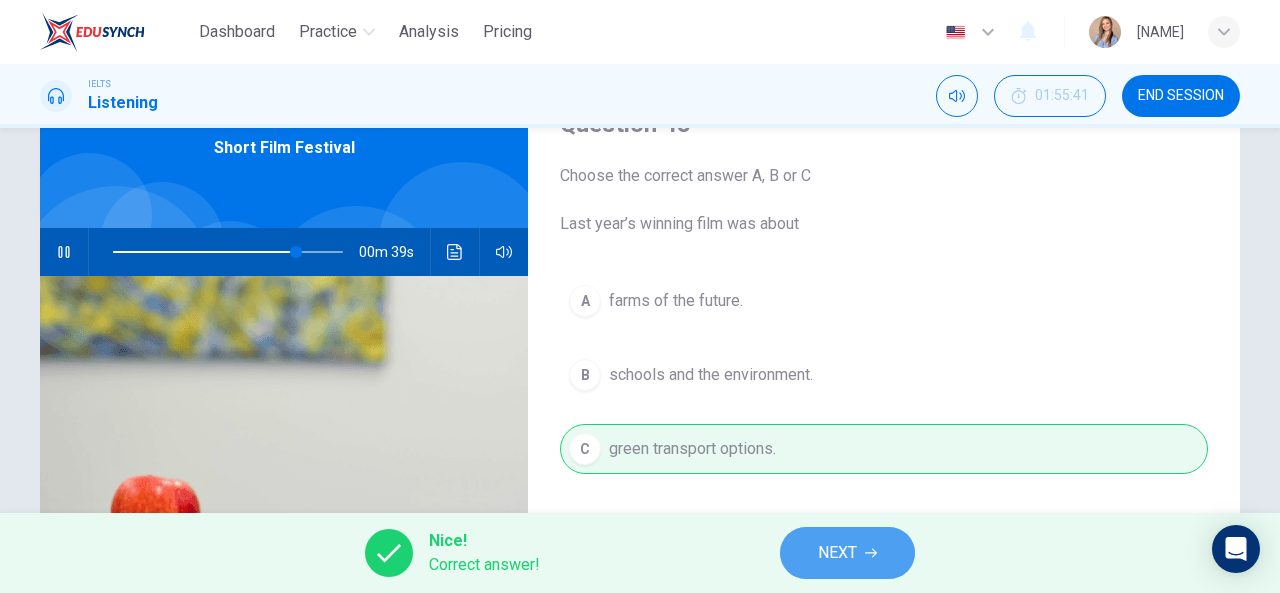 click on "NEXT" at bounding box center (847, 553) 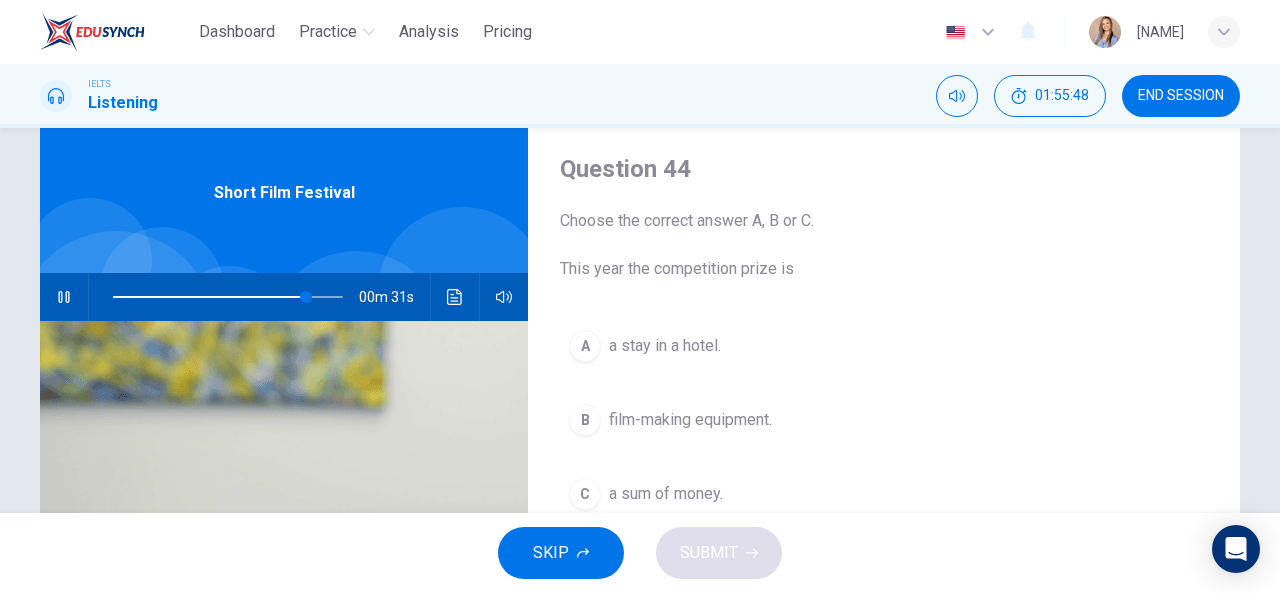 scroll, scrollTop: 100, scrollLeft: 0, axis: vertical 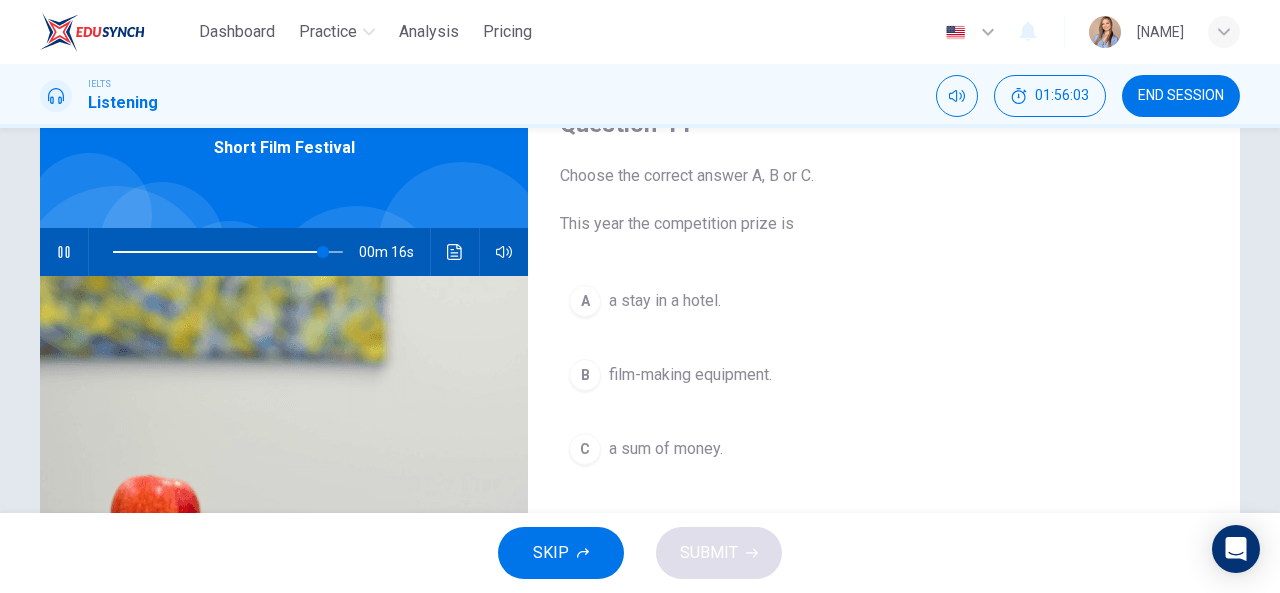 click on "film-making equipment." at bounding box center (690, 375) 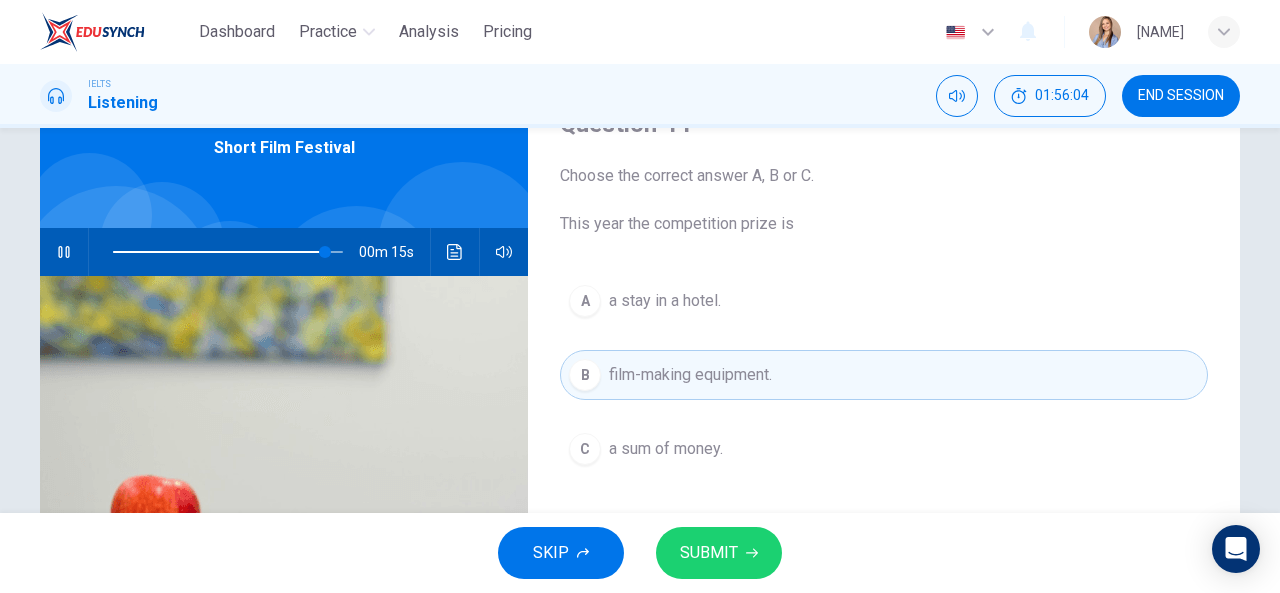 click on "SUBMIT" at bounding box center [709, 553] 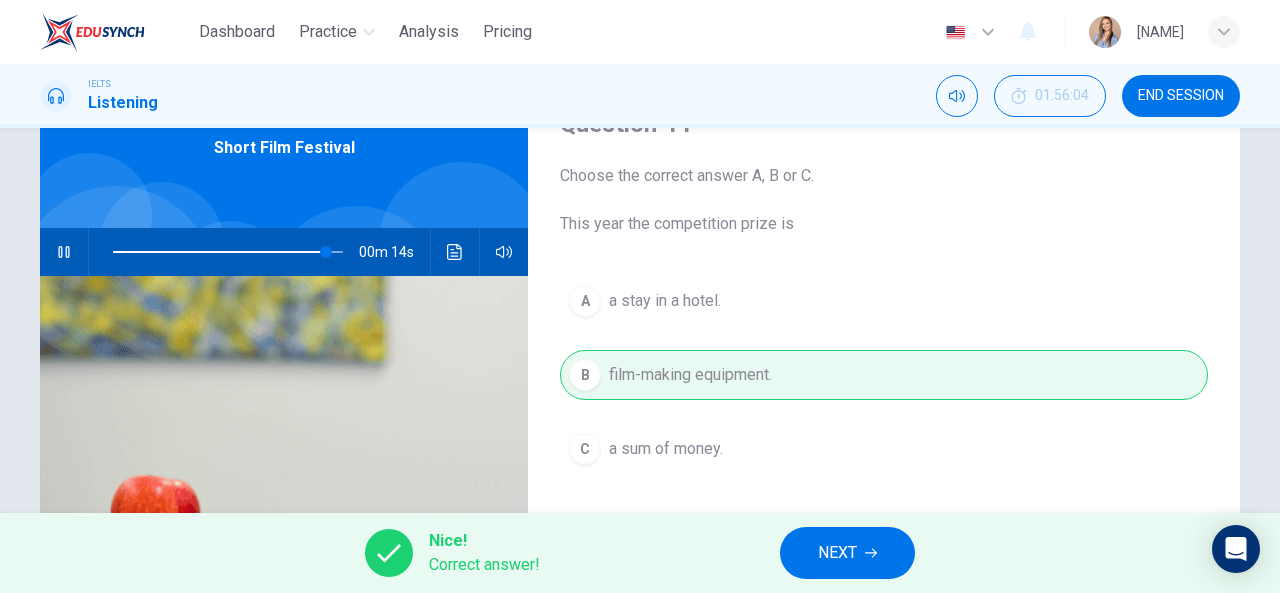 click on "NEXT" at bounding box center [837, 553] 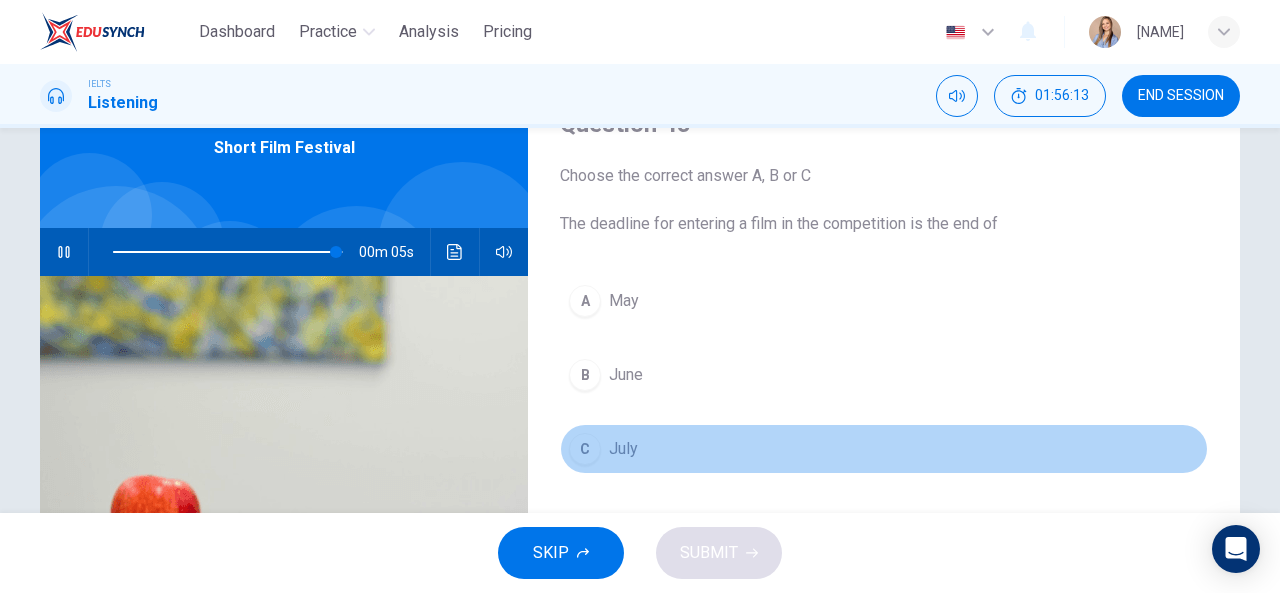 click on "C July" at bounding box center [884, 449] 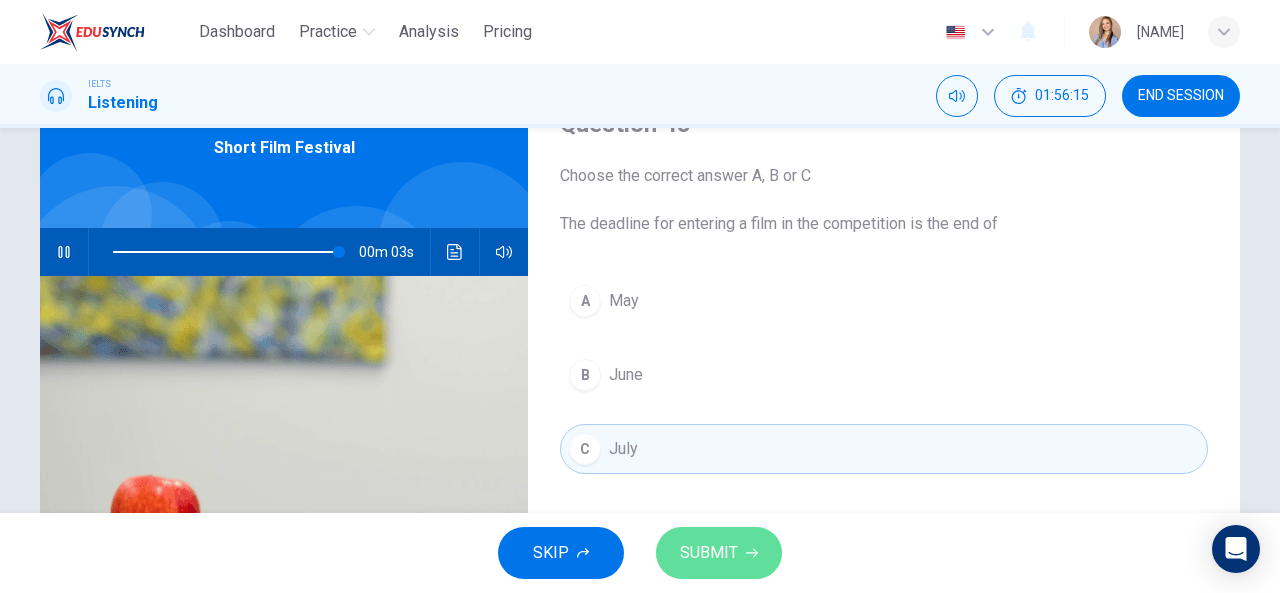 click on "SUBMIT" at bounding box center (719, 553) 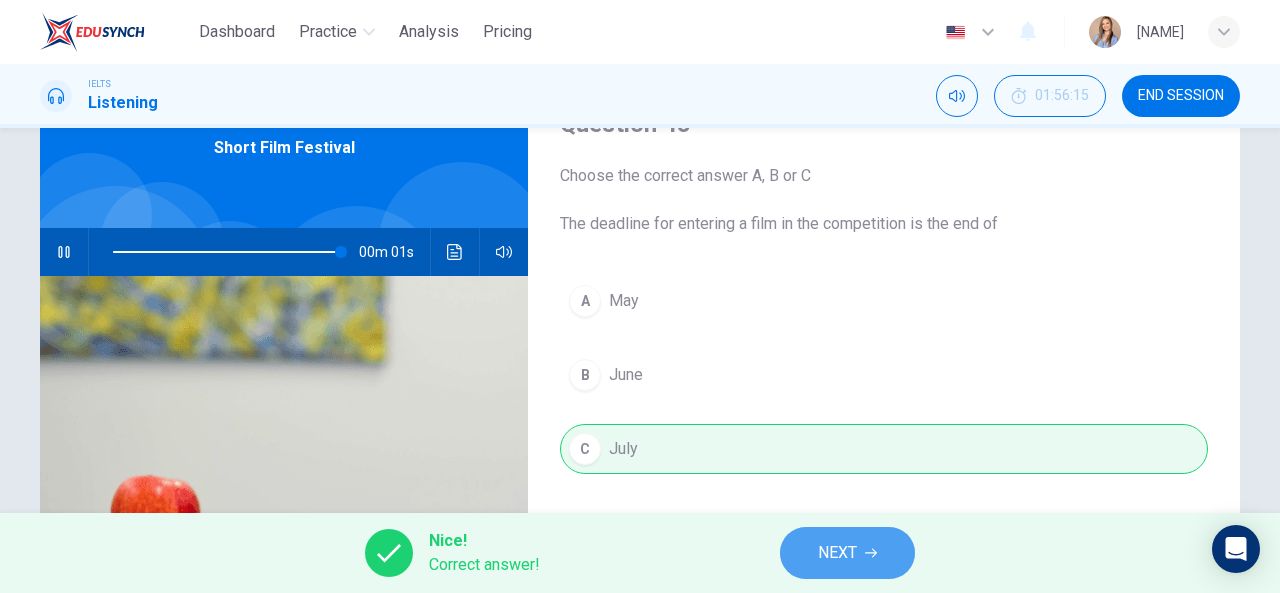 click on "NEXT" at bounding box center (847, 553) 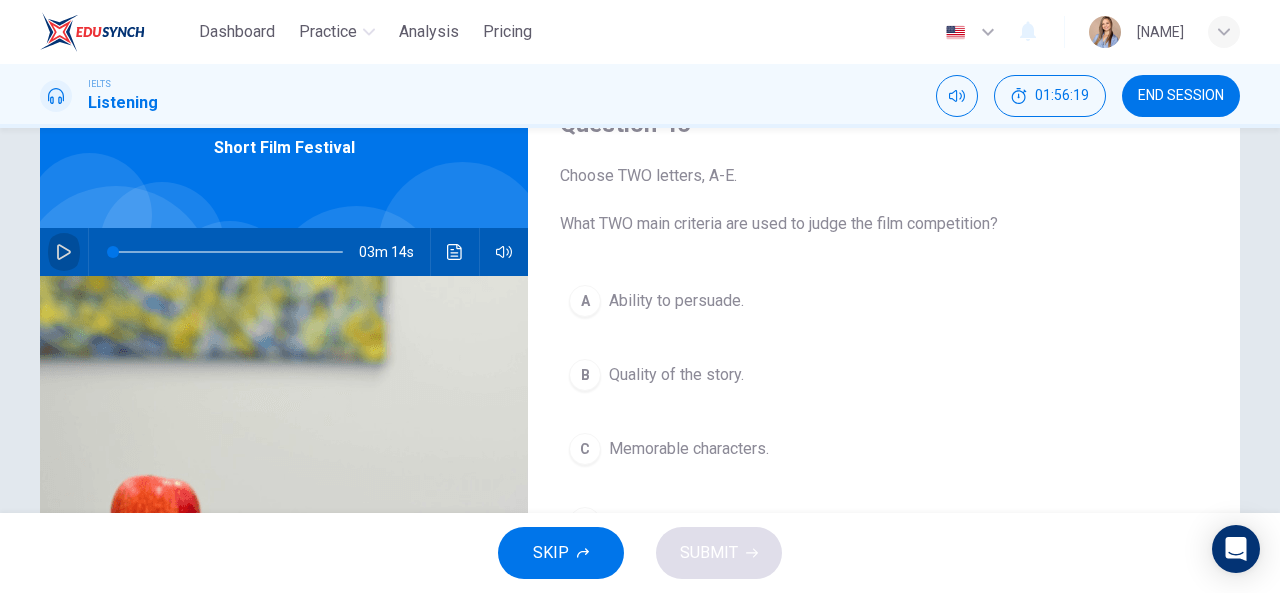 click 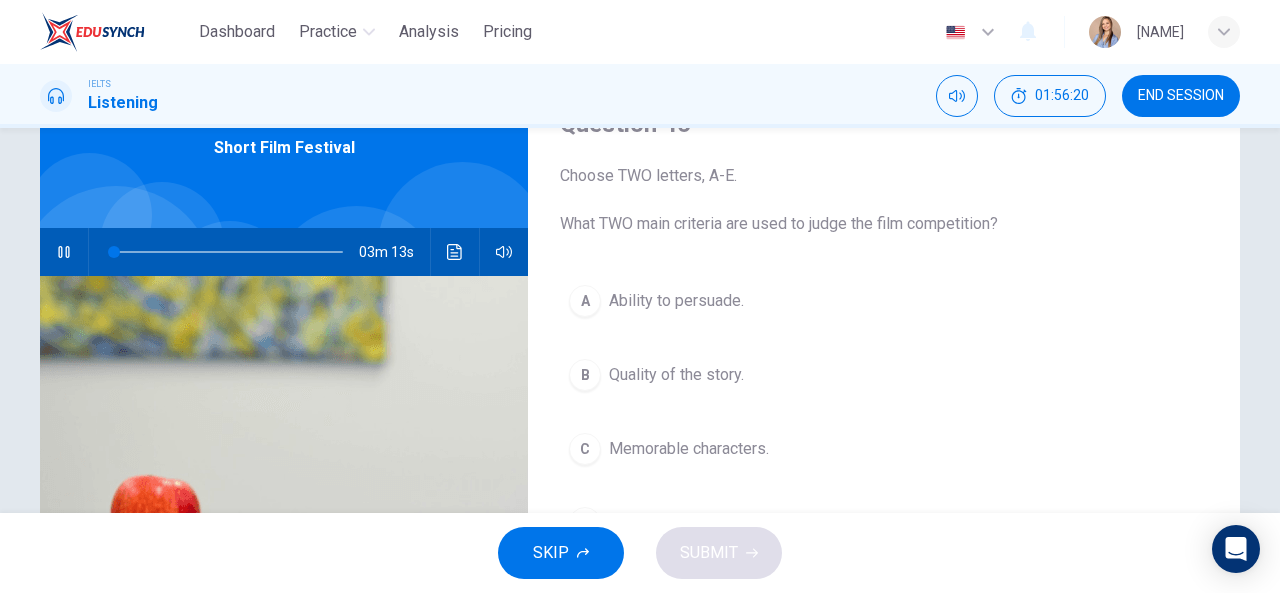 click at bounding box center [228, 252] 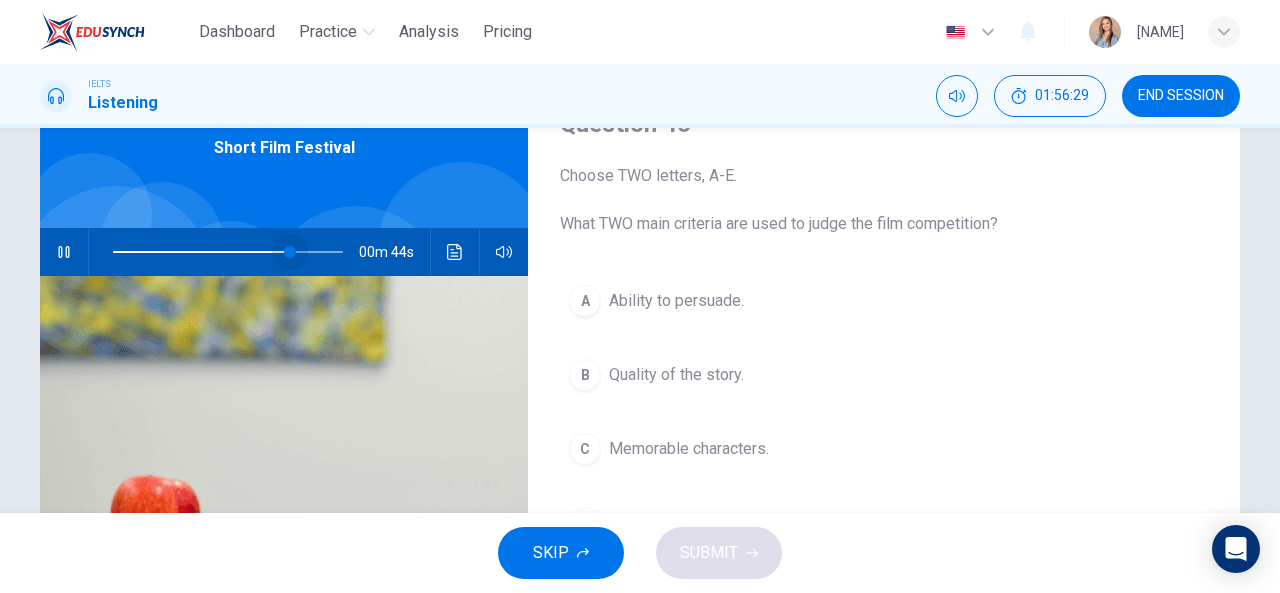 drag, startPoint x: 303, startPoint y: 251, endPoint x: 285, endPoint y: 253, distance: 18.110771 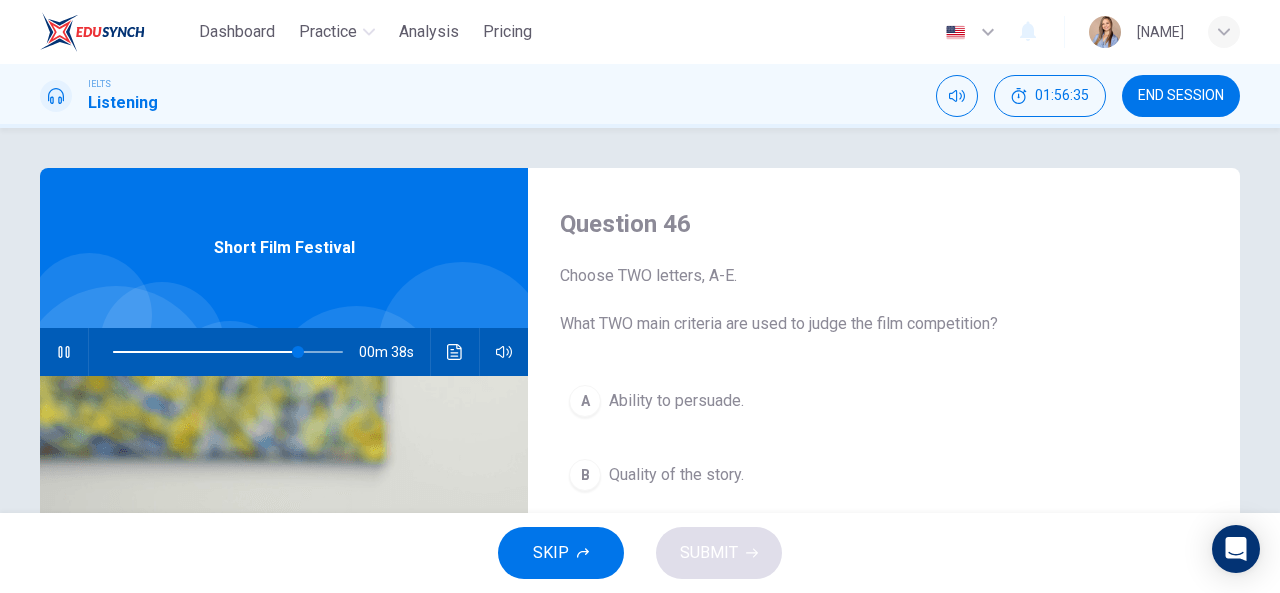 scroll, scrollTop: 100, scrollLeft: 0, axis: vertical 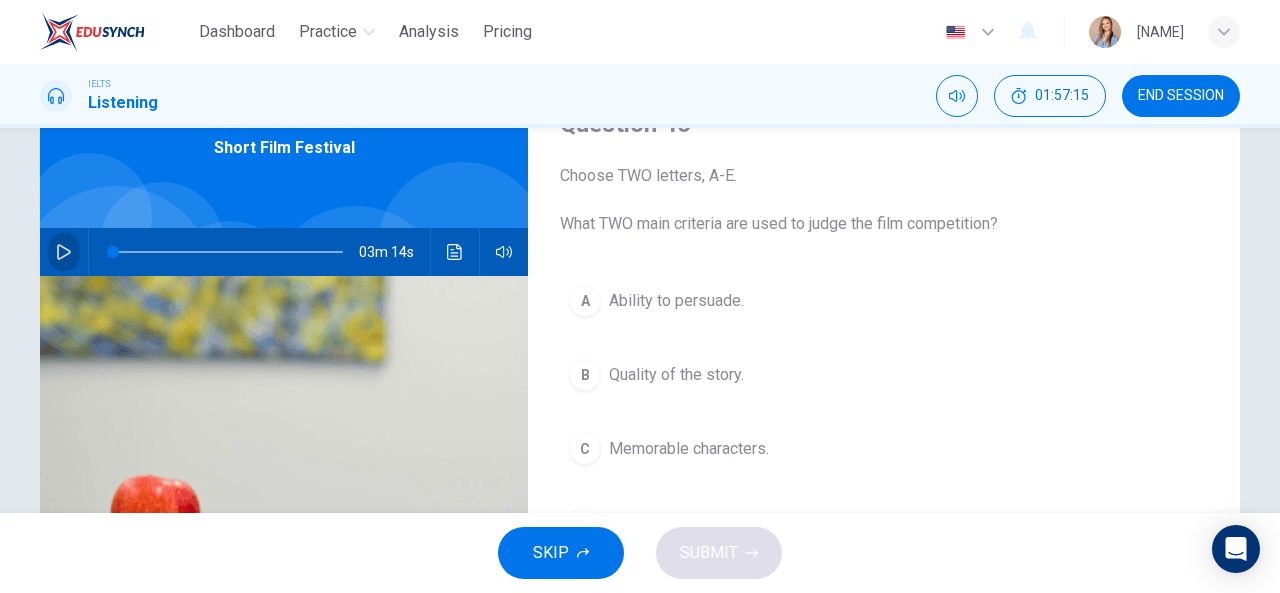 click 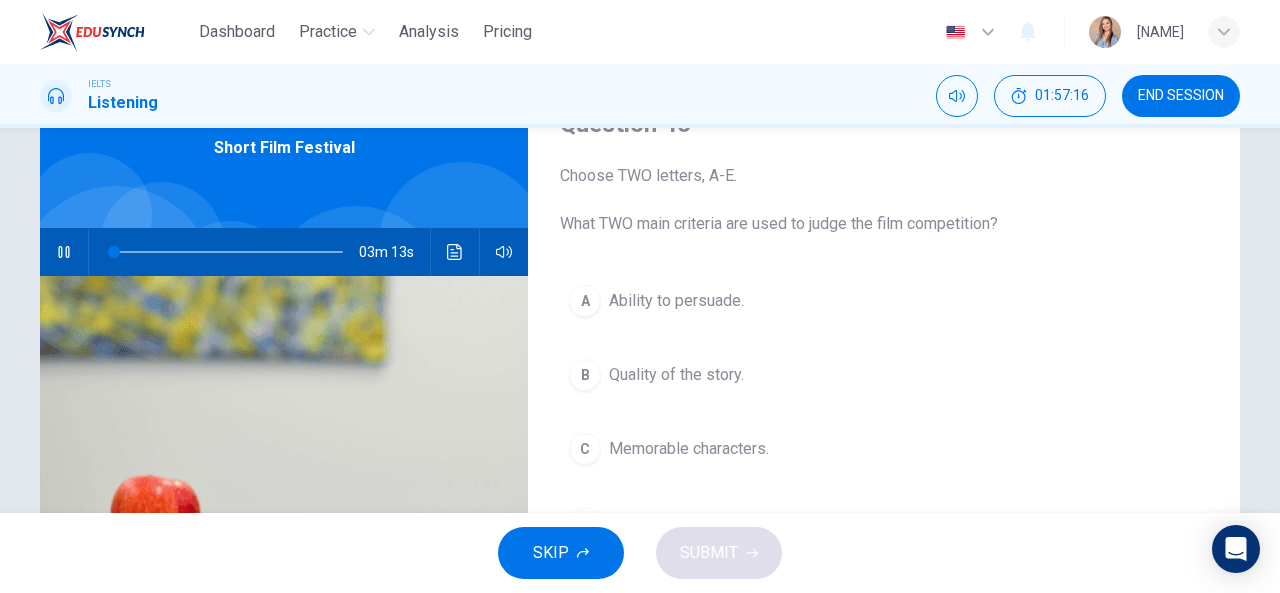 click at bounding box center [228, 252] 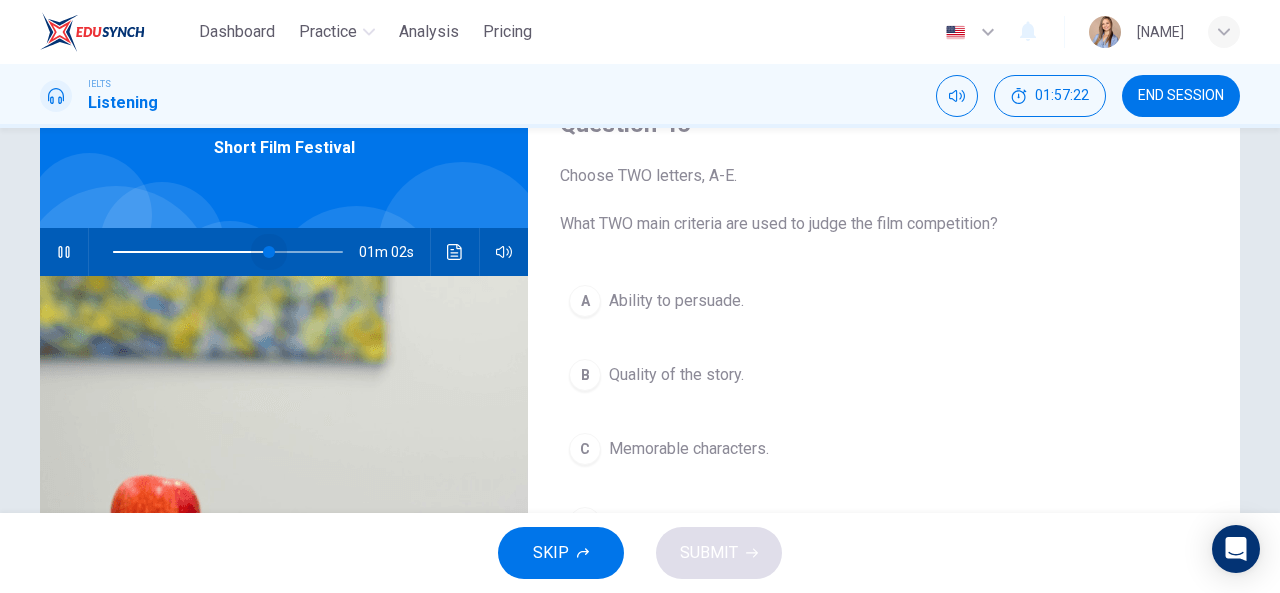 click at bounding box center (269, 252) 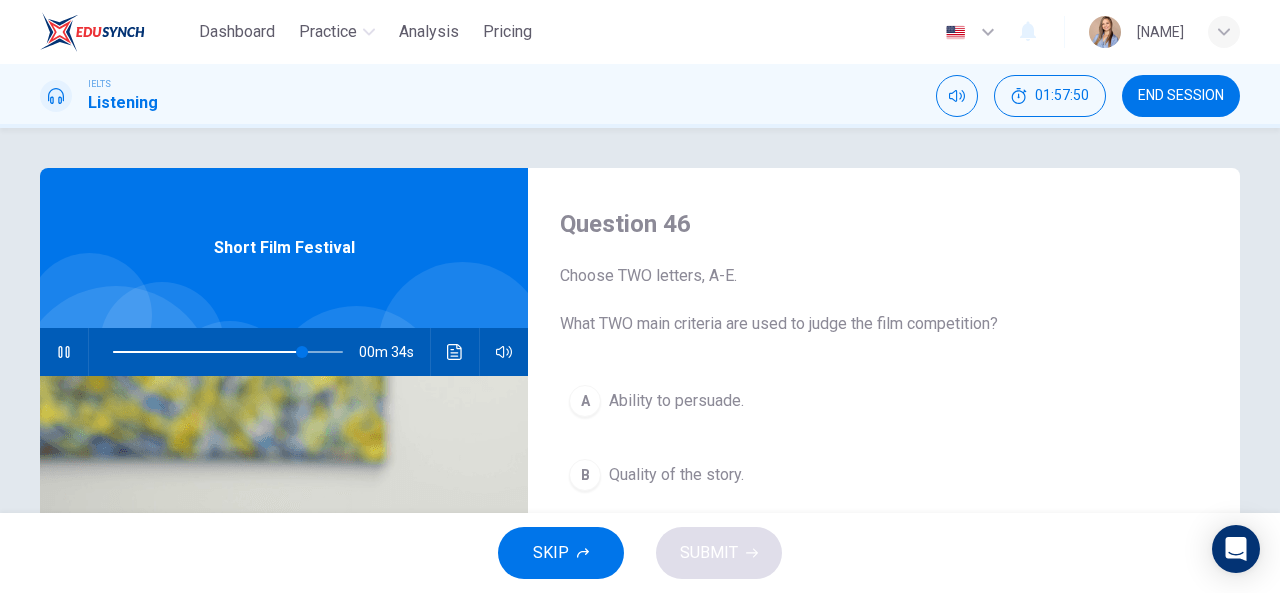 scroll, scrollTop: 100, scrollLeft: 0, axis: vertical 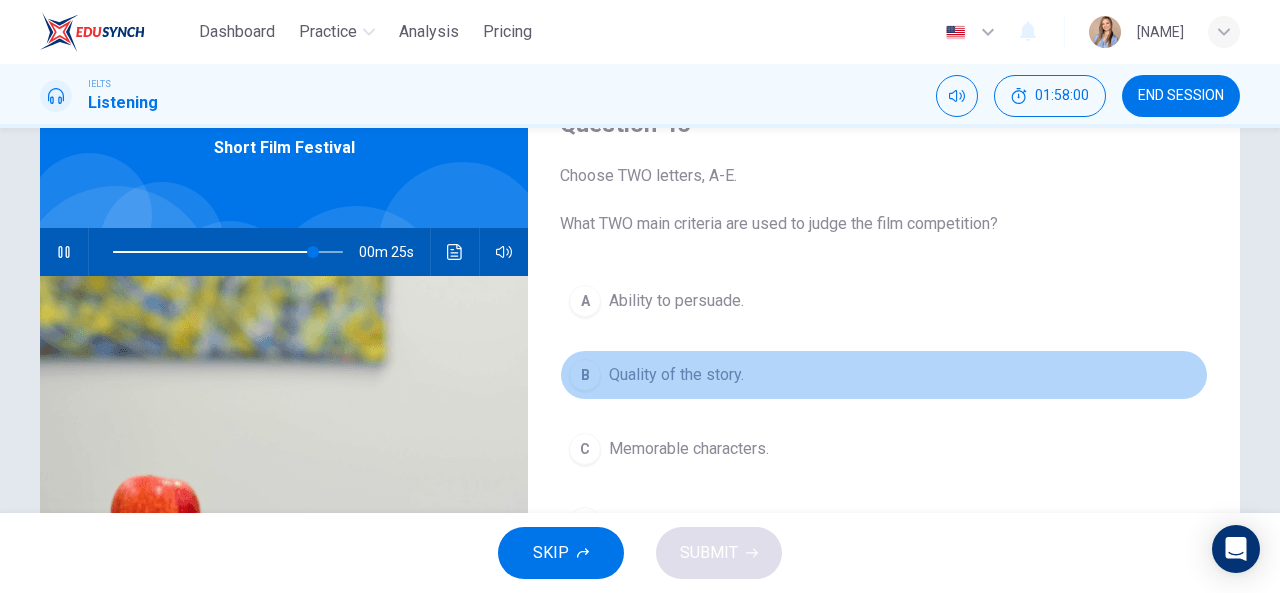 click on "Quality of the story." at bounding box center (676, 375) 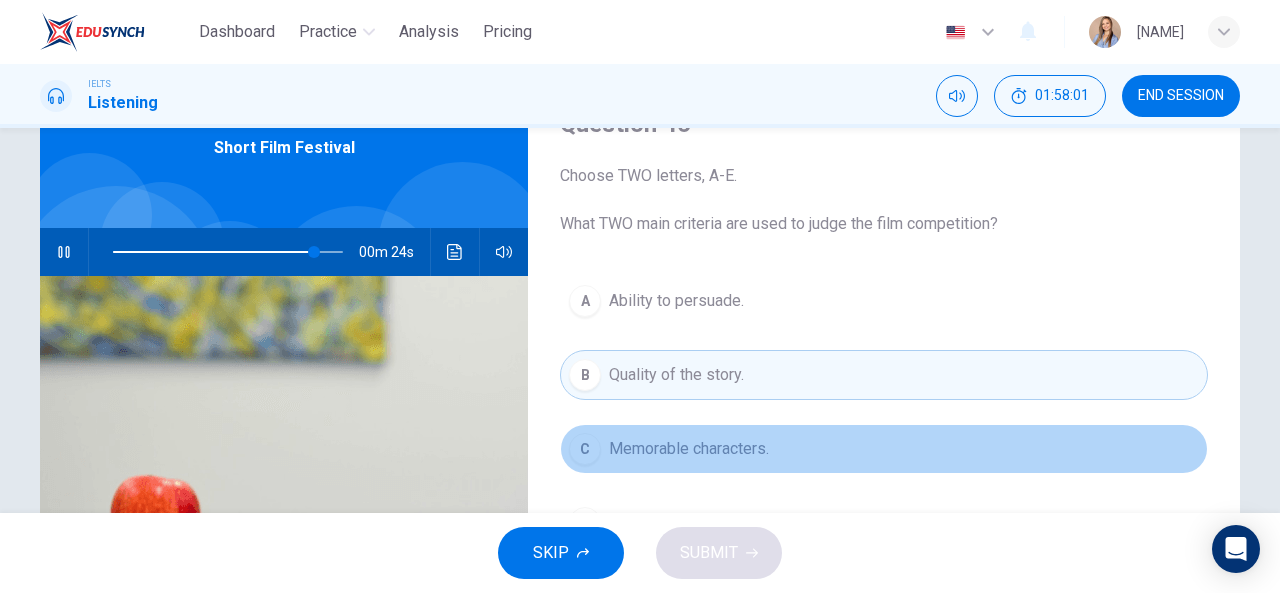 click on "Memorable characters." at bounding box center [689, 449] 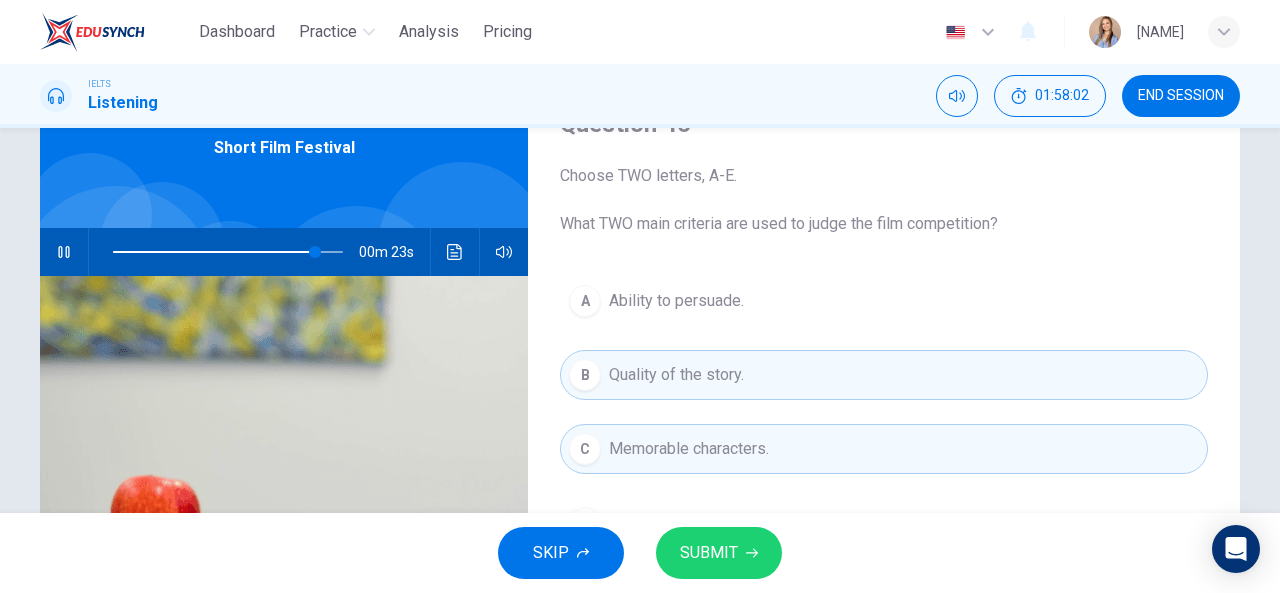 click on "SUBMIT" at bounding box center (719, 553) 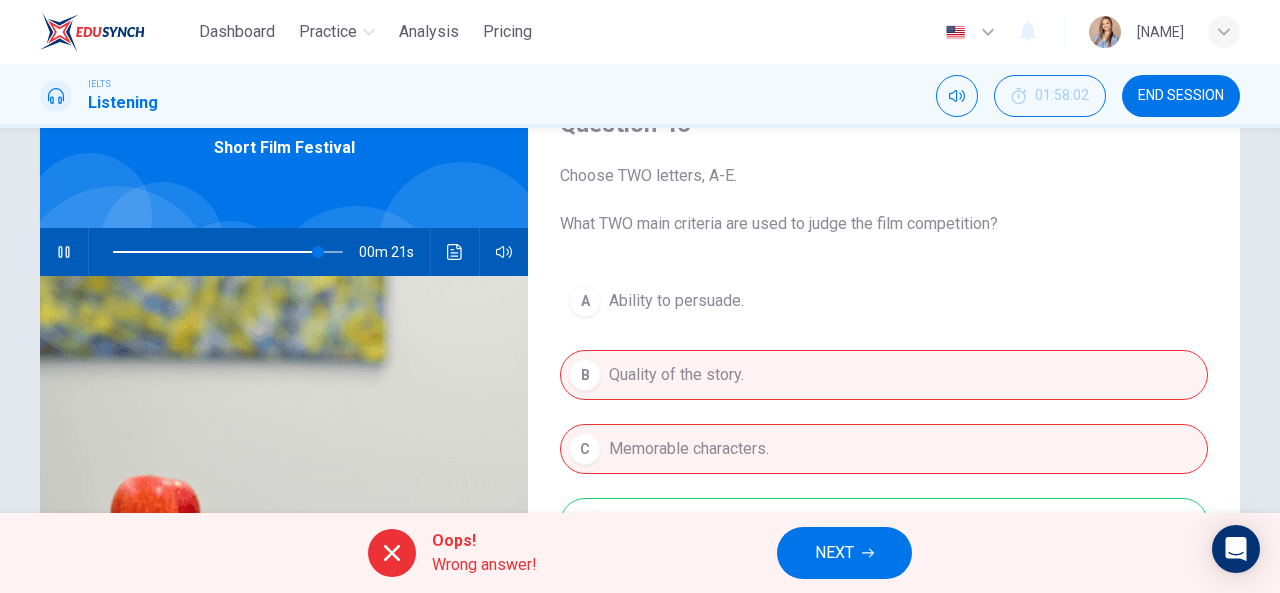 scroll, scrollTop: 300, scrollLeft: 0, axis: vertical 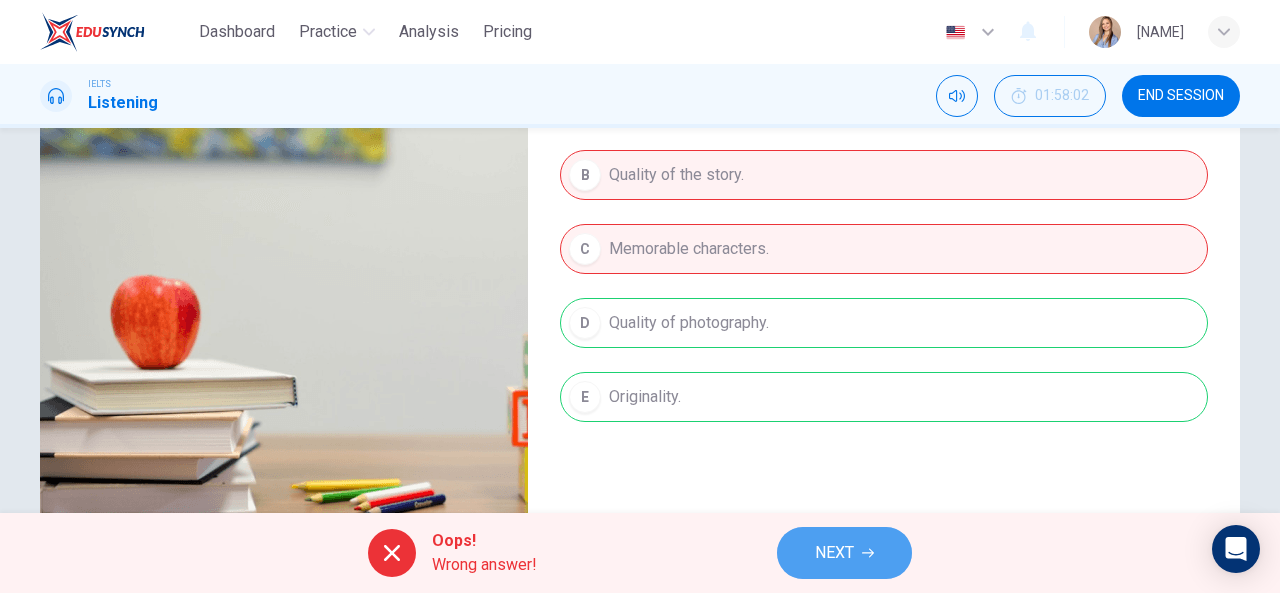click on "NEXT" at bounding box center [844, 553] 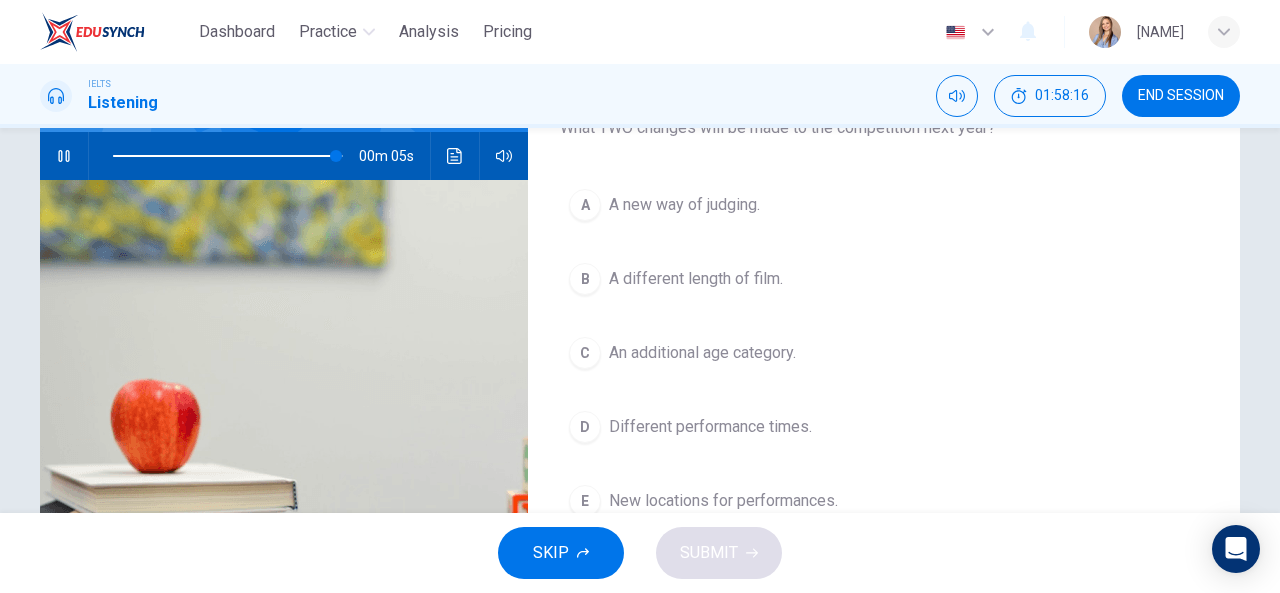 scroll, scrollTop: 200, scrollLeft: 0, axis: vertical 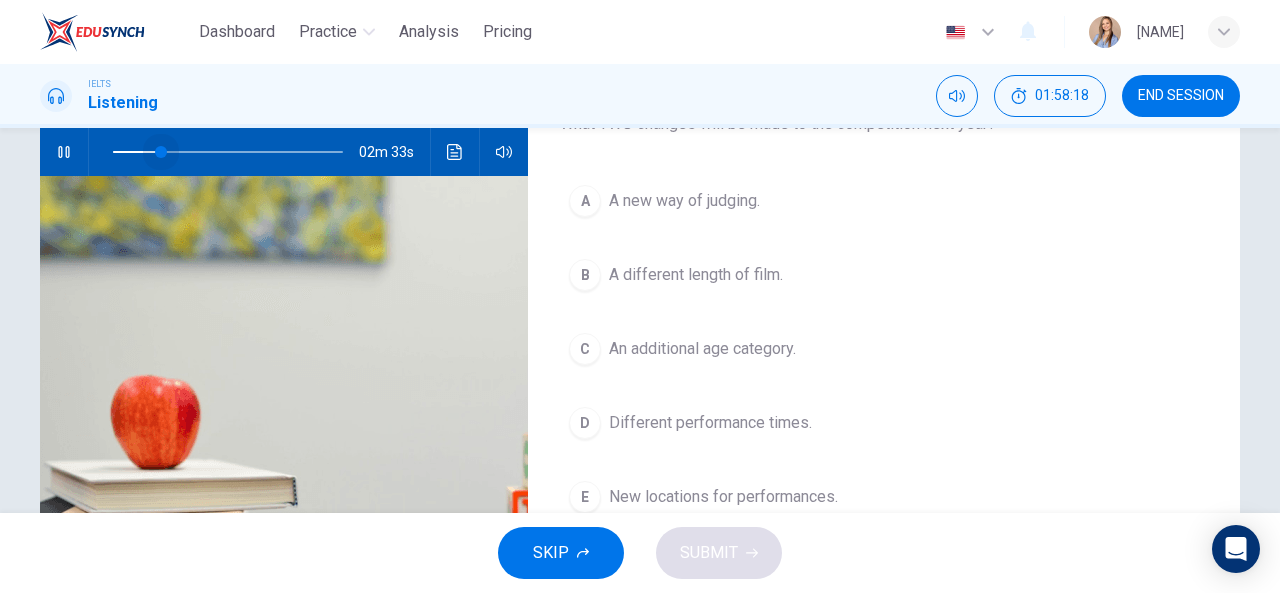 drag, startPoint x: 326, startPoint y: 153, endPoint x: 156, endPoint y: 152, distance: 170.00294 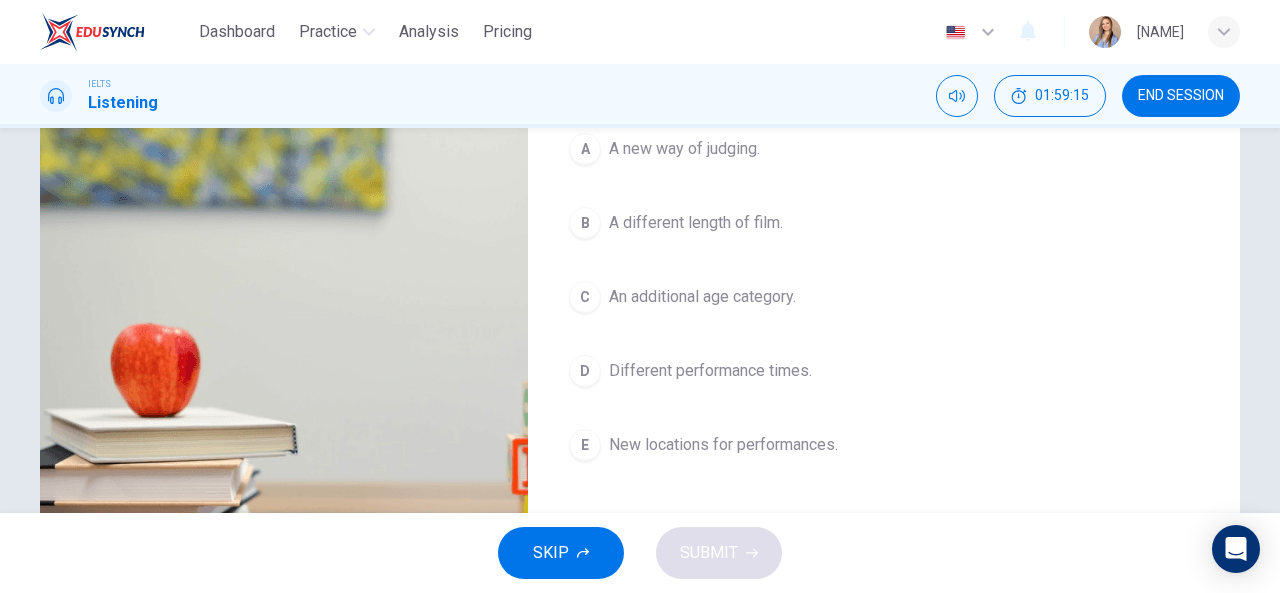 scroll, scrollTop: 300, scrollLeft: 0, axis: vertical 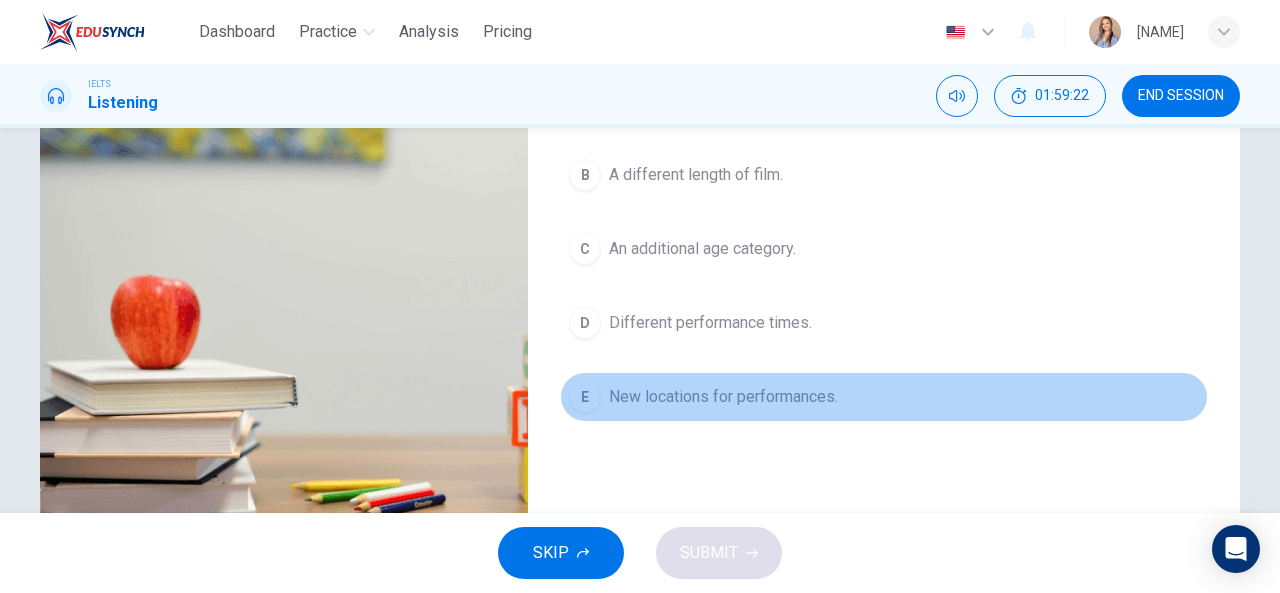 click on "New locations for performances." at bounding box center (723, 397) 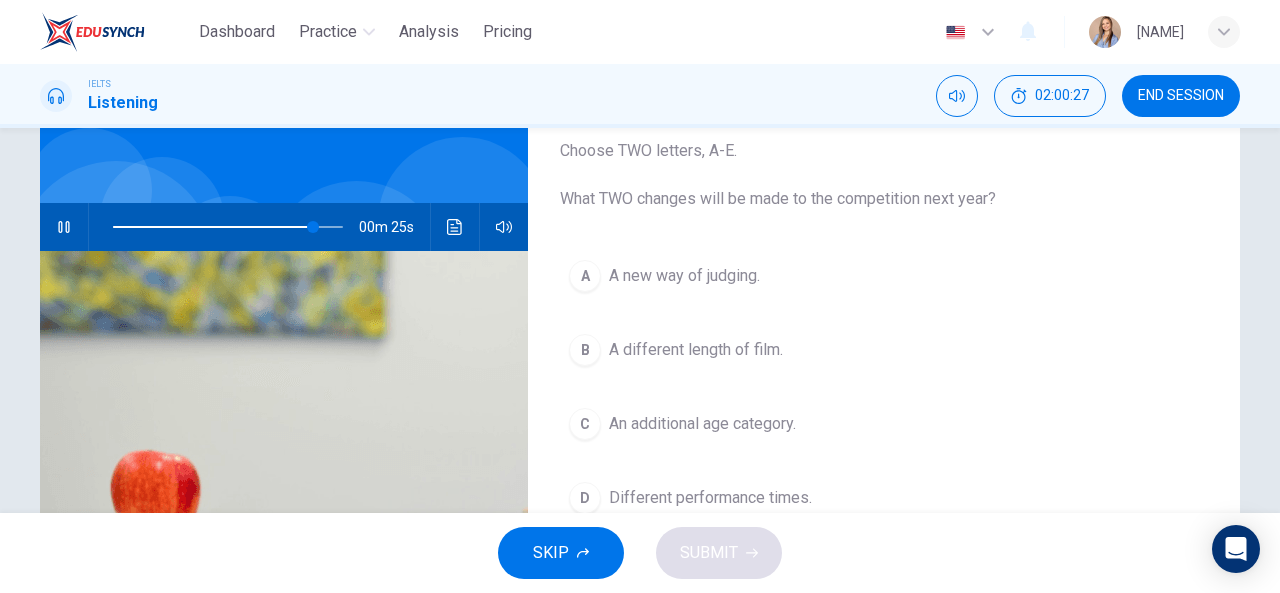 scroll, scrollTop: 100, scrollLeft: 0, axis: vertical 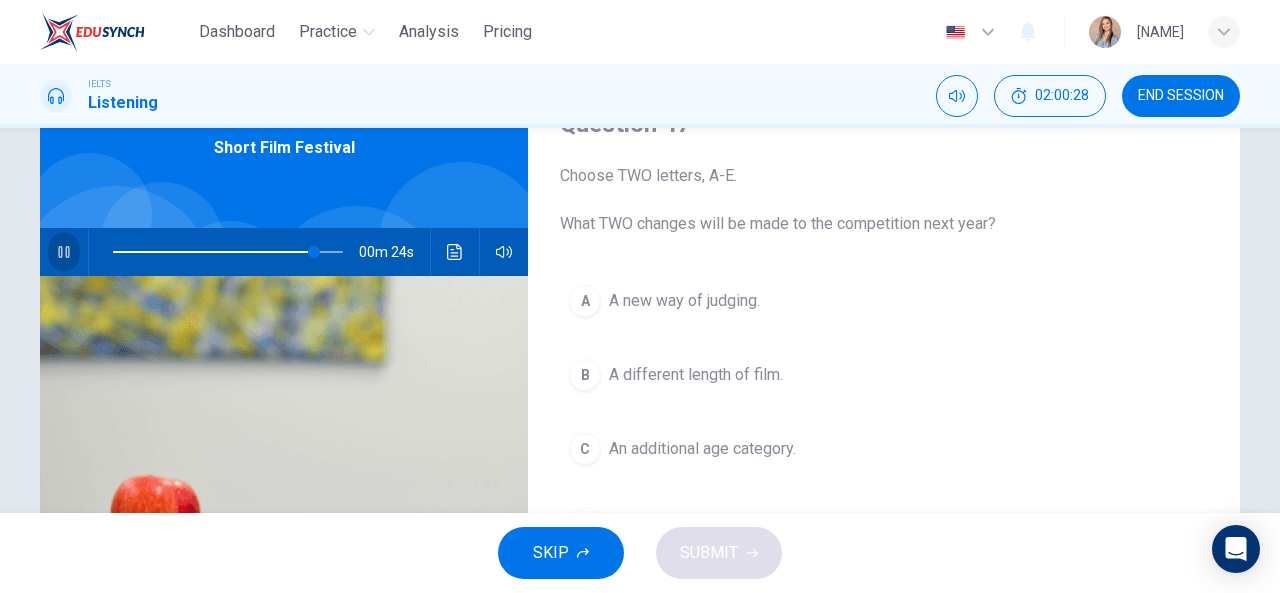 click at bounding box center [64, 252] 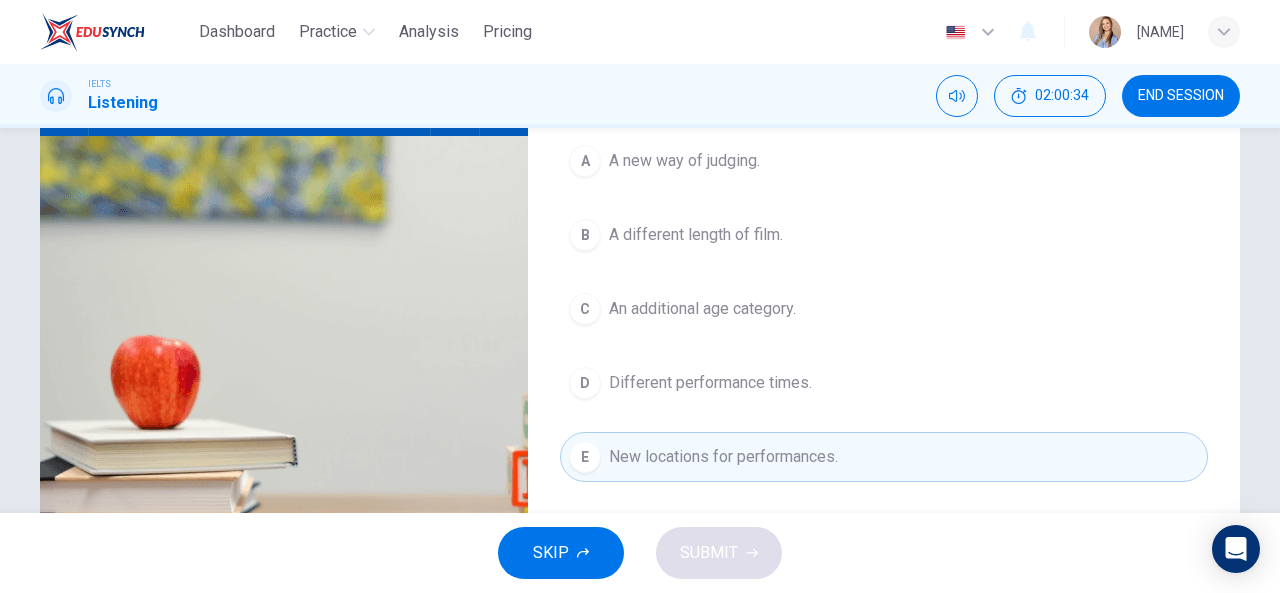 scroll, scrollTop: 100, scrollLeft: 0, axis: vertical 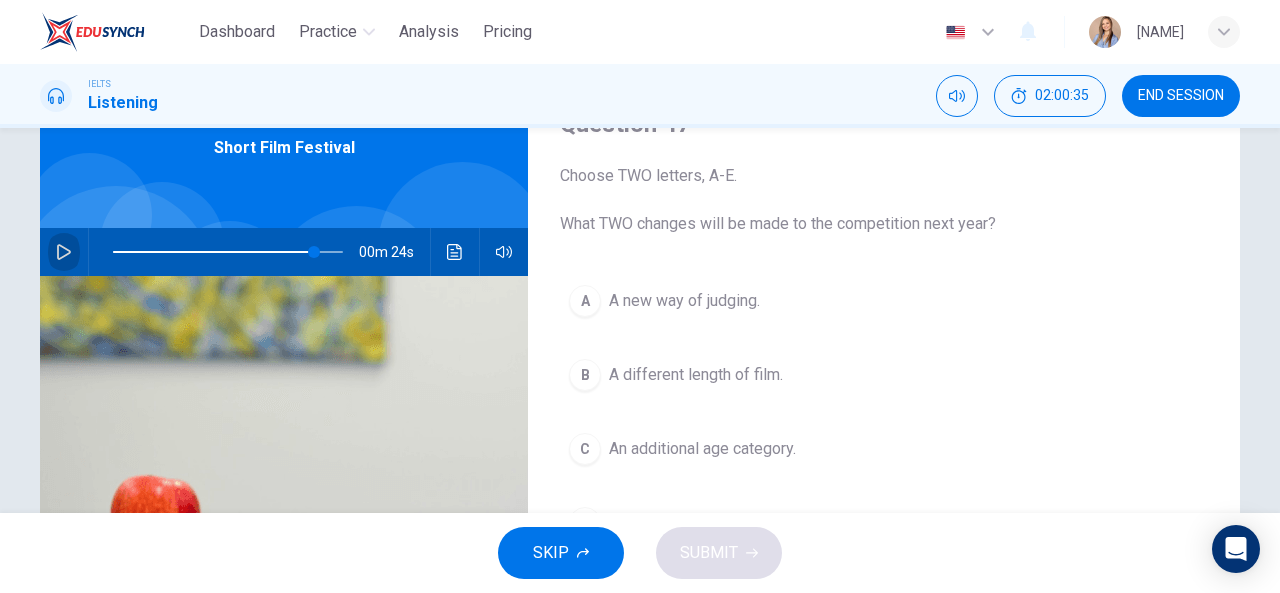 click 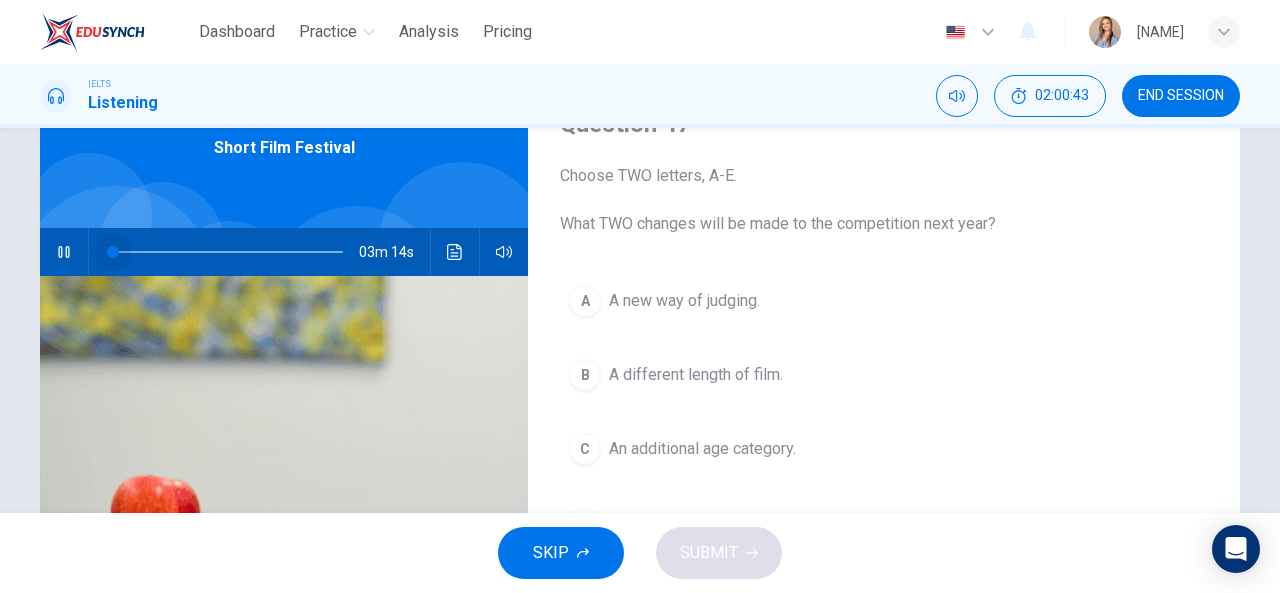 drag, startPoint x: 319, startPoint y: 249, endPoint x: 87, endPoint y: 247, distance: 232.00862 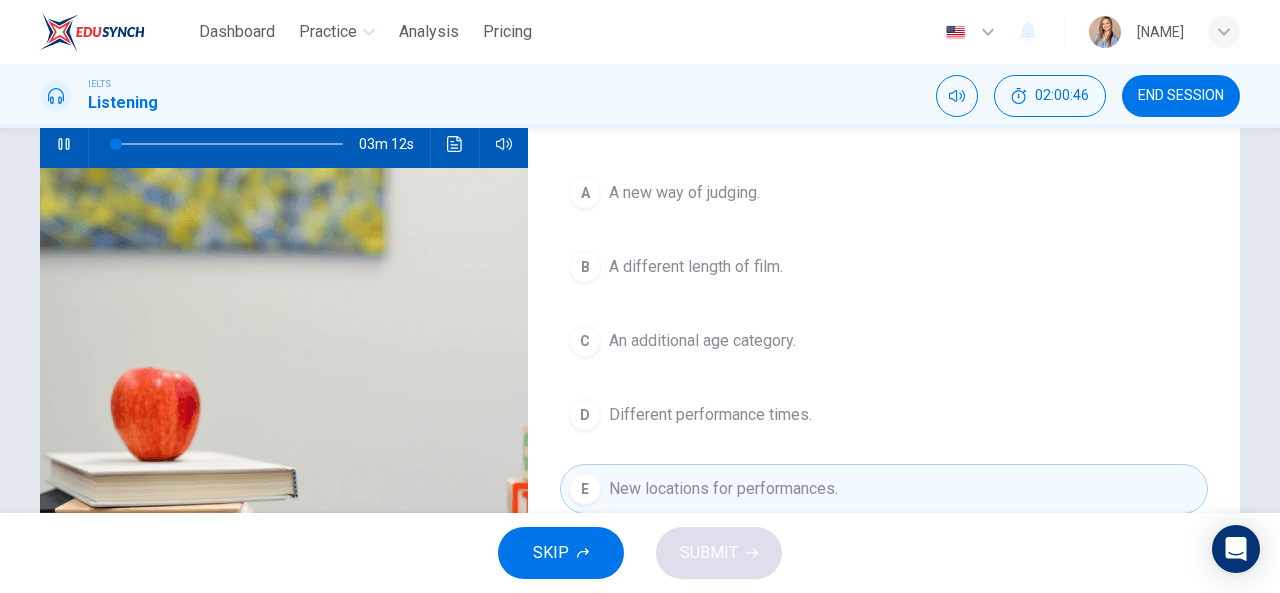 scroll, scrollTop: 90, scrollLeft: 0, axis: vertical 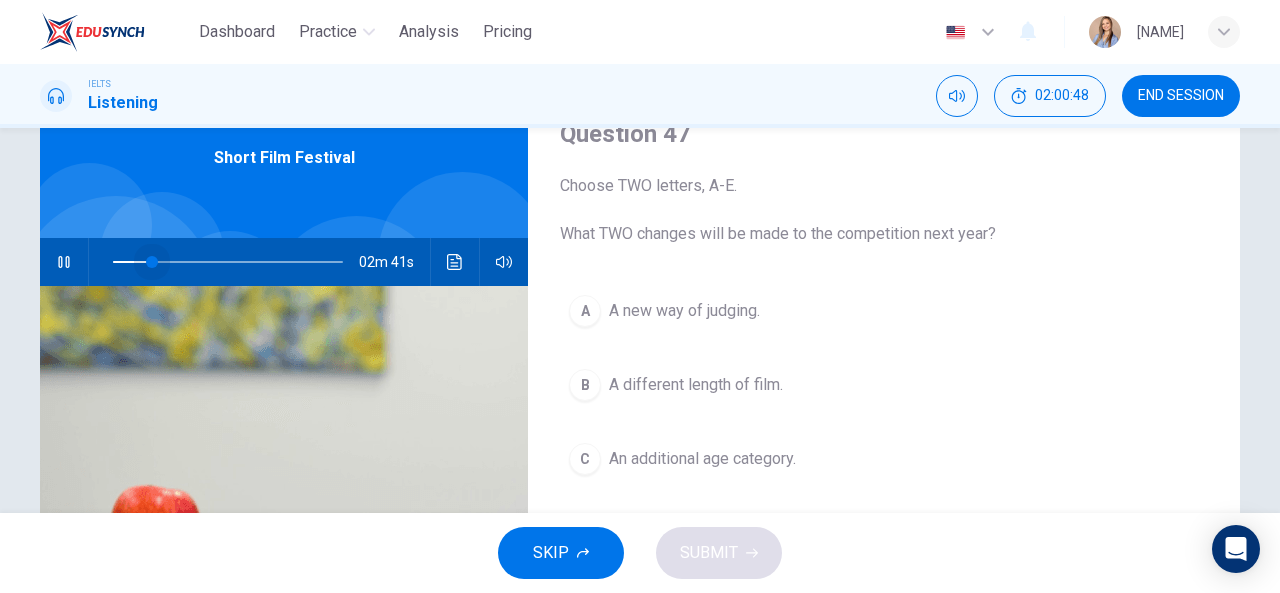 click at bounding box center (228, 262) 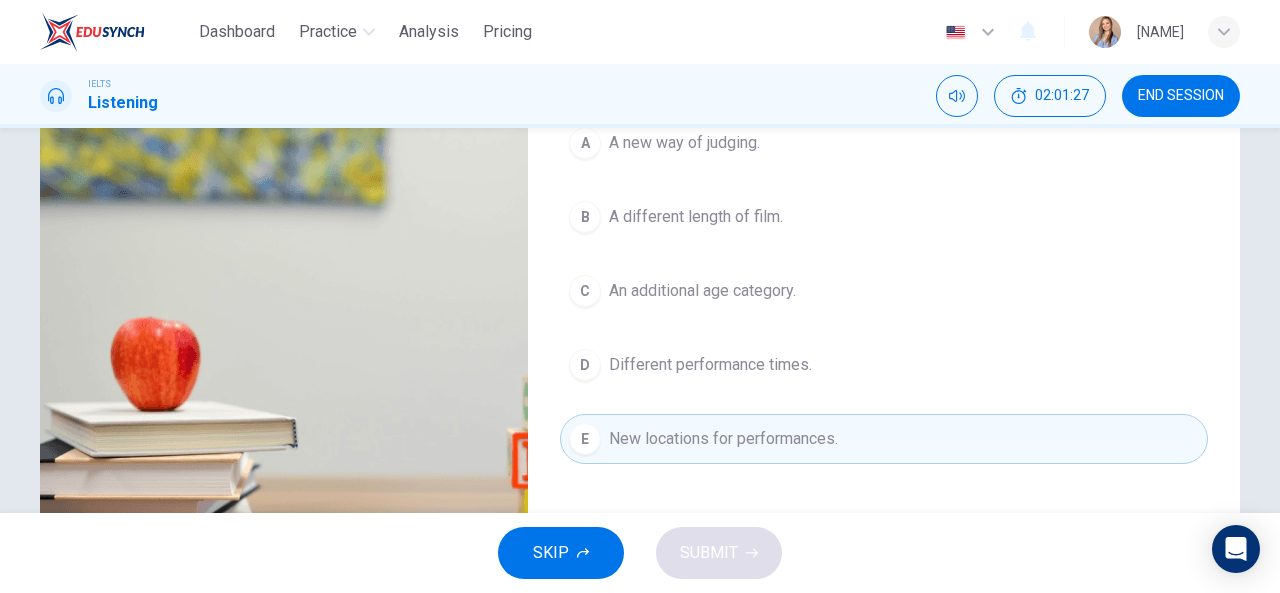 scroll, scrollTop: 290, scrollLeft: 0, axis: vertical 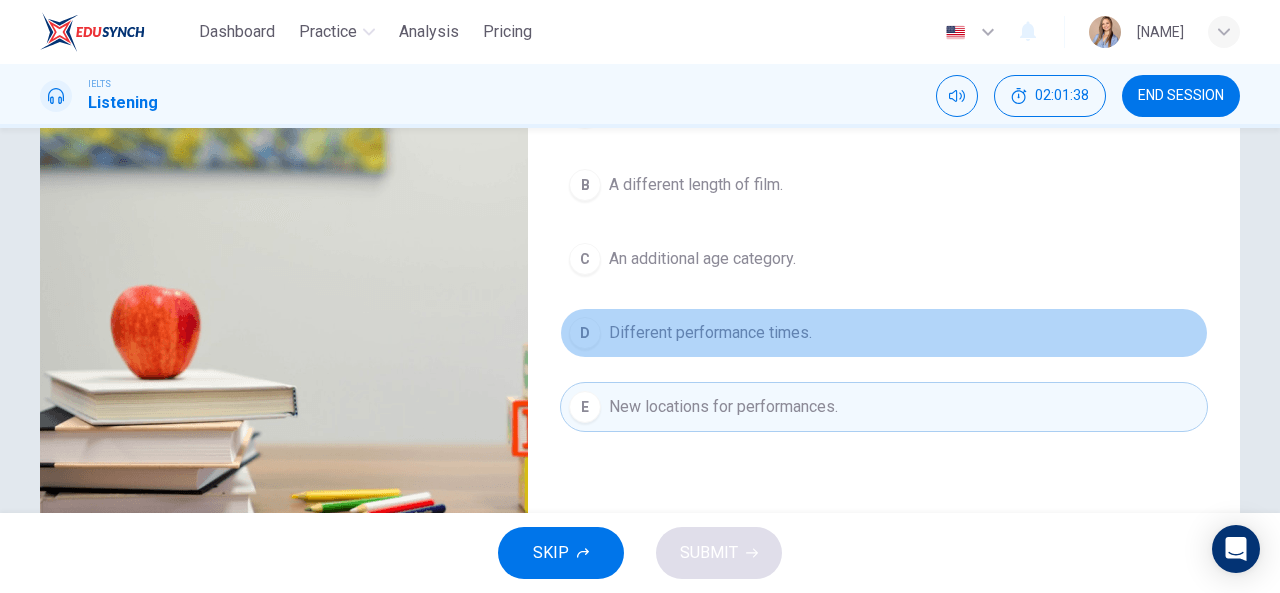click on "Different performance times." at bounding box center [710, 333] 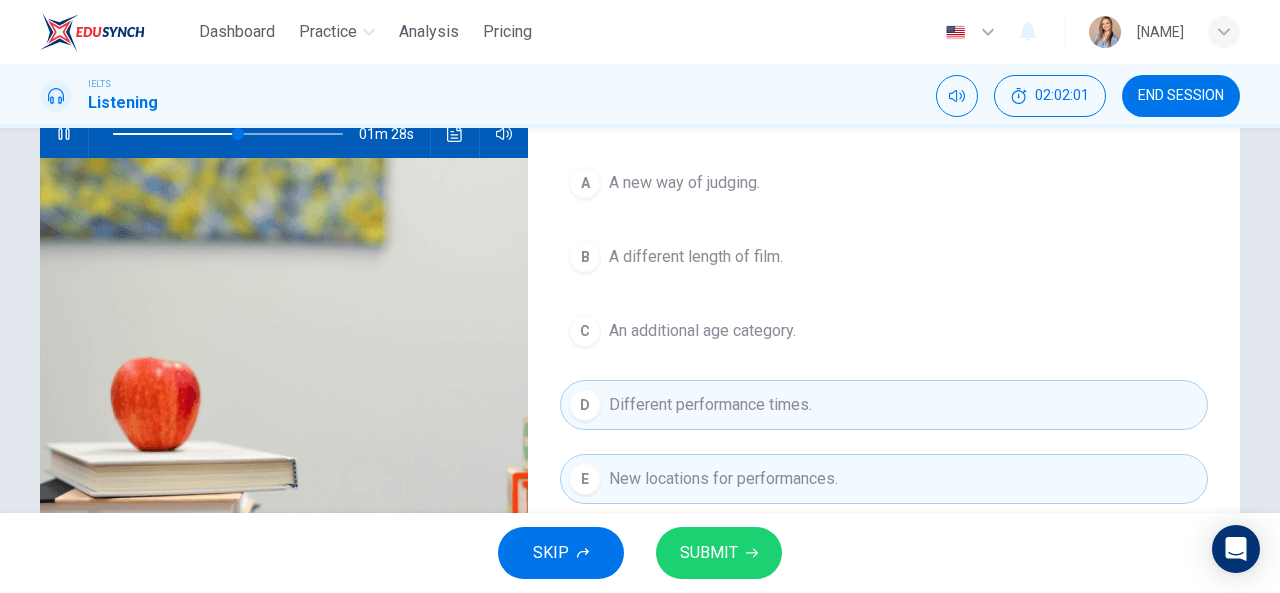 scroll, scrollTop: 190, scrollLeft: 0, axis: vertical 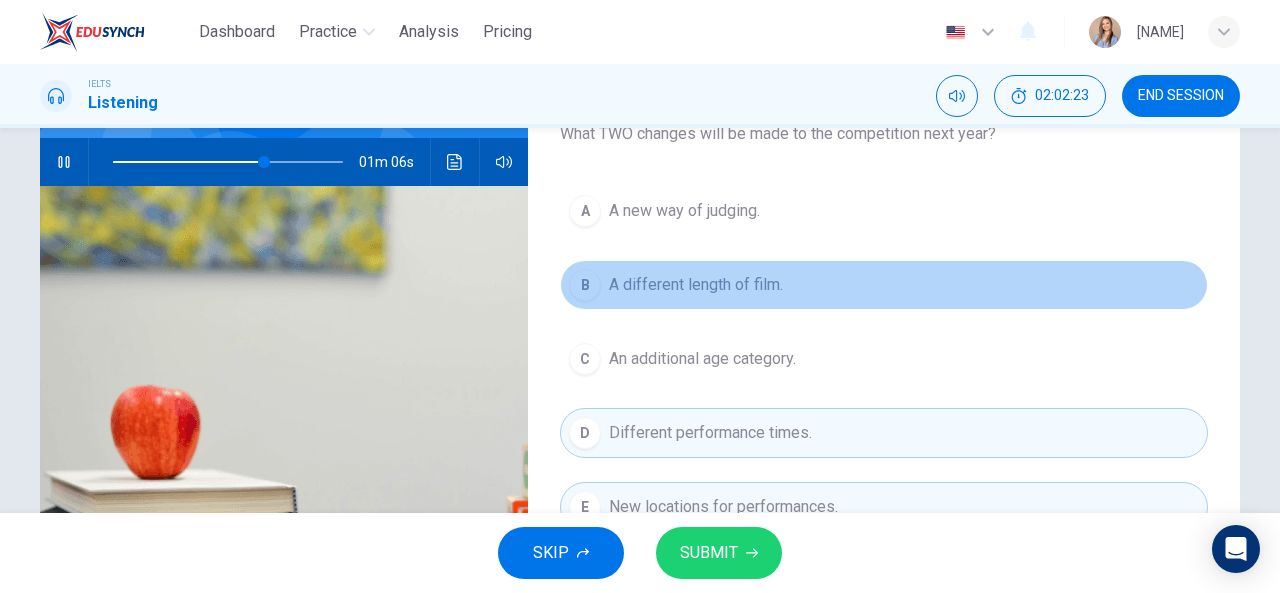 click on "A different length of film." at bounding box center (696, 285) 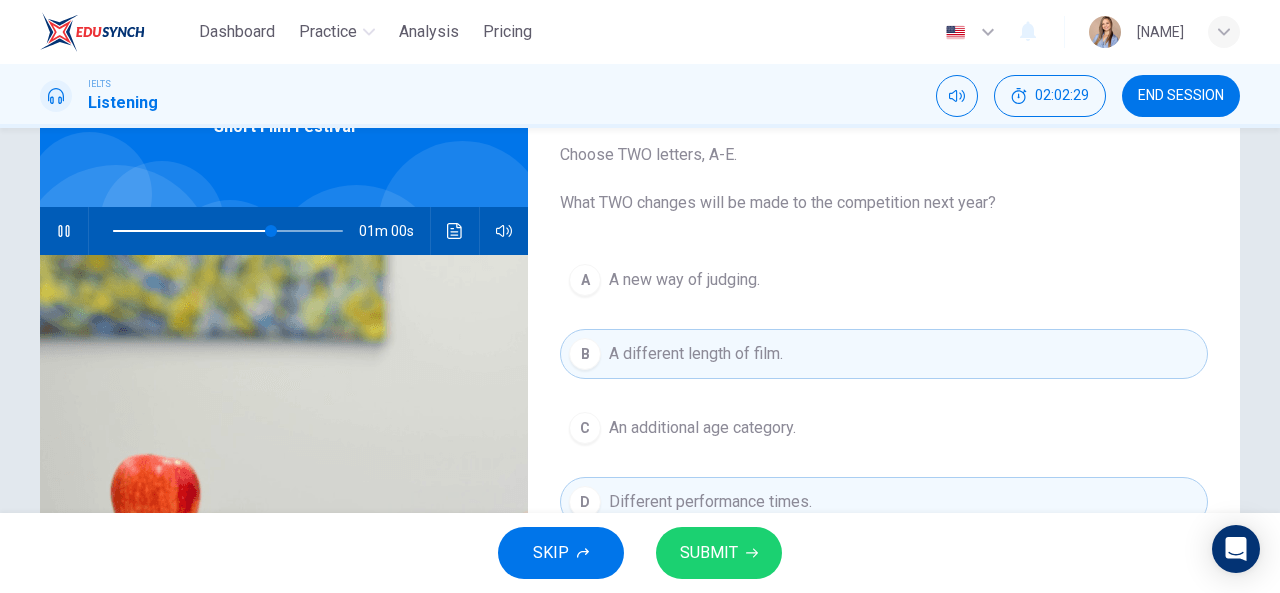 scroll, scrollTop: 90, scrollLeft: 0, axis: vertical 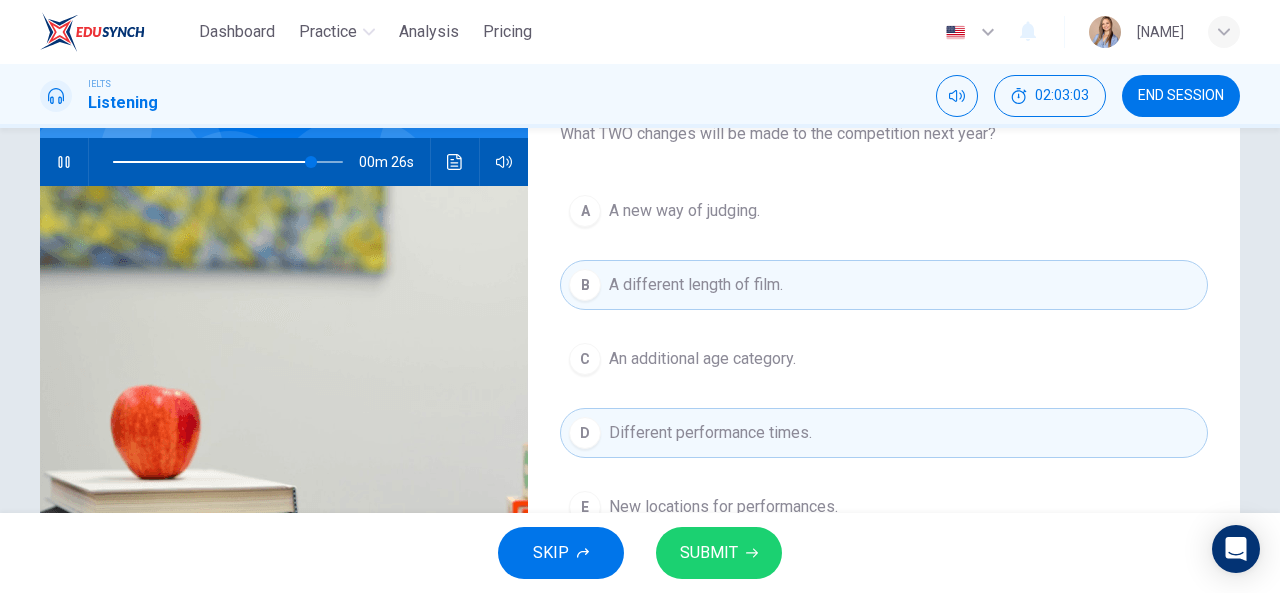 click on "An additional age category." at bounding box center [702, 359] 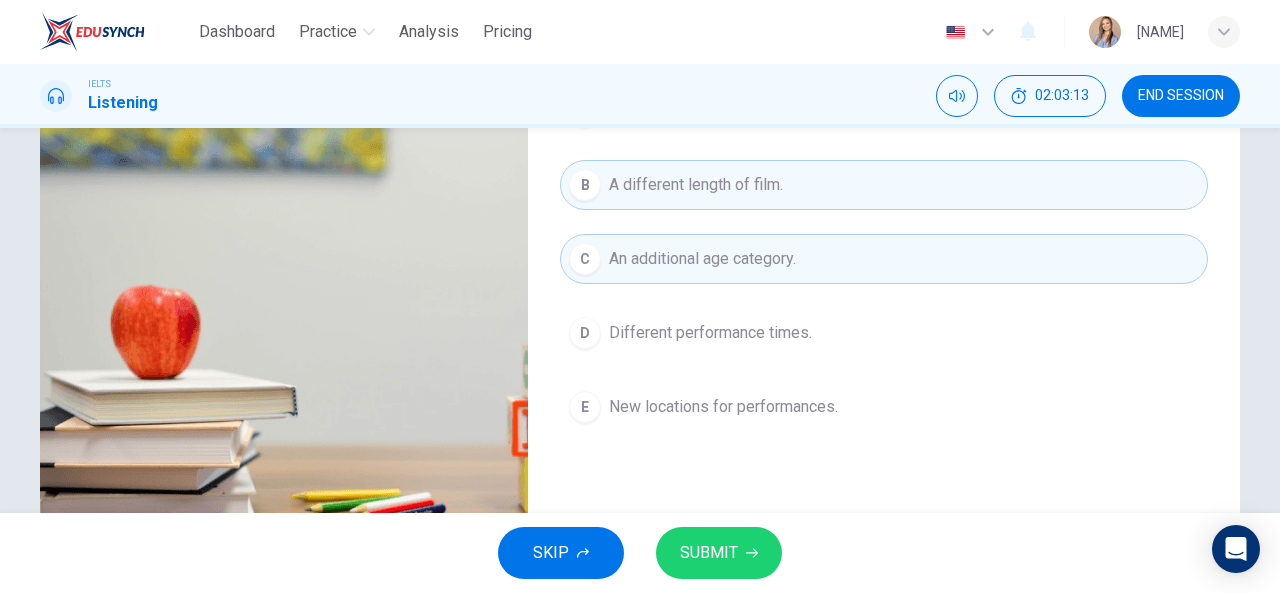 scroll, scrollTop: 190, scrollLeft: 0, axis: vertical 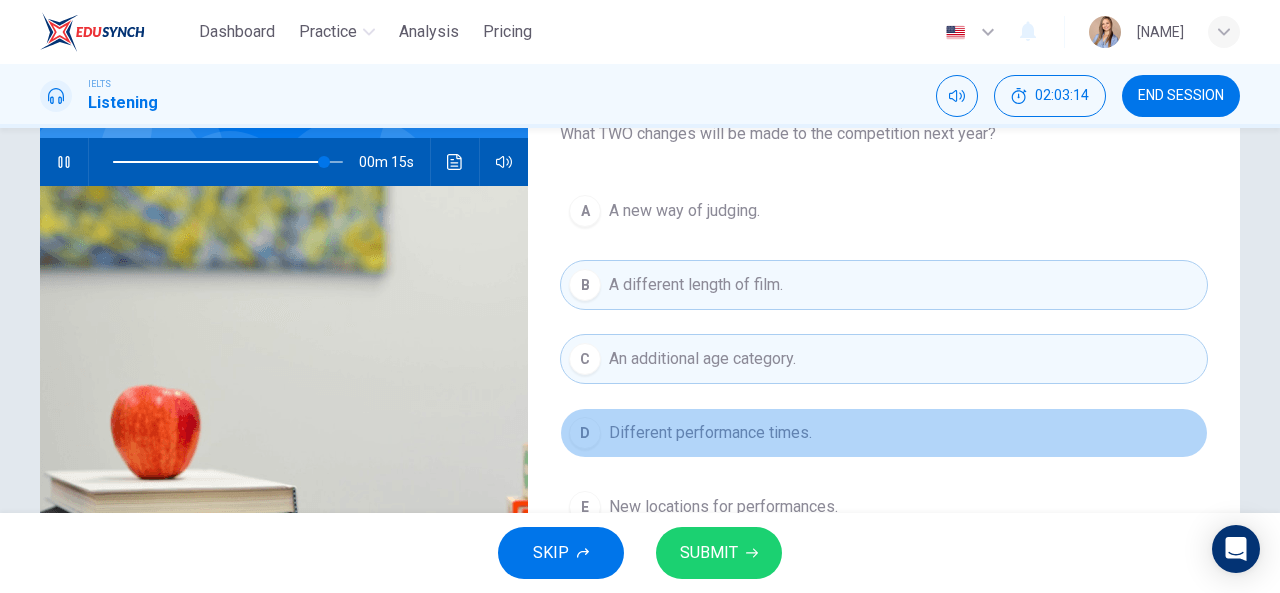 click on "Different performance times." at bounding box center [710, 433] 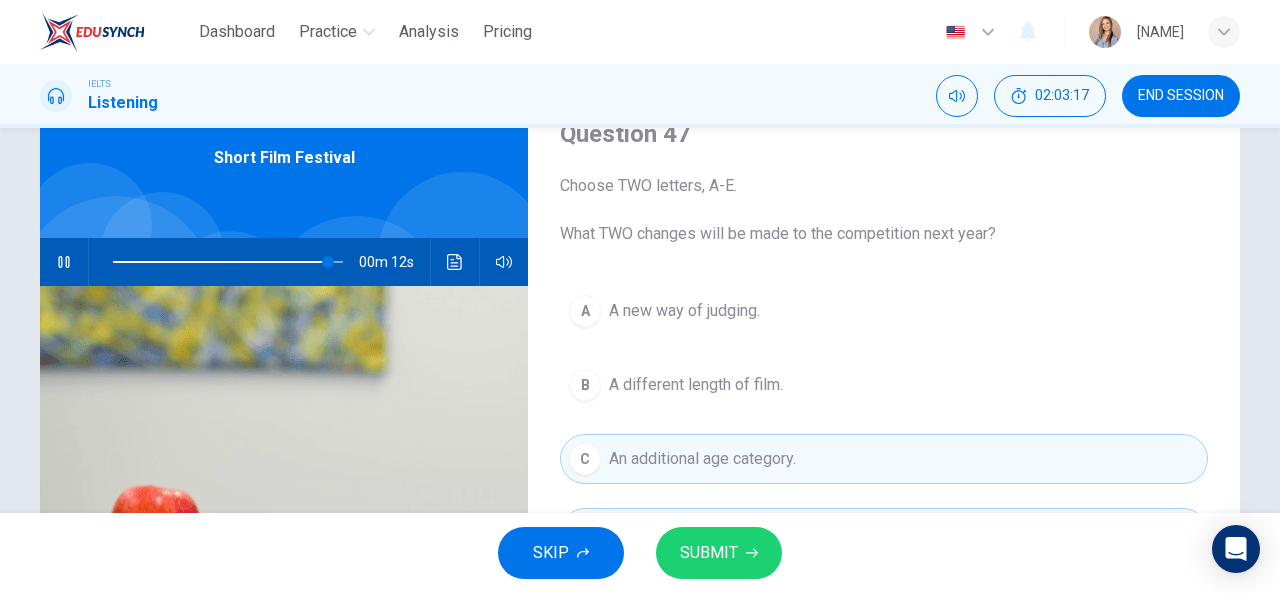 scroll, scrollTop: 390, scrollLeft: 0, axis: vertical 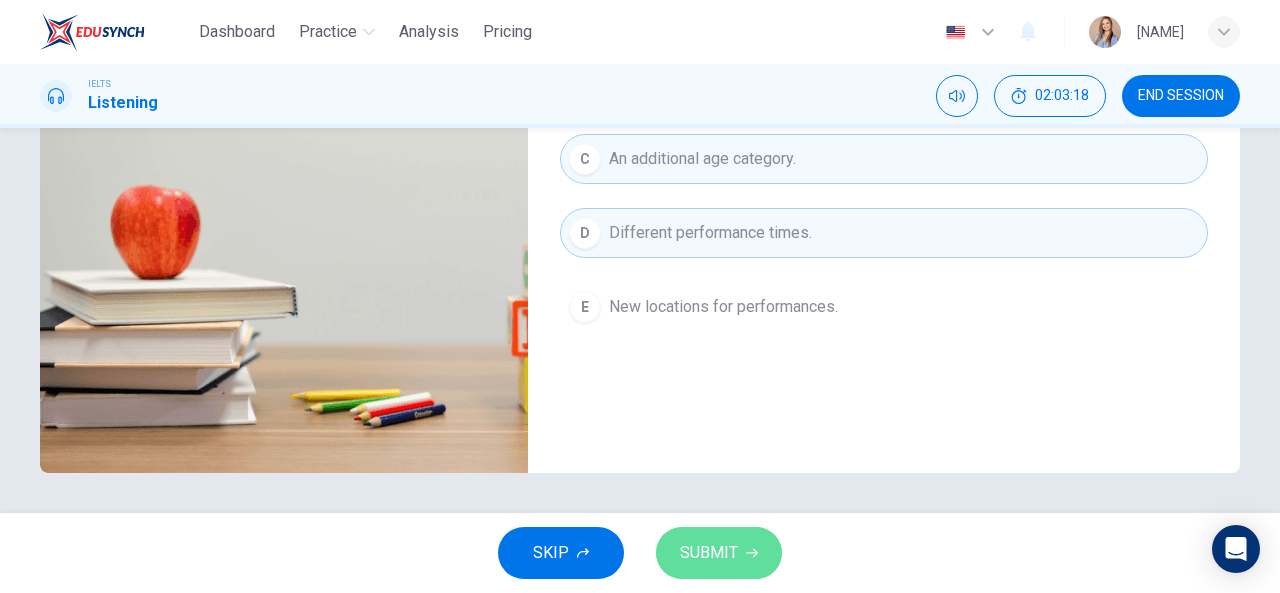 click on "SUBMIT" at bounding box center (719, 553) 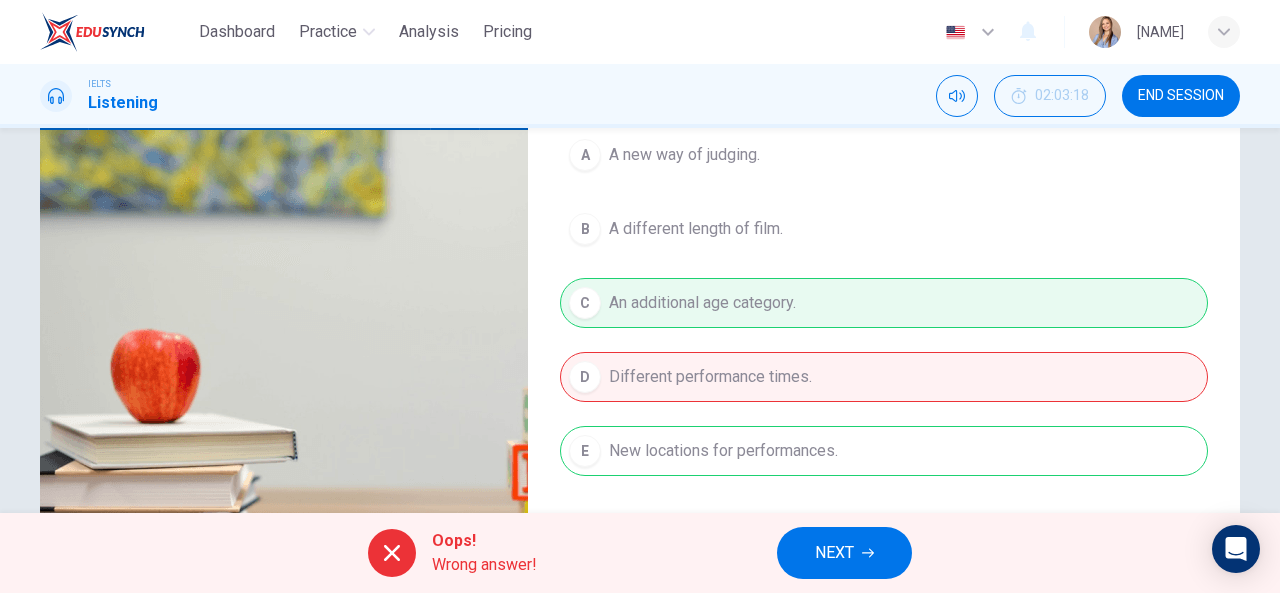 scroll, scrollTop: 290, scrollLeft: 0, axis: vertical 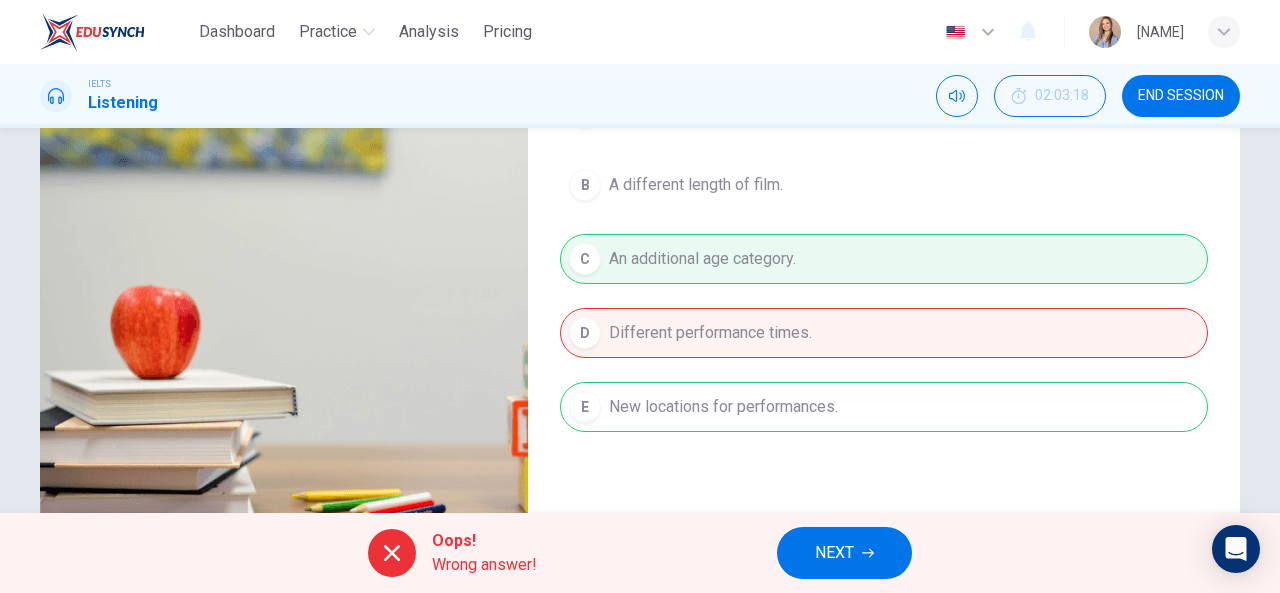 type on "96" 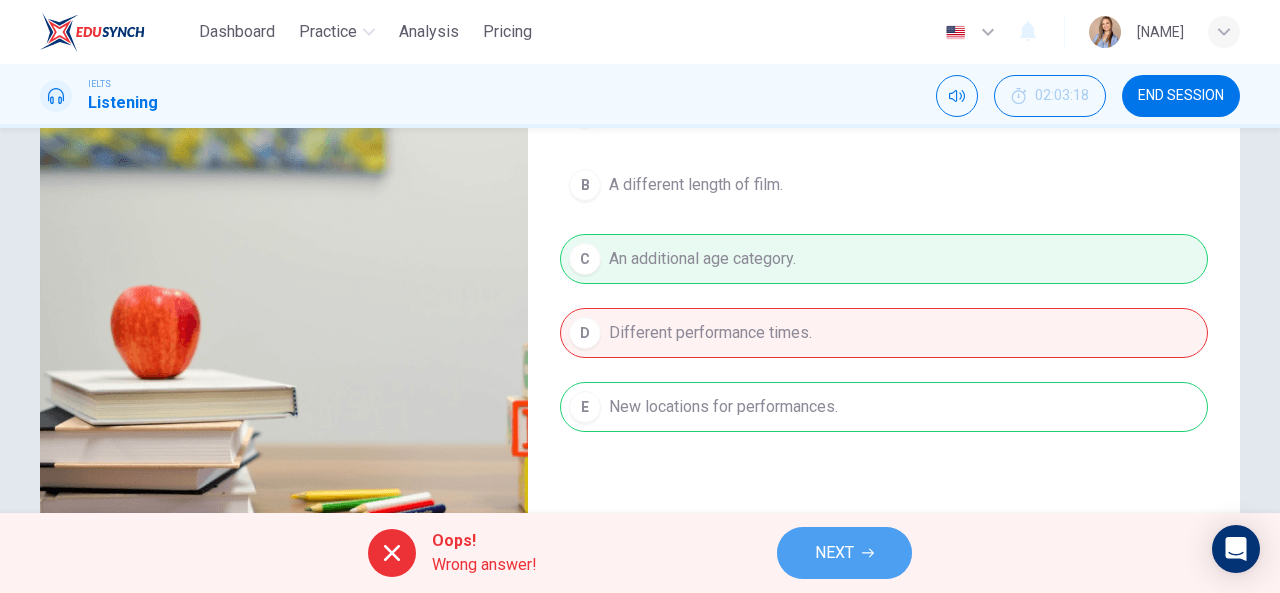 click on "NEXT" at bounding box center (834, 553) 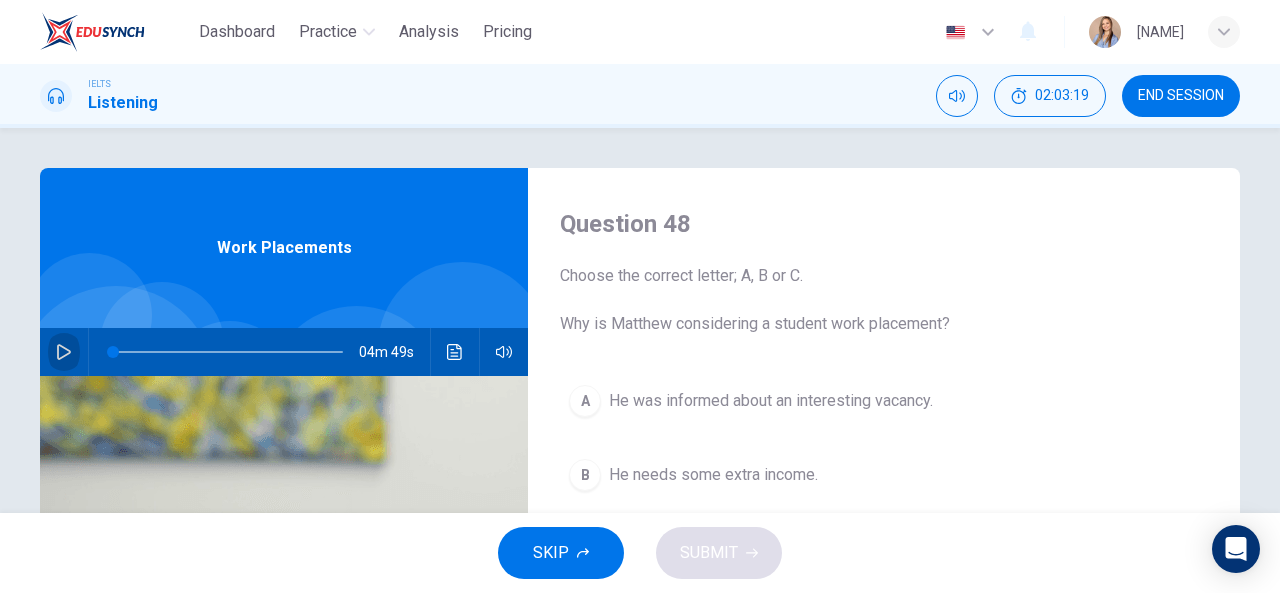 click 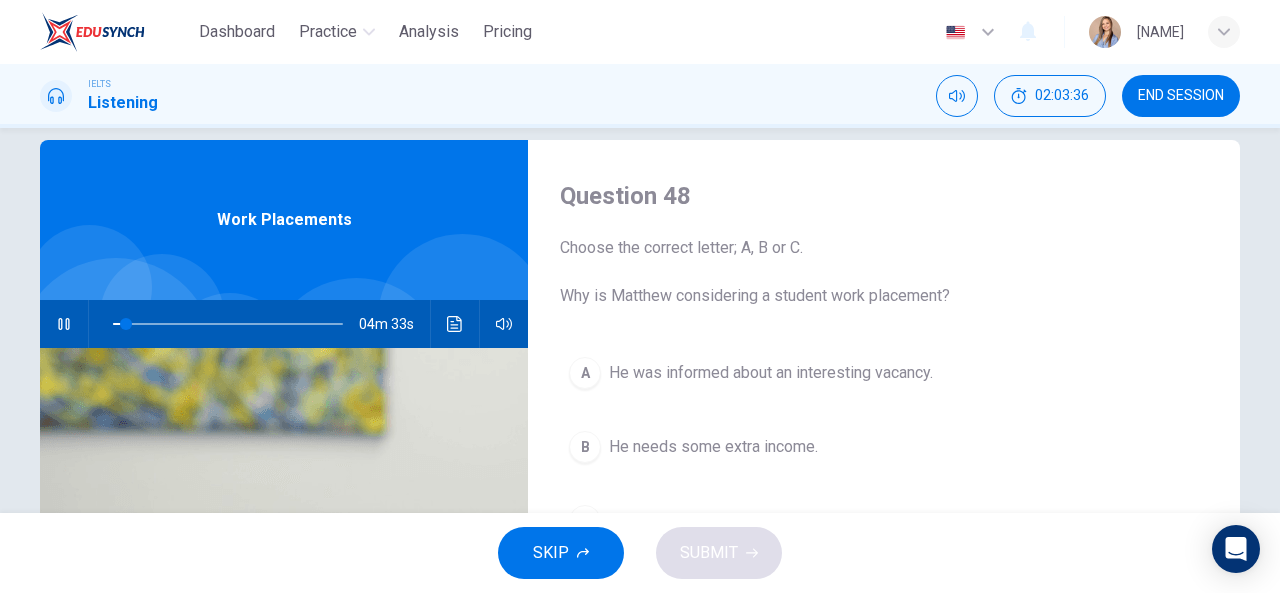 scroll, scrollTop: 0, scrollLeft: 0, axis: both 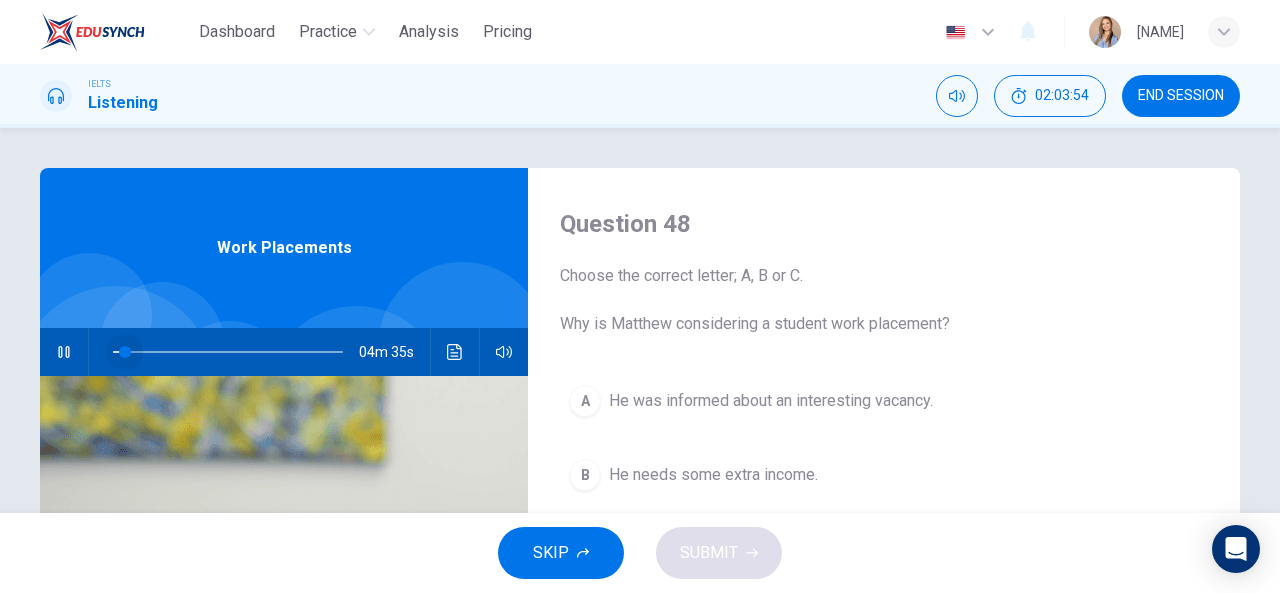 click at bounding box center [125, 352] 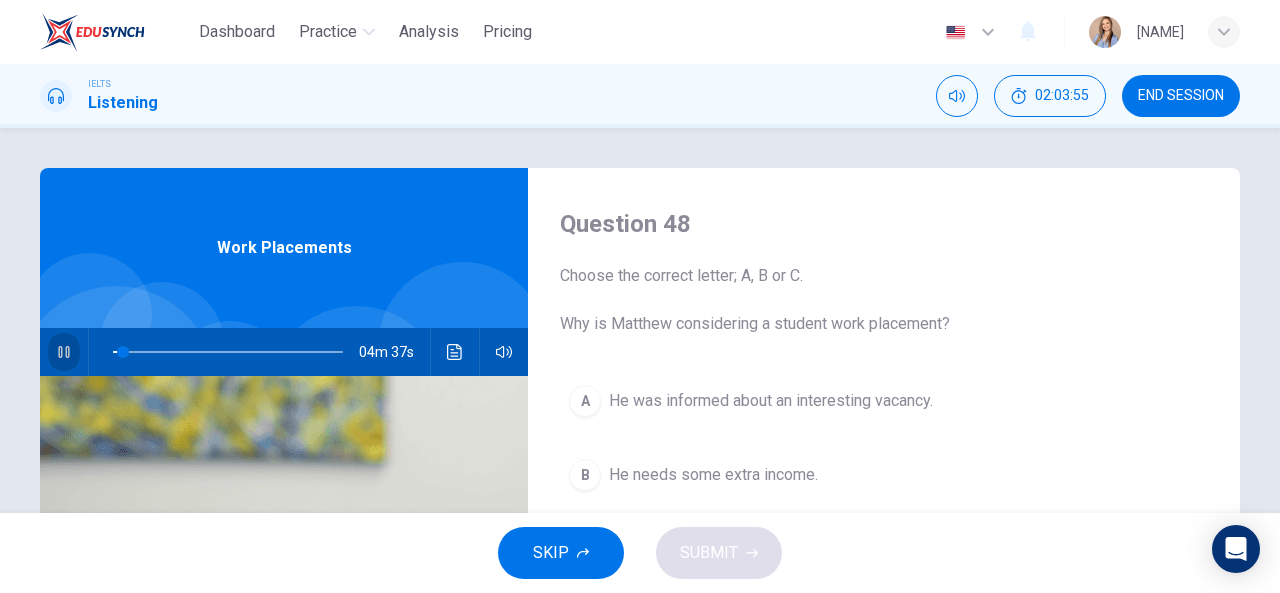 click at bounding box center [64, 352] 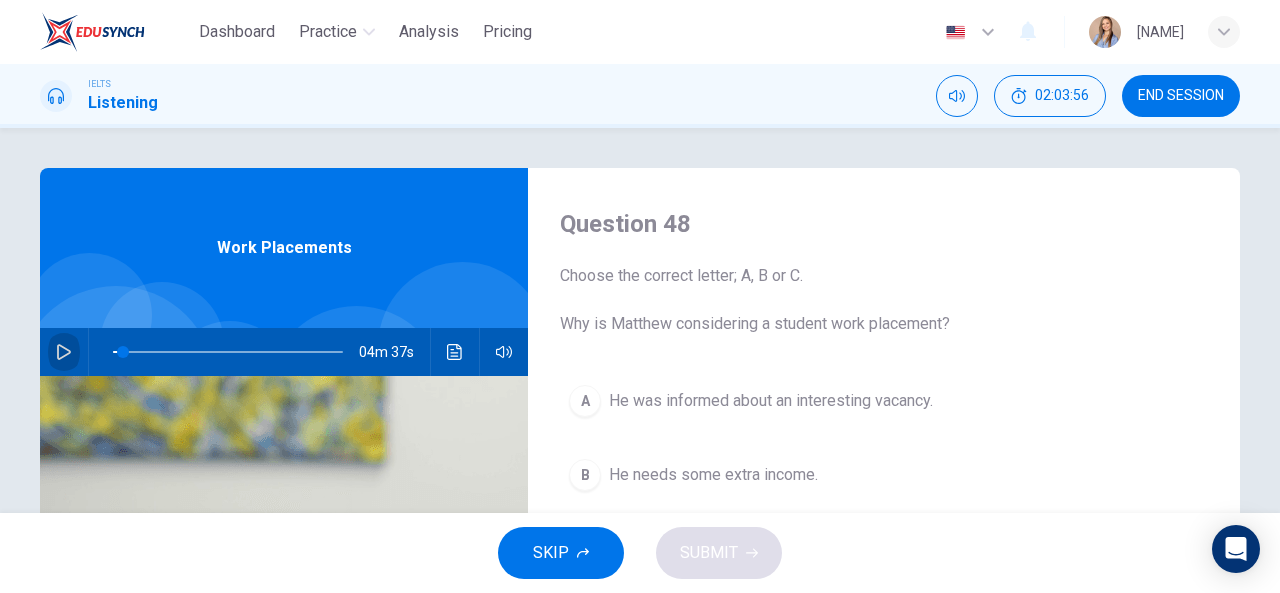 click at bounding box center (64, 352) 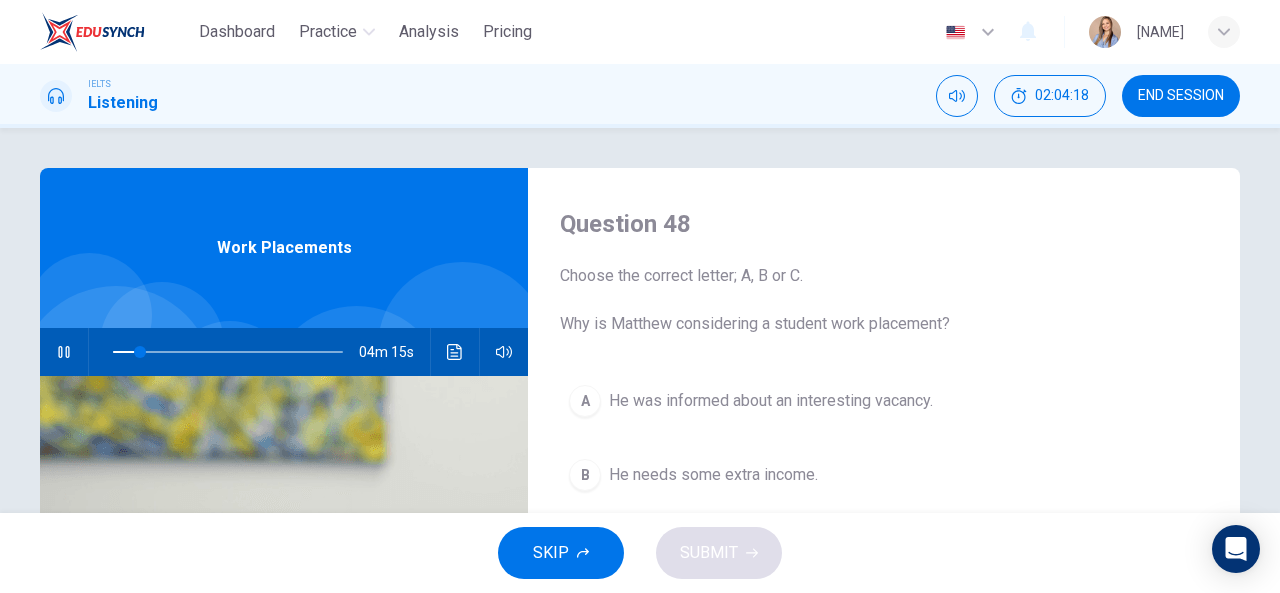 click on "A He was informed about an interesting vacancy." at bounding box center [884, 401] 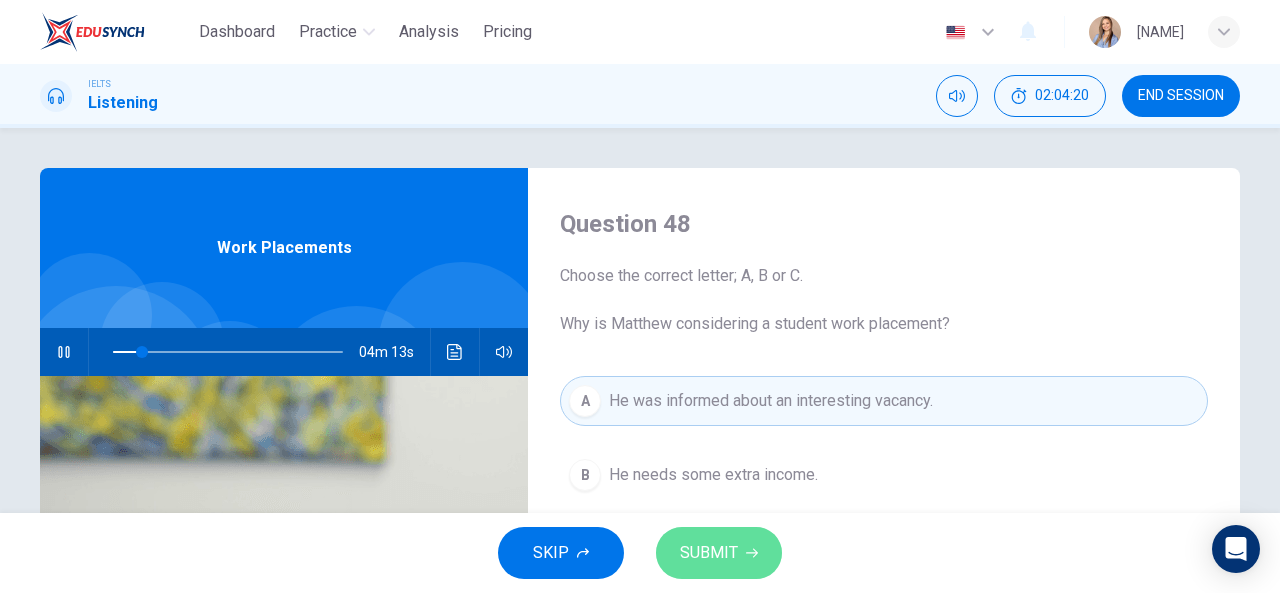 click on "SUBMIT" at bounding box center [709, 553] 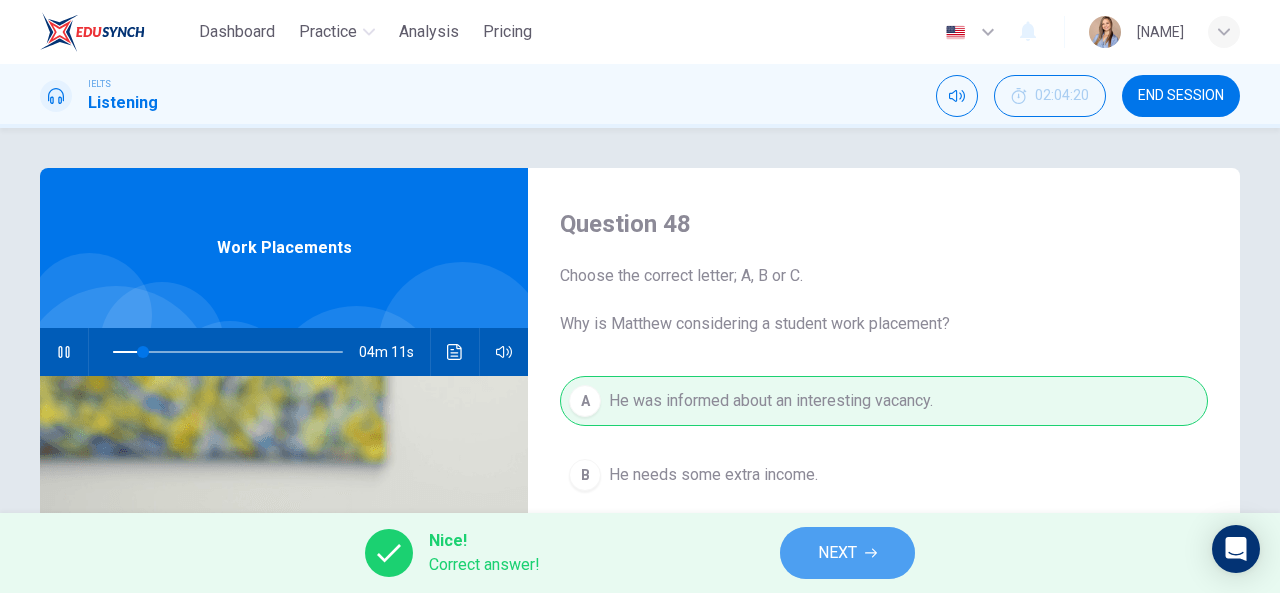 click on "NEXT" at bounding box center [837, 553] 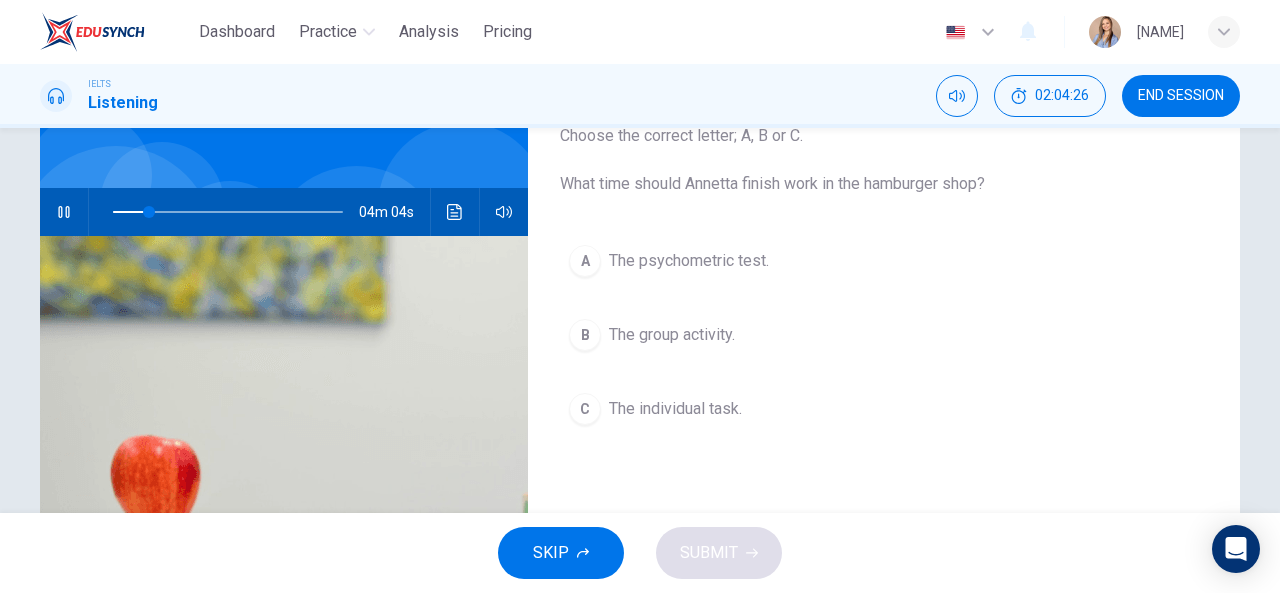 scroll, scrollTop: 100, scrollLeft: 0, axis: vertical 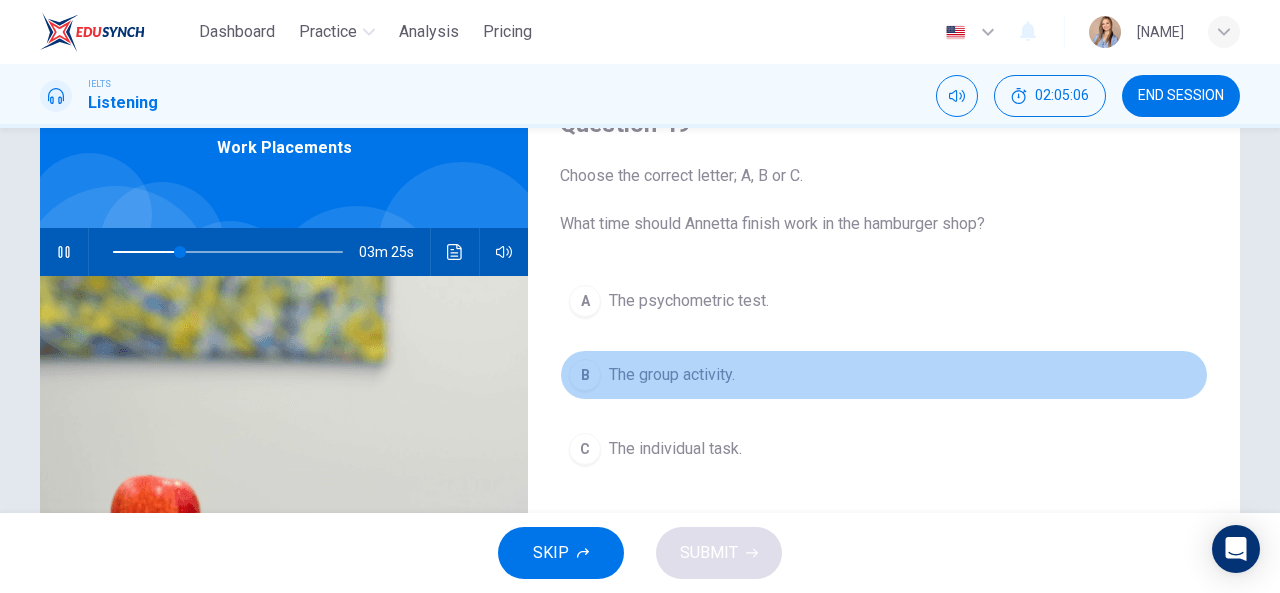 click on "The group activity." at bounding box center [672, 375] 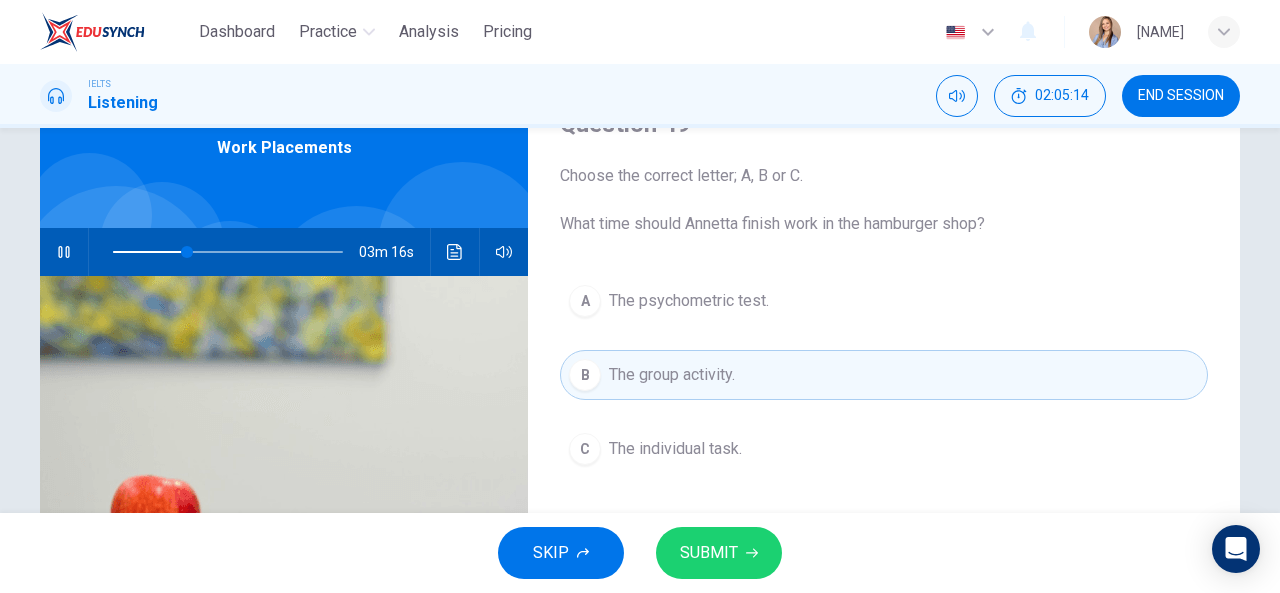 click on "SUBMIT" at bounding box center [709, 553] 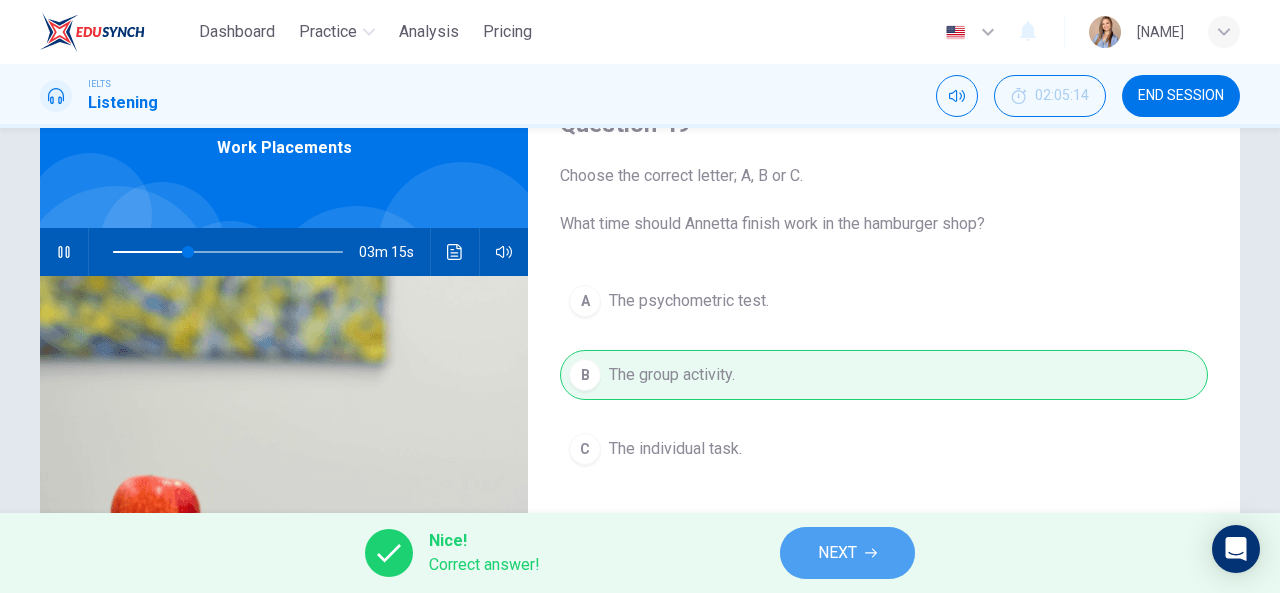 click on "NEXT" at bounding box center [837, 553] 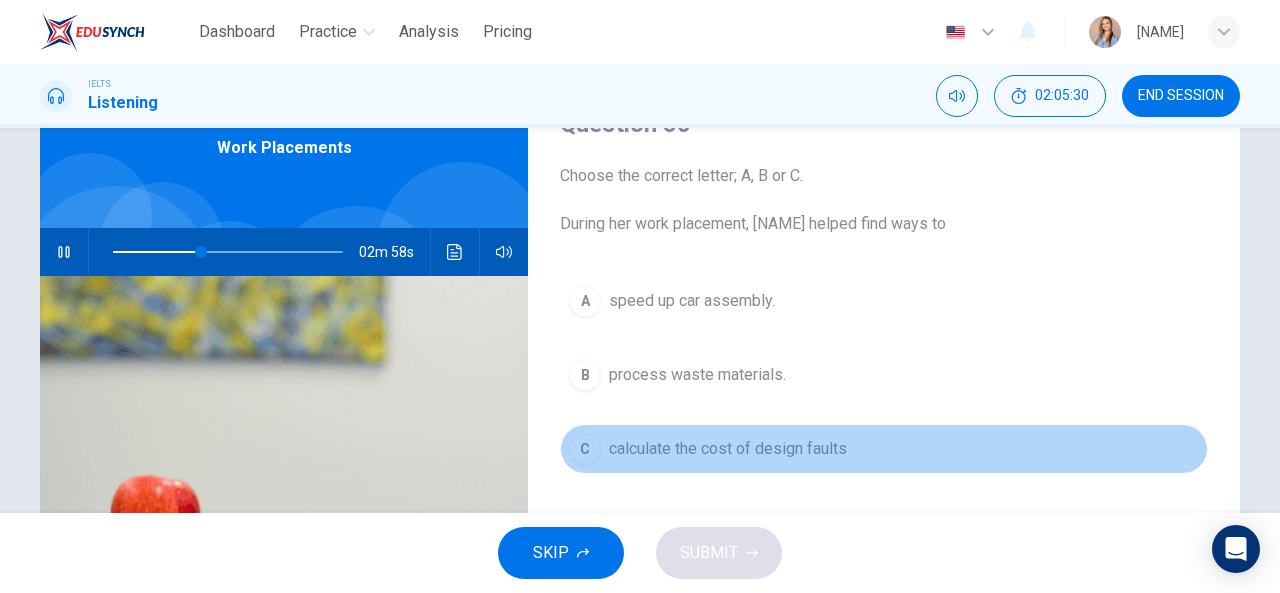 click on "calculate the cost of design faults" at bounding box center [728, 449] 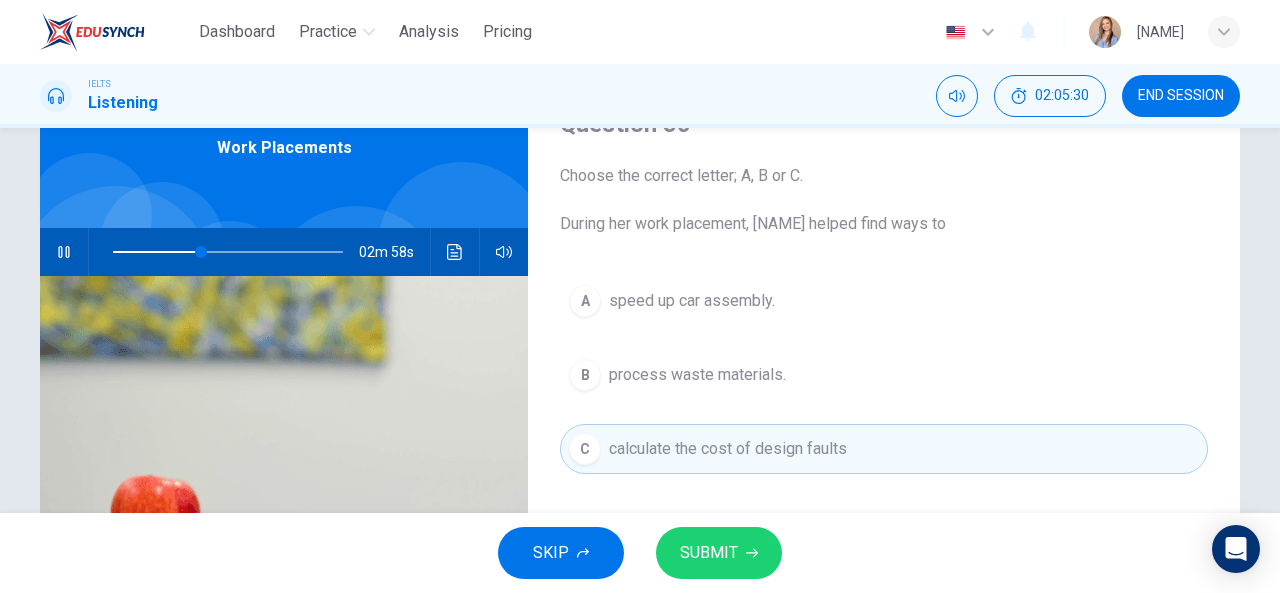 scroll, scrollTop: 200, scrollLeft: 0, axis: vertical 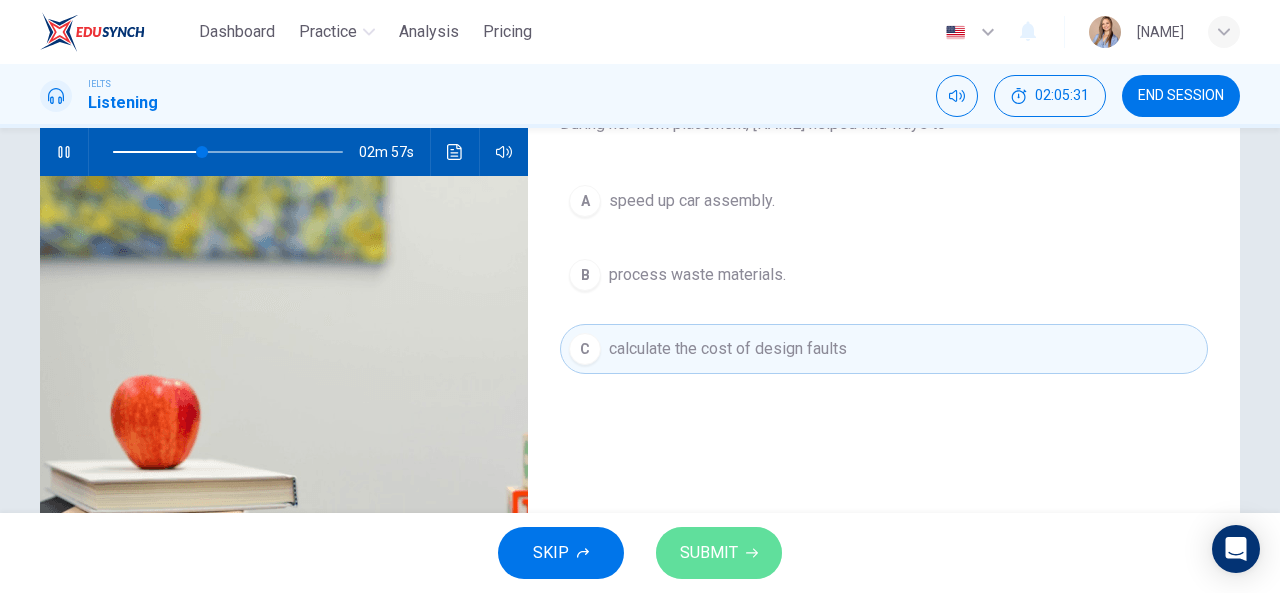 click 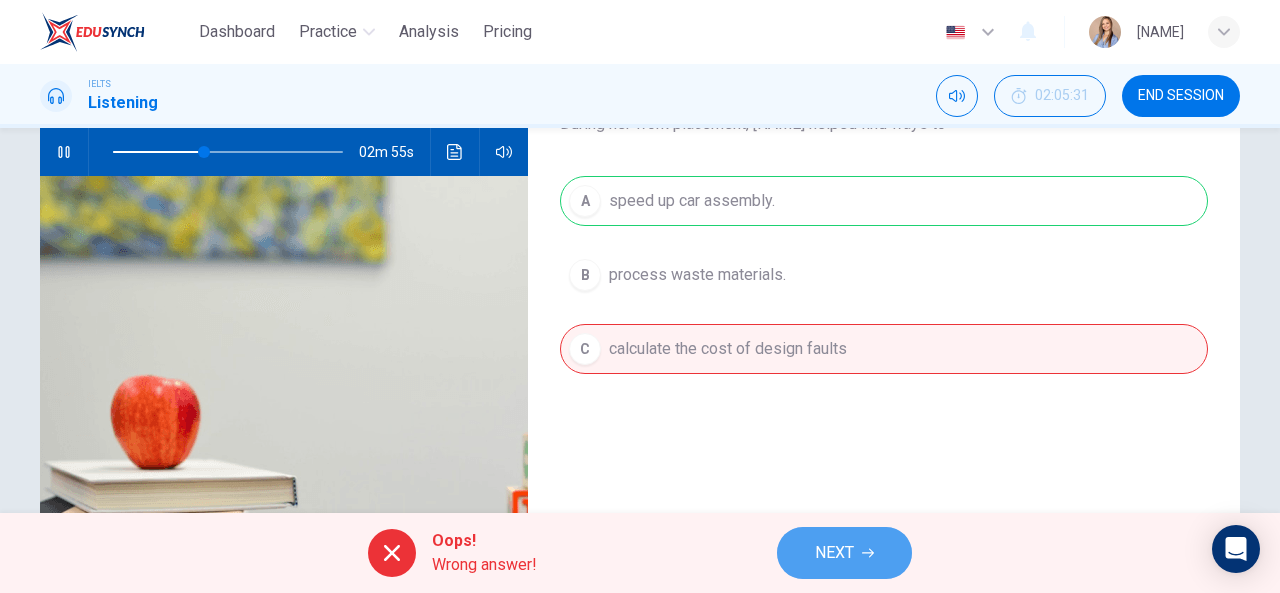 click on "NEXT" at bounding box center [844, 553] 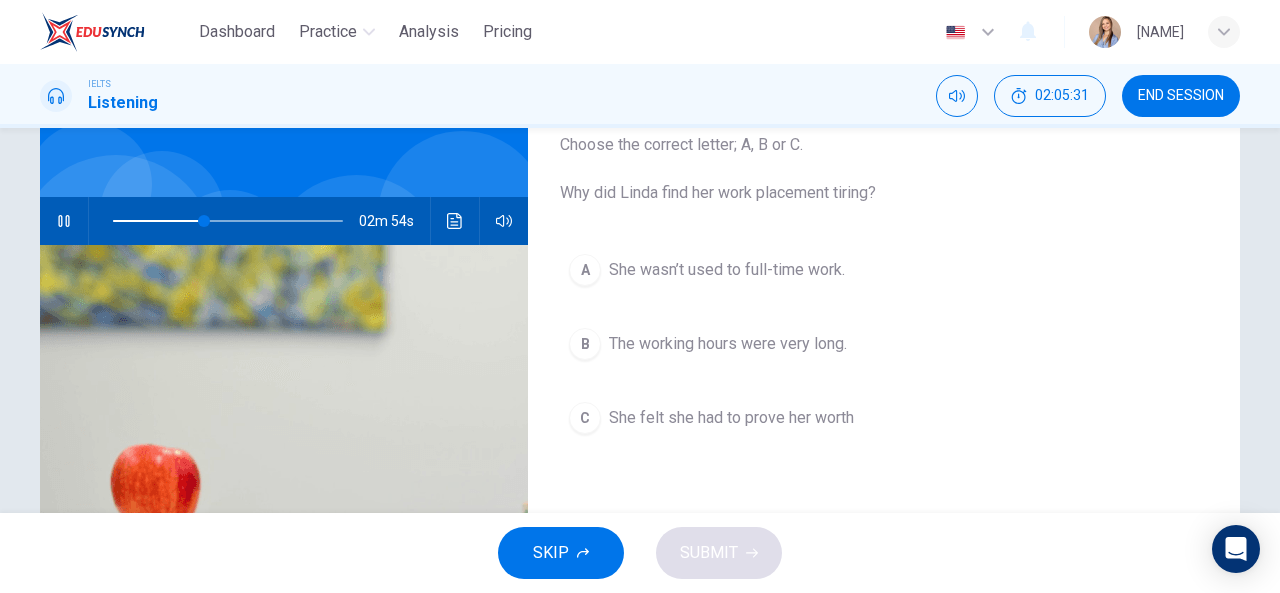 scroll, scrollTop: 100, scrollLeft: 0, axis: vertical 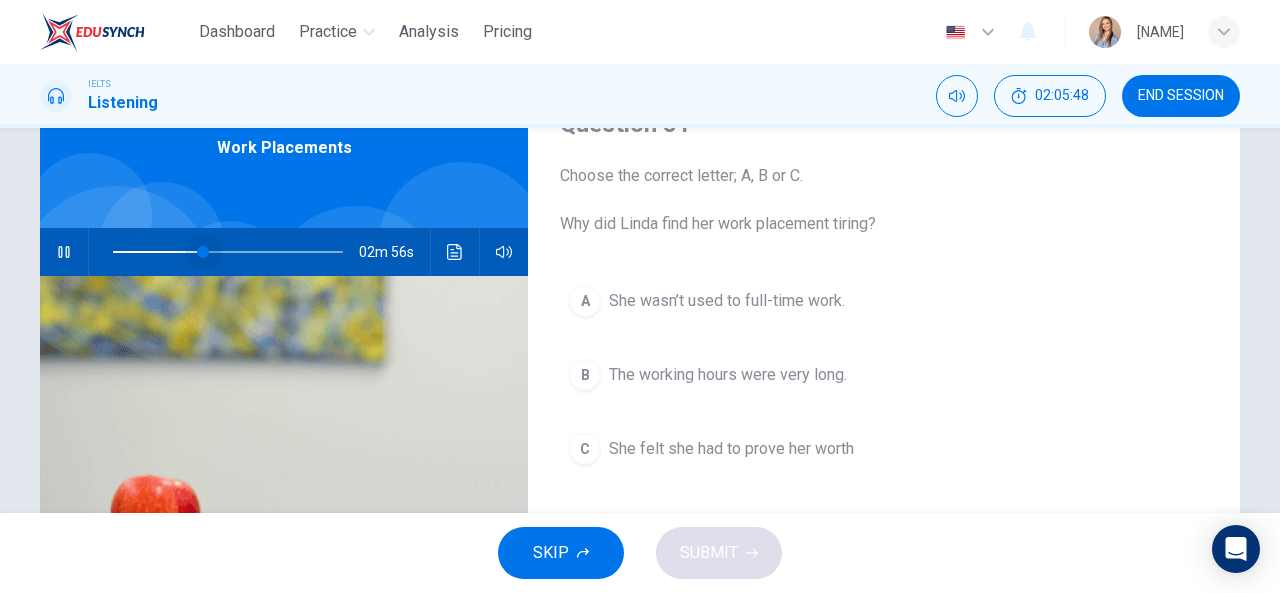 drag, startPoint x: 212, startPoint y: 249, endPoint x: 198, endPoint y: 249, distance: 14 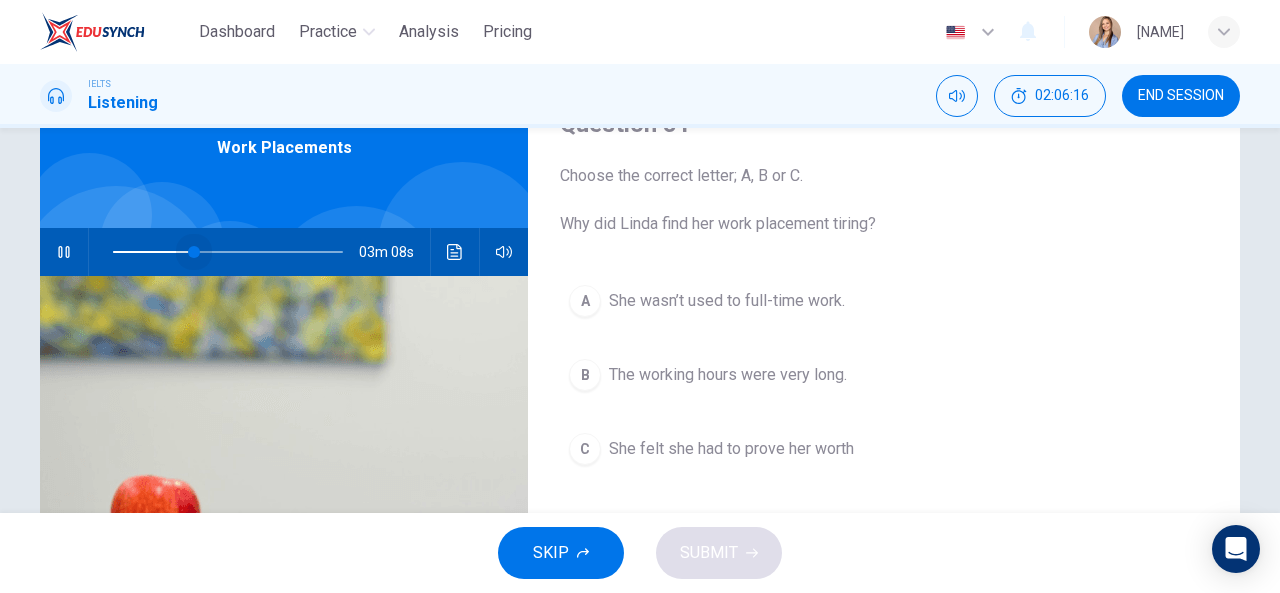 drag, startPoint x: 224, startPoint y: 256, endPoint x: 189, endPoint y: 256, distance: 35 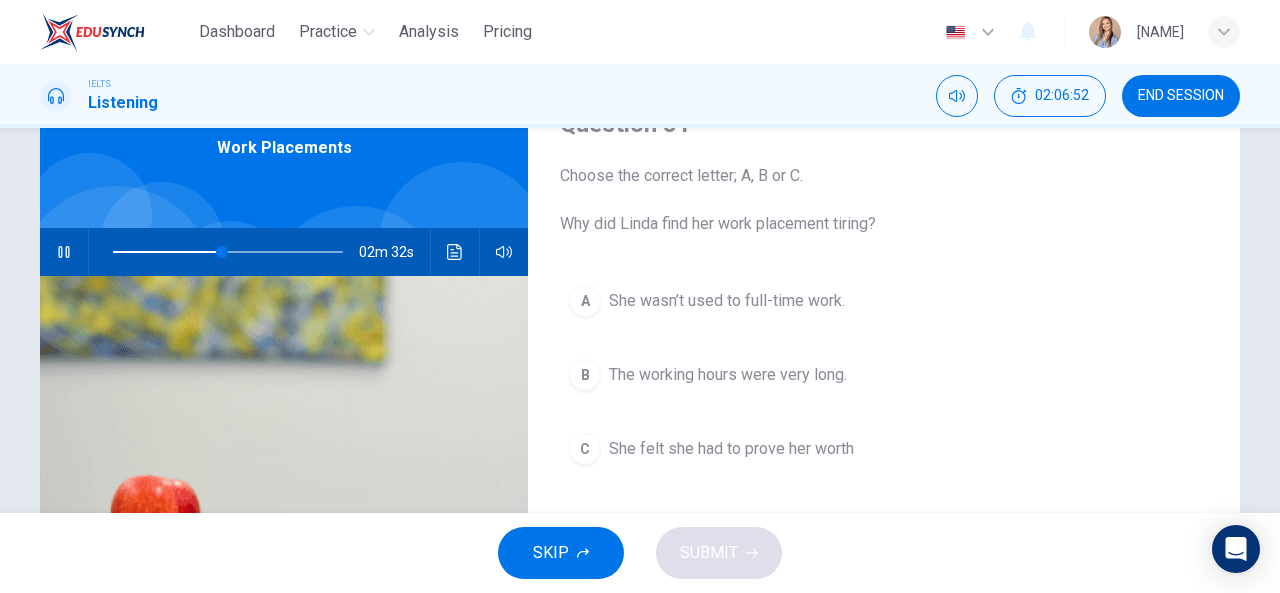 click on "She felt she had to prove her worth" at bounding box center (731, 449) 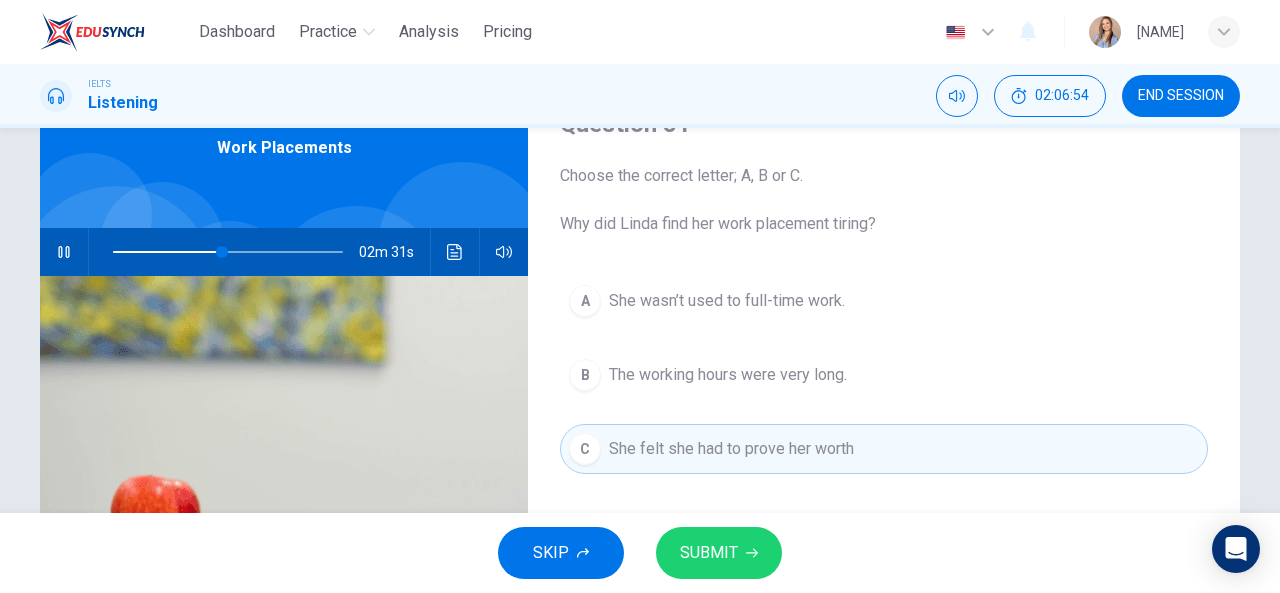 click on "SUBMIT" at bounding box center [719, 553] 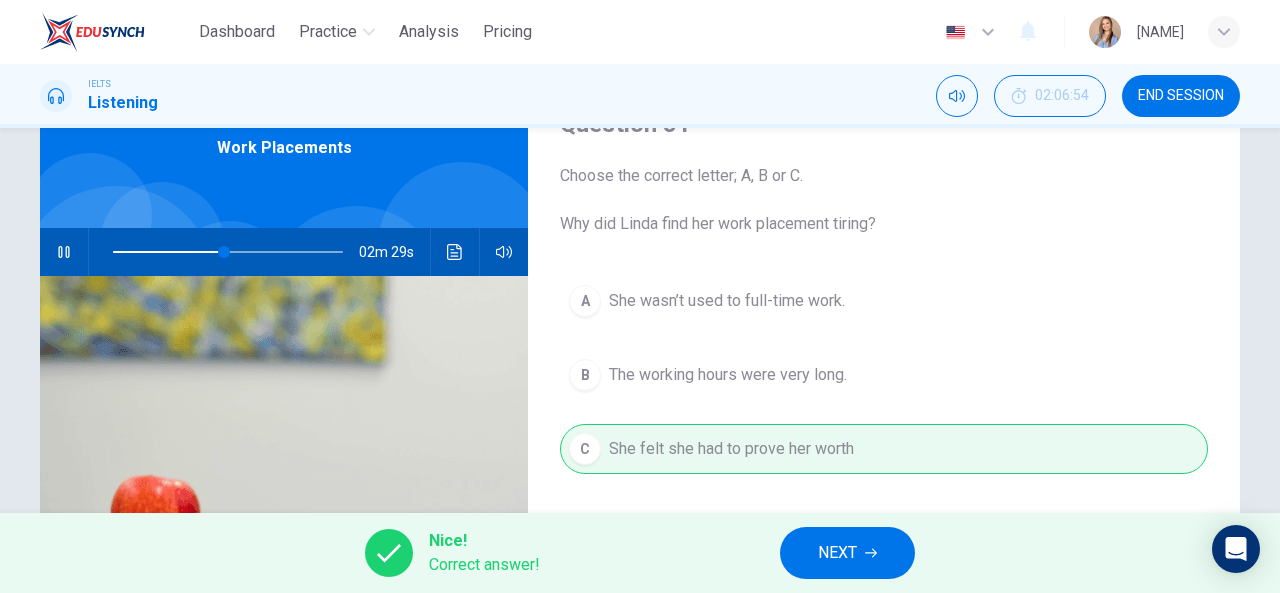 click on "NEXT" at bounding box center [847, 553] 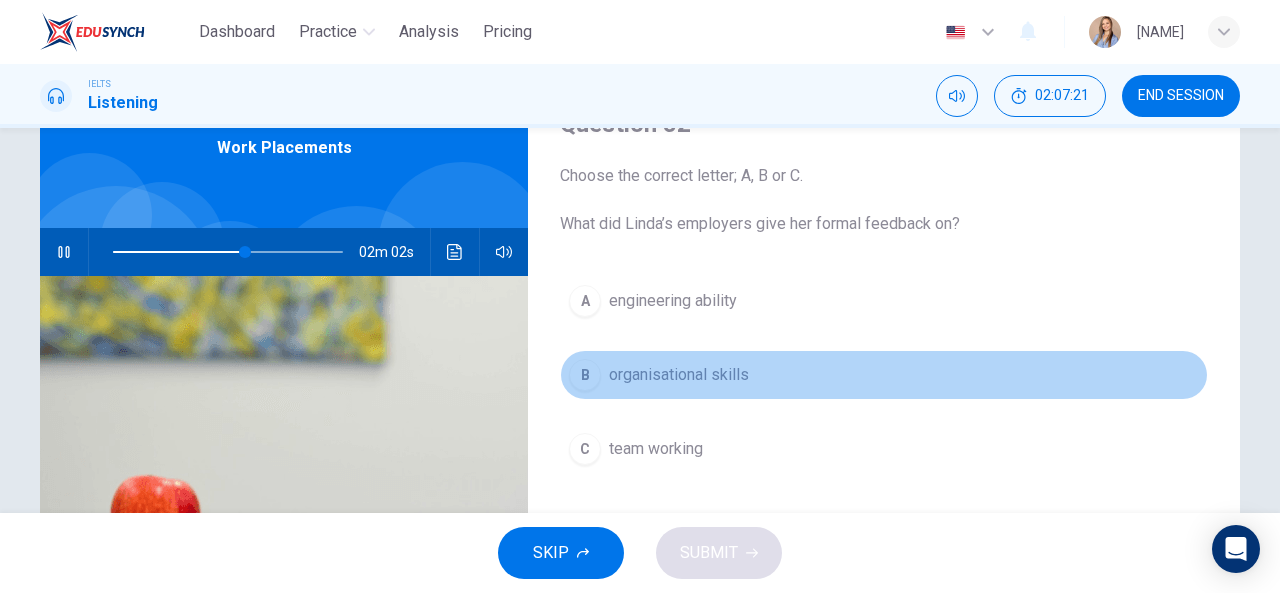 click on "organisational skills" at bounding box center (679, 375) 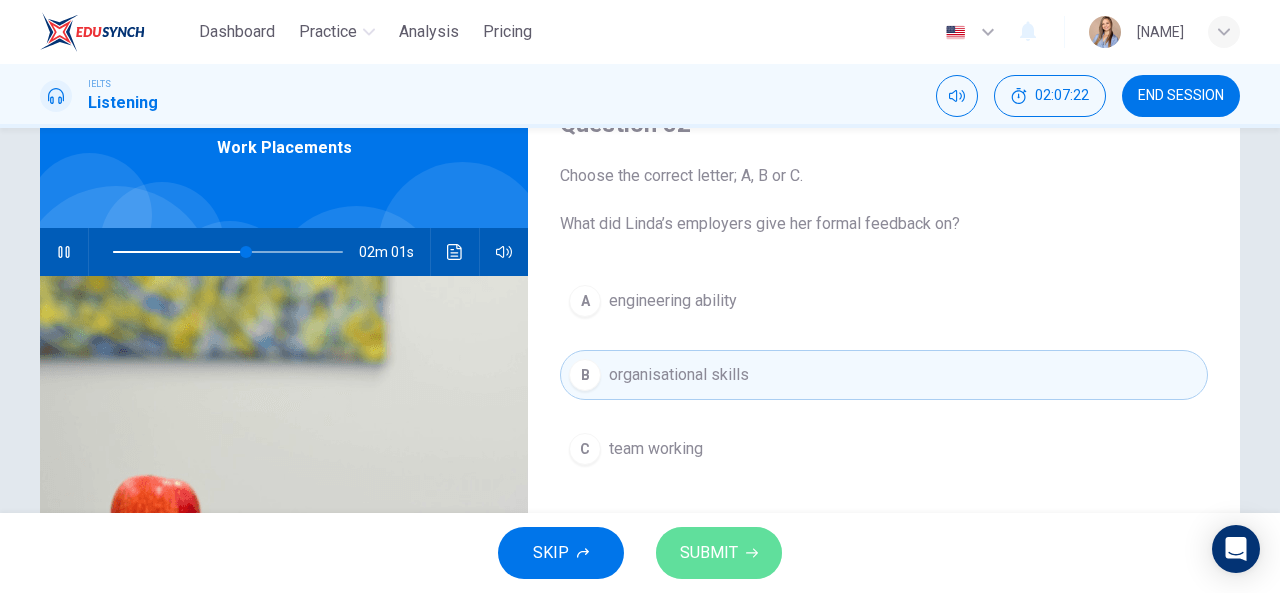click on "SUBMIT" at bounding box center (709, 553) 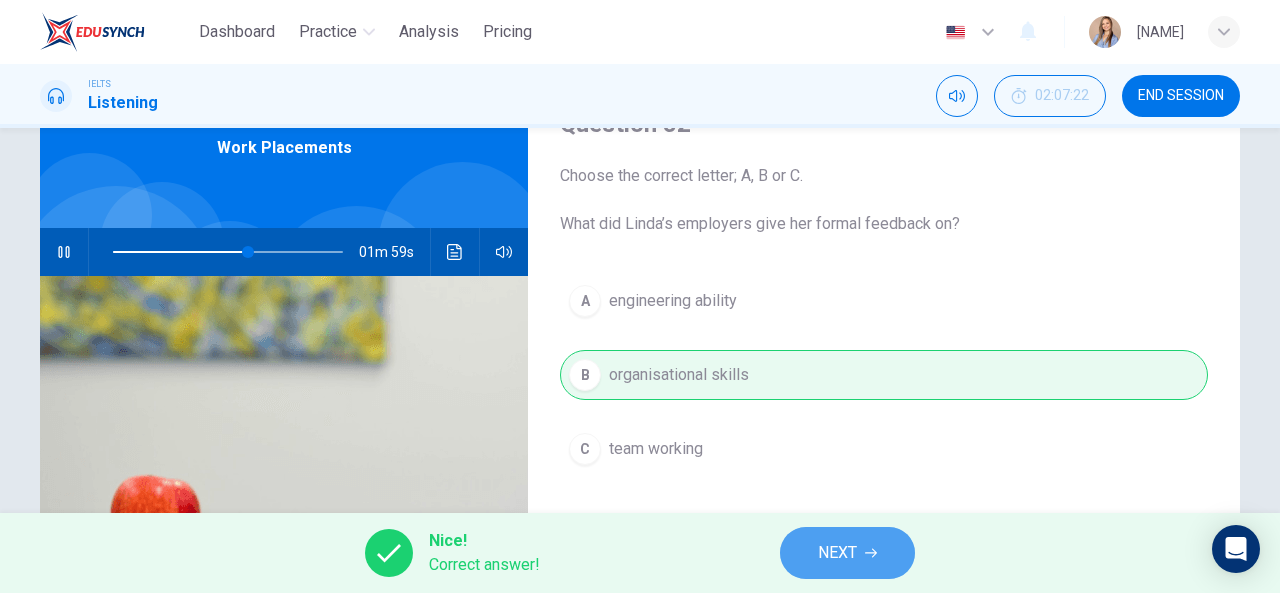click on "NEXT" at bounding box center [837, 553] 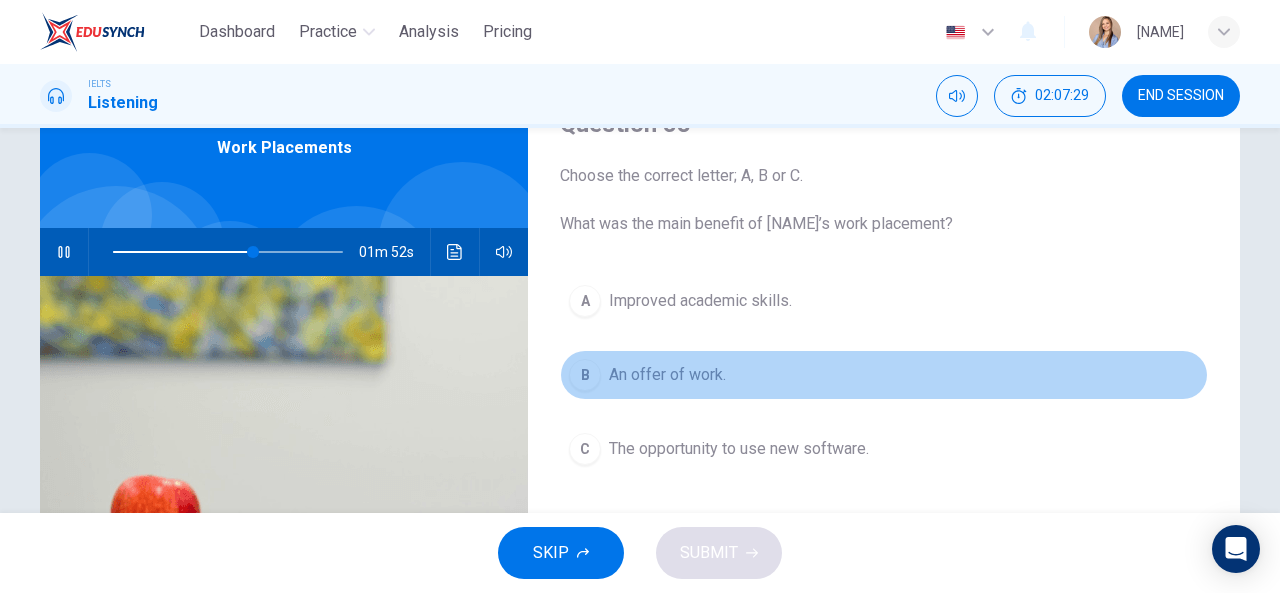click on "An offer of work." at bounding box center [667, 375] 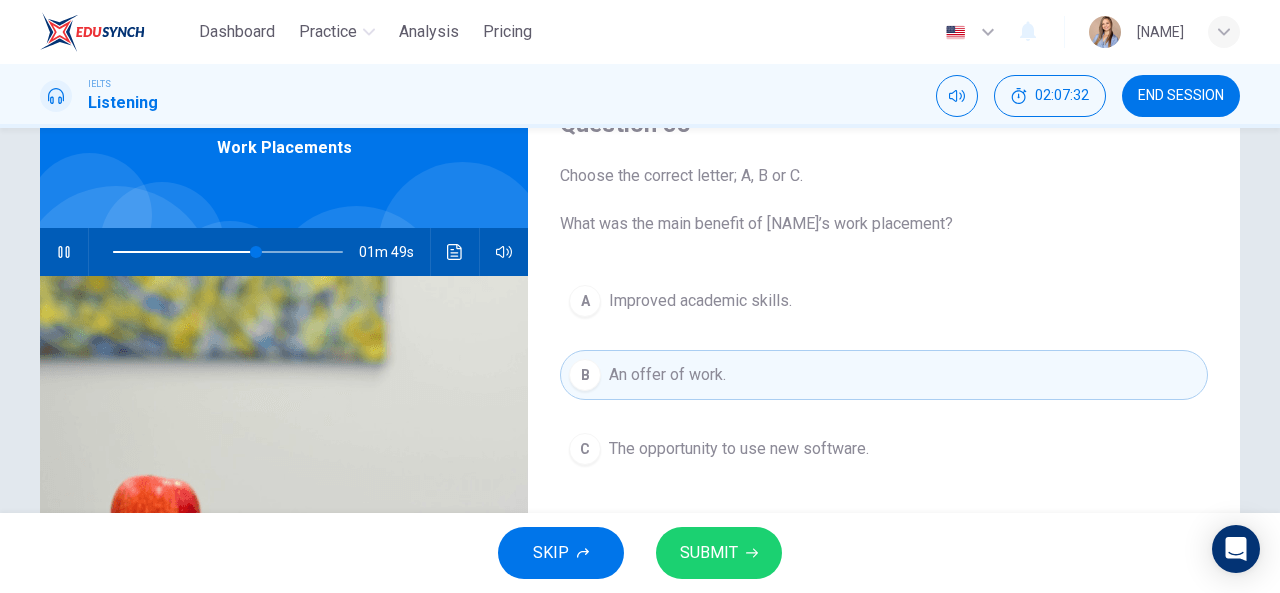 click on "SUBMIT" at bounding box center [709, 553] 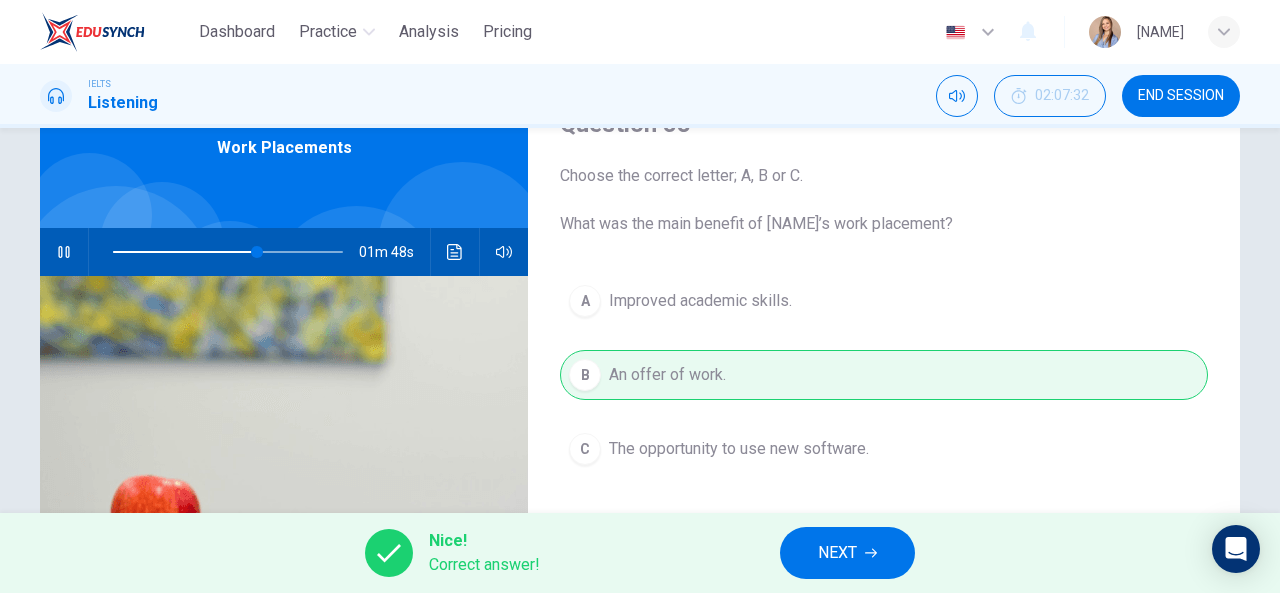 click on "NEXT" at bounding box center (837, 553) 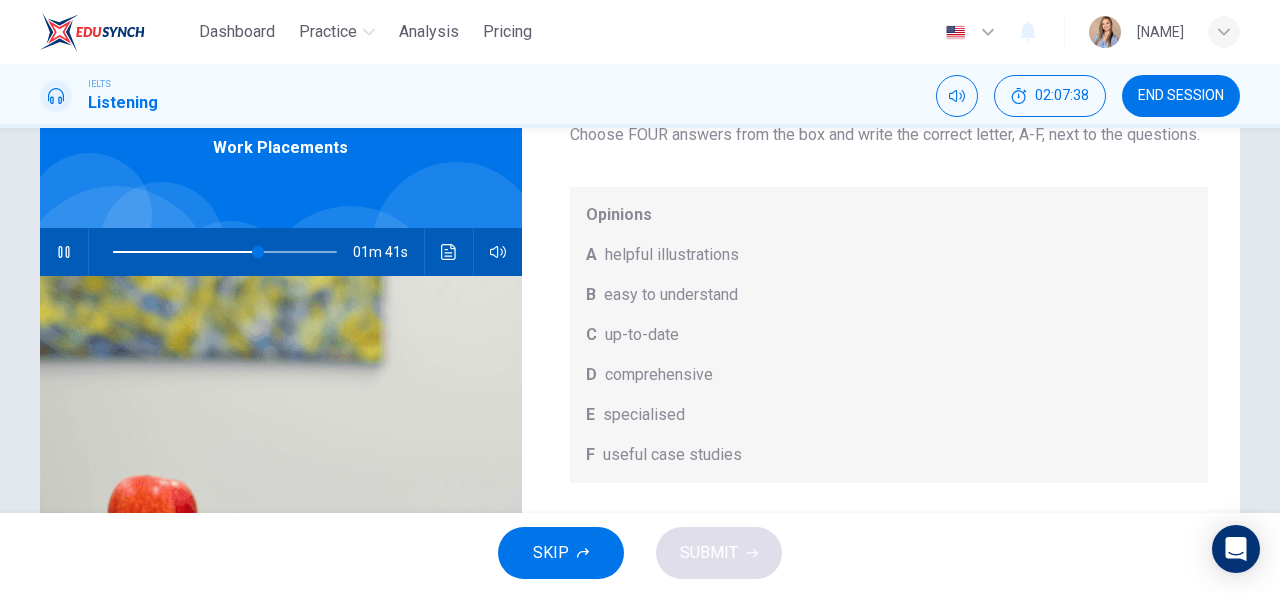 scroll, scrollTop: 0, scrollLeft: 0, axis: both 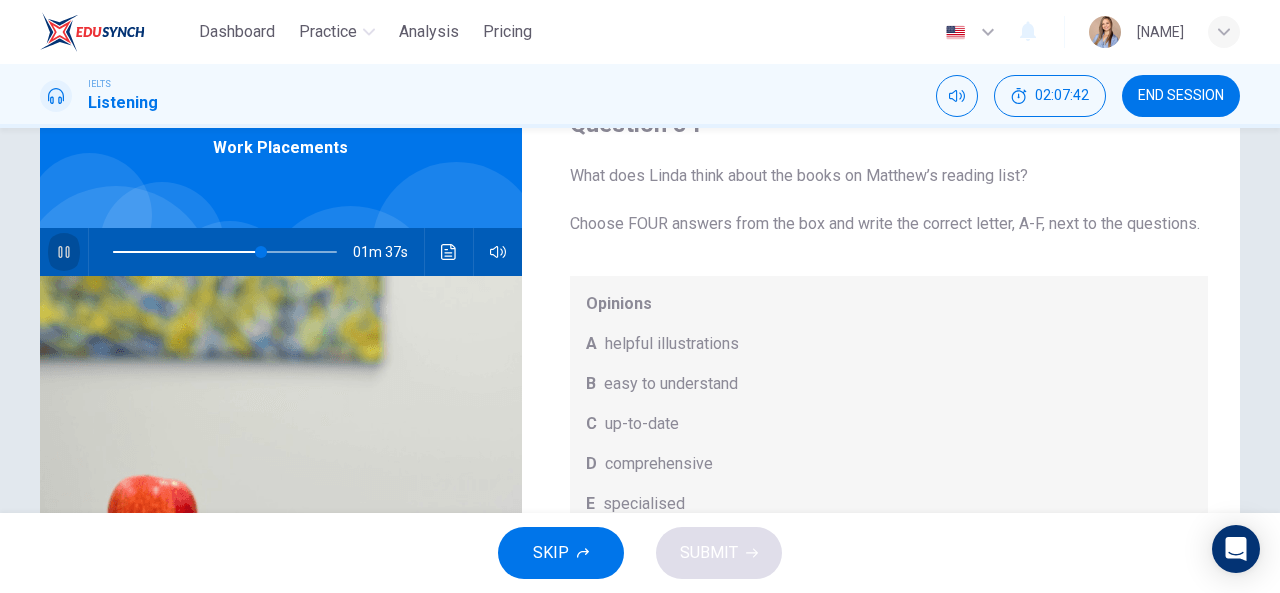 click 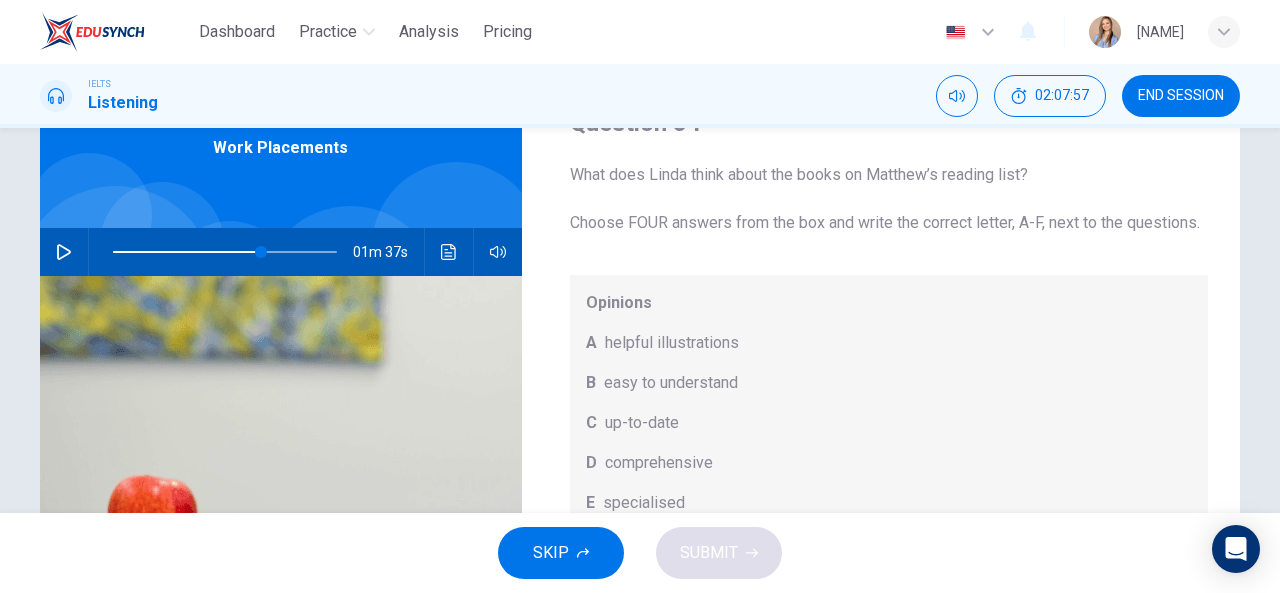 scroll, scrollTop: 0, scrollLeft: 0, axis: both 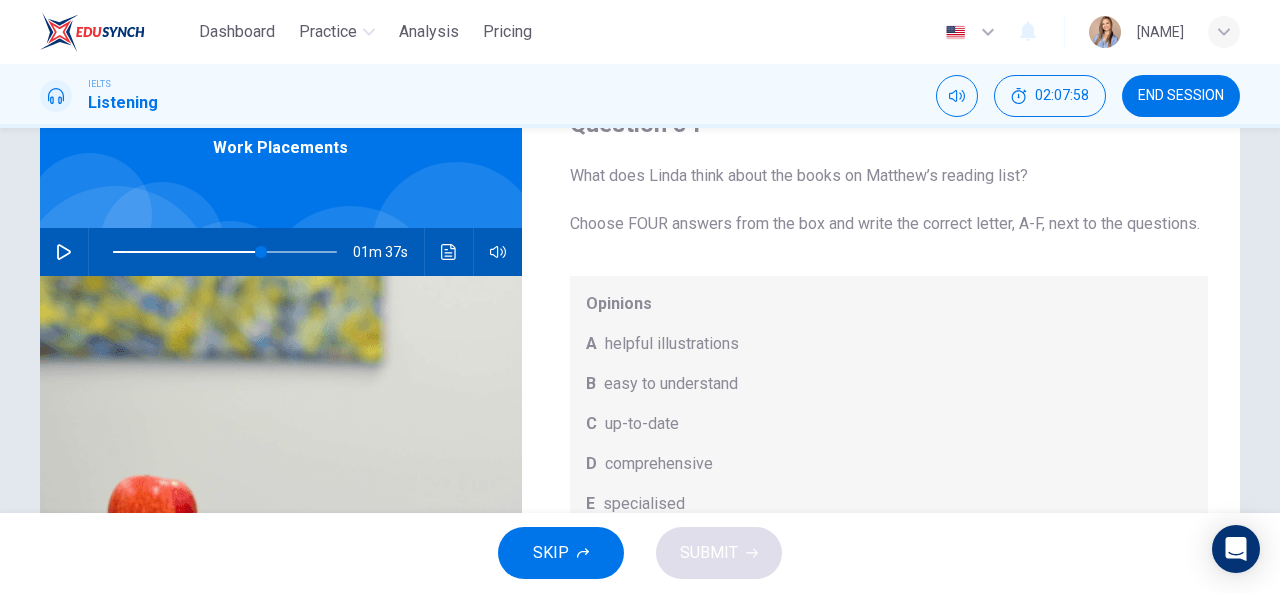 click on "helpful illustrations" at bounding box center [672, 344] 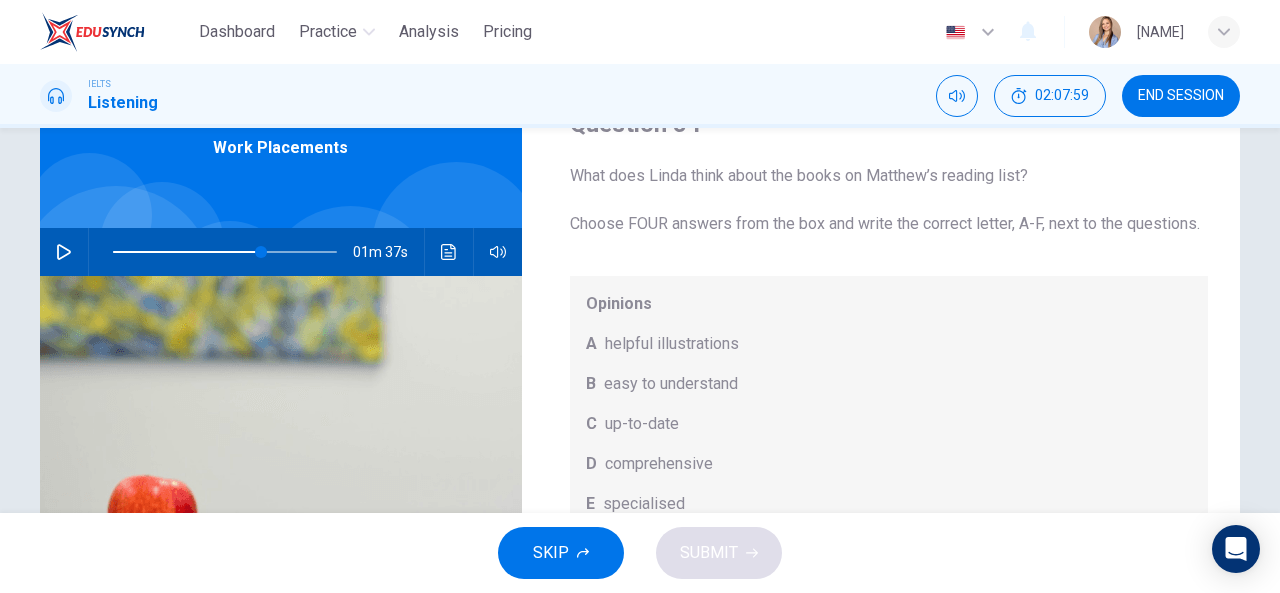 click on "helpful illustrations" at bounding box center (672, 344) 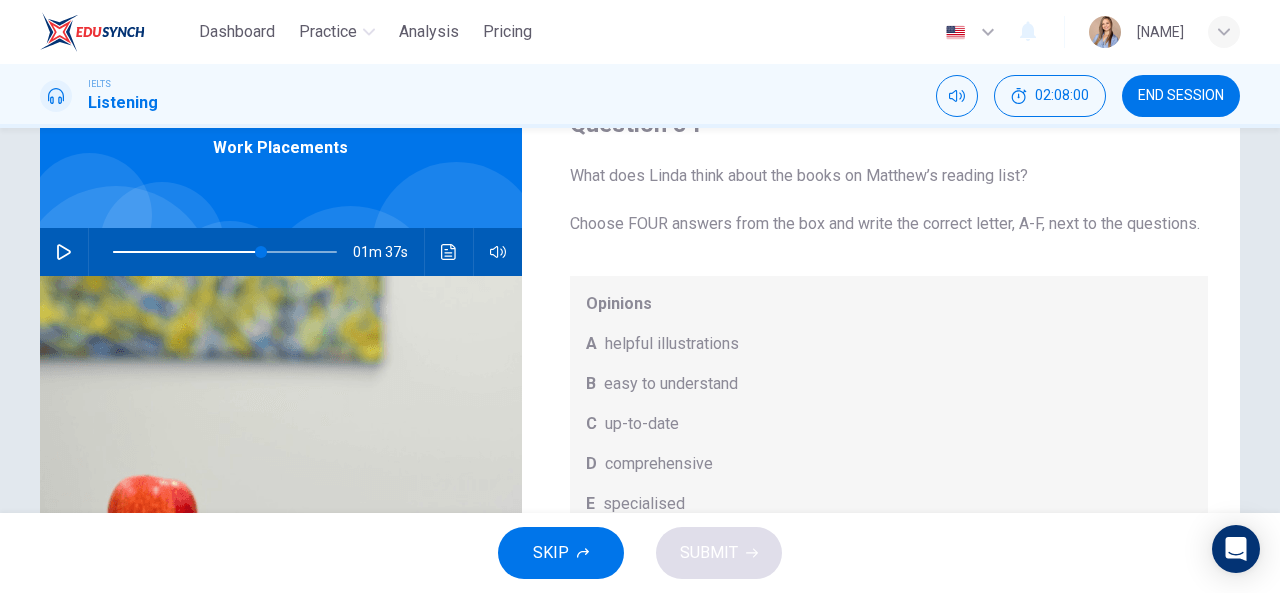 click on "Opinions A helpful illustrations B easy to understand C up-to-date D comprehensive E specialised F useful case studies" at bounding box center (889, 424) 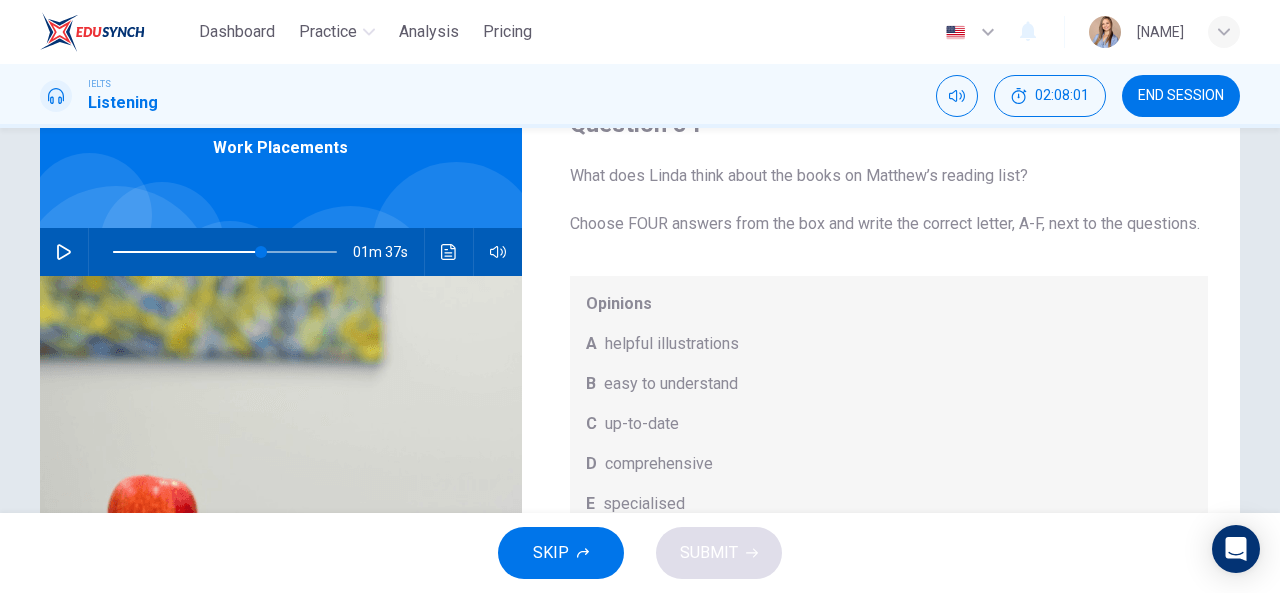click on "A" at bounding box center (591, 344) 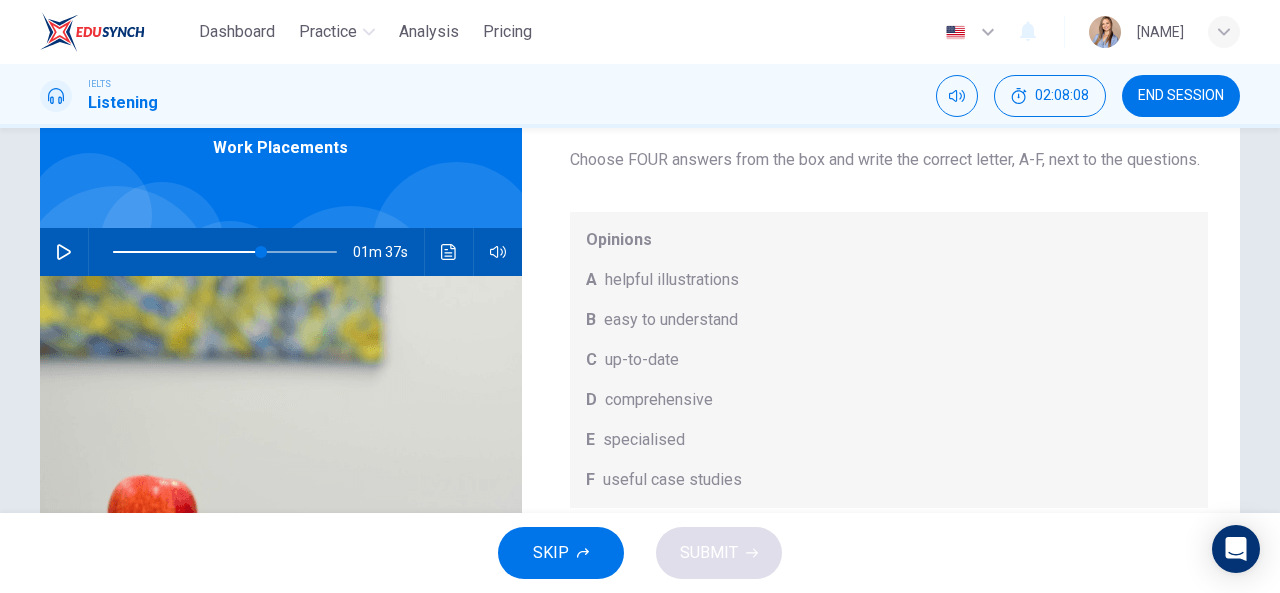scroll, scrollTop: 112, scrollLeft: 0, axis: vertical 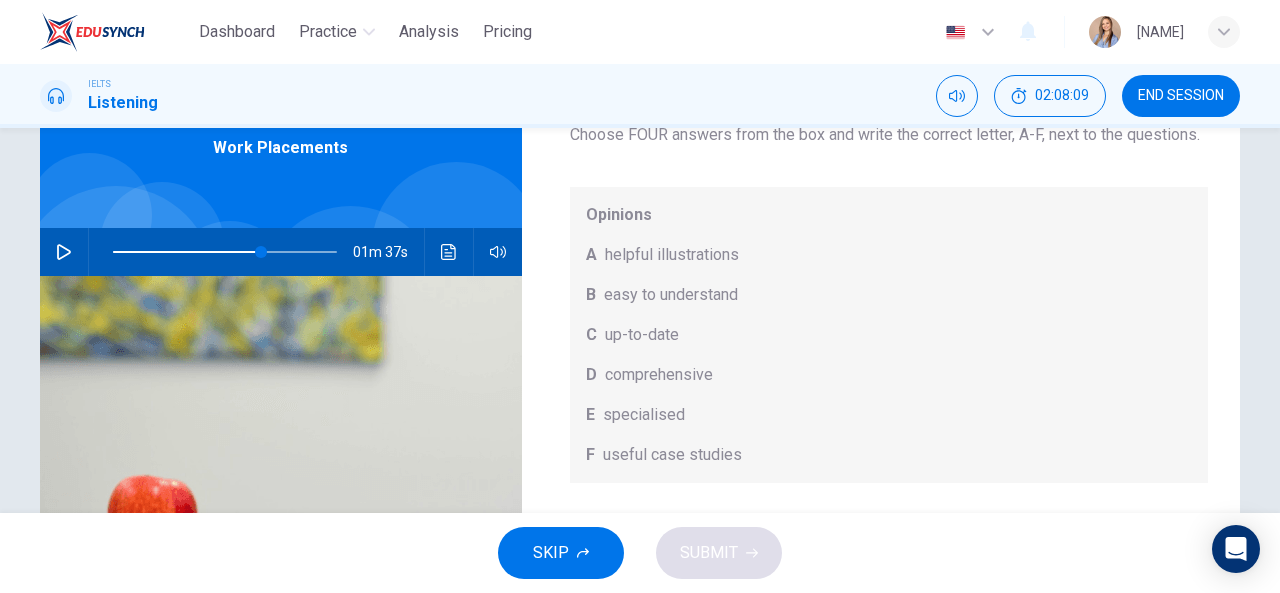 click on "A helpful illustrations" at bounding box center (889, 255) 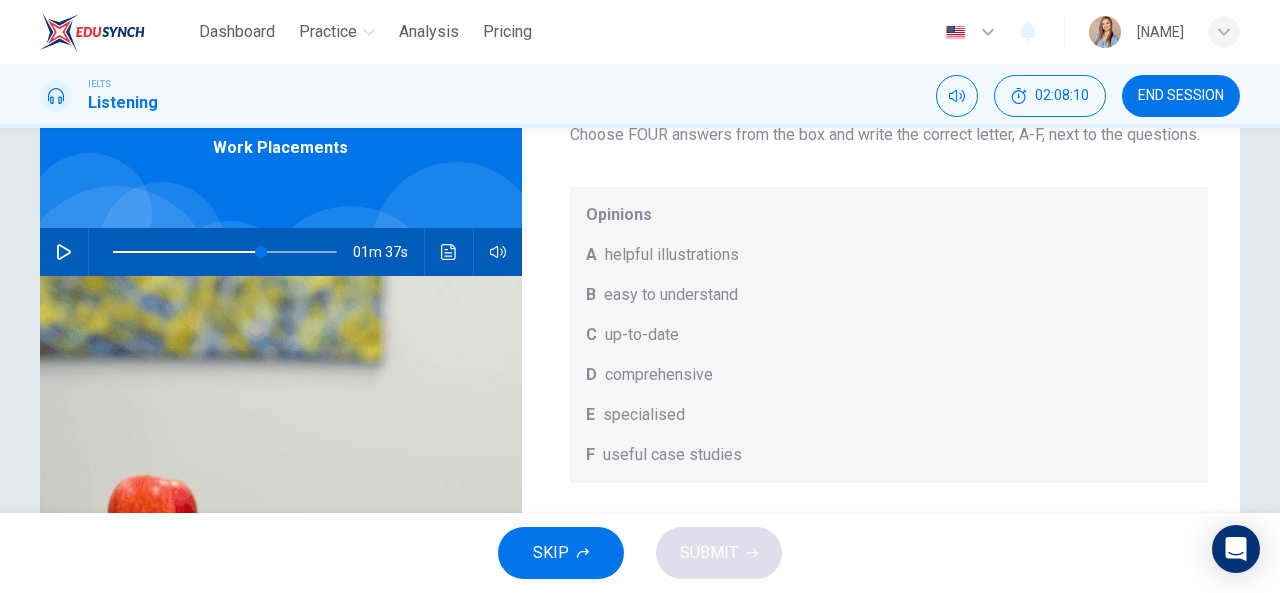 click on "helpful illustrations" at bounding box center [672, 255] 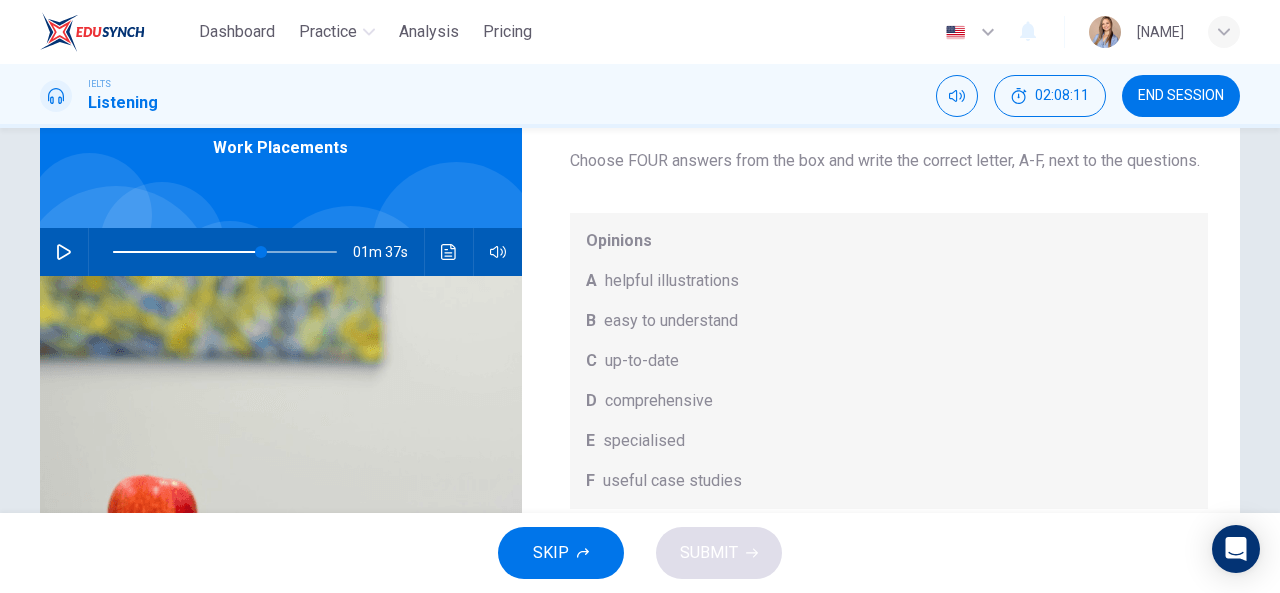 scroll, scrollTop: 0, scrollLeft: 0, axis: both 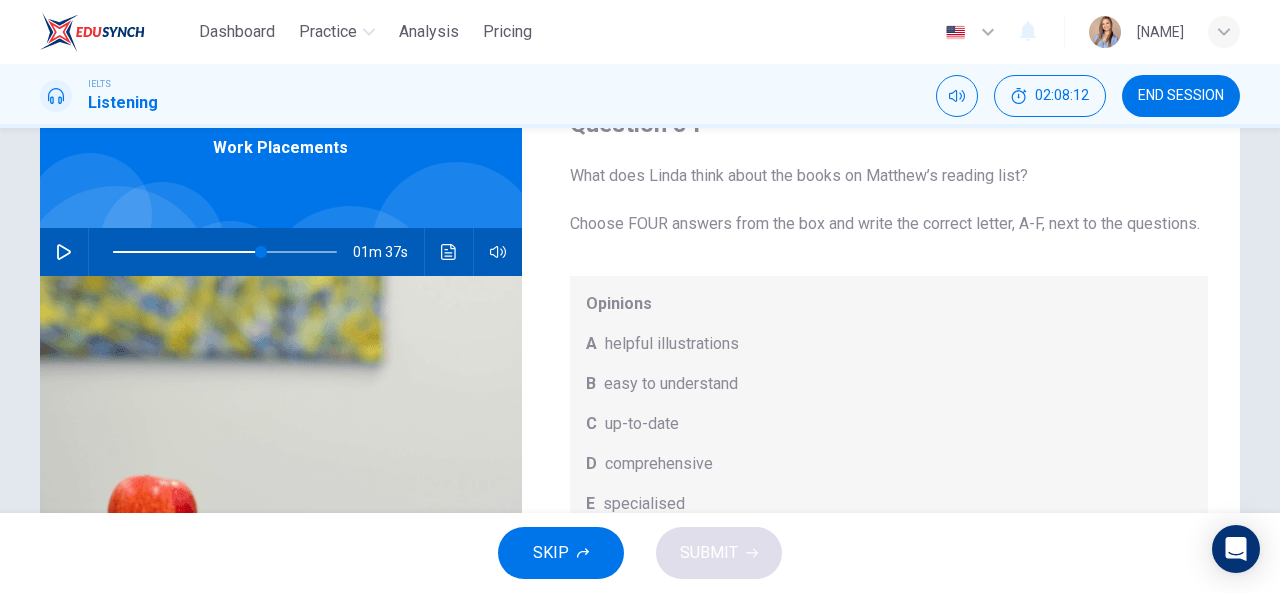 click on "What does Linda think about the books on Matthew’s reading list? Choose FOUR answers from the box and write the correct letter, A-F, next to the questions." at bounding box center (889, 200) 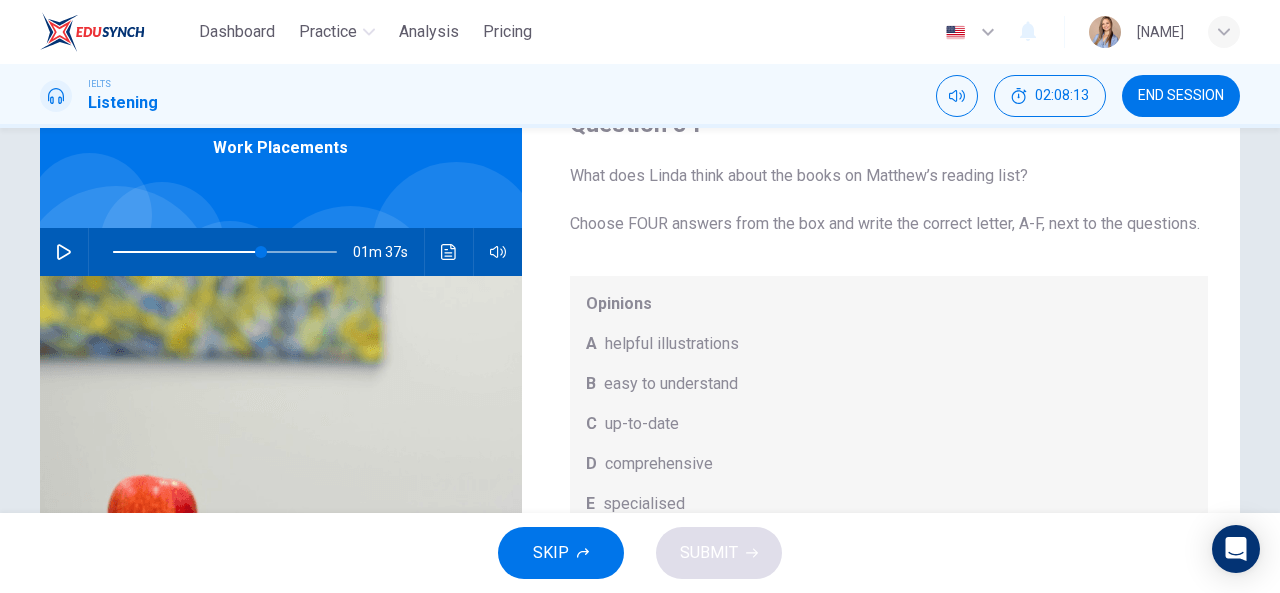click on "What does Linda think about the books on Matthew’s reading list? Choose FOUR answers from the box and write the correct letter, A-F, next to the questions." at bounding box center (889, 200) 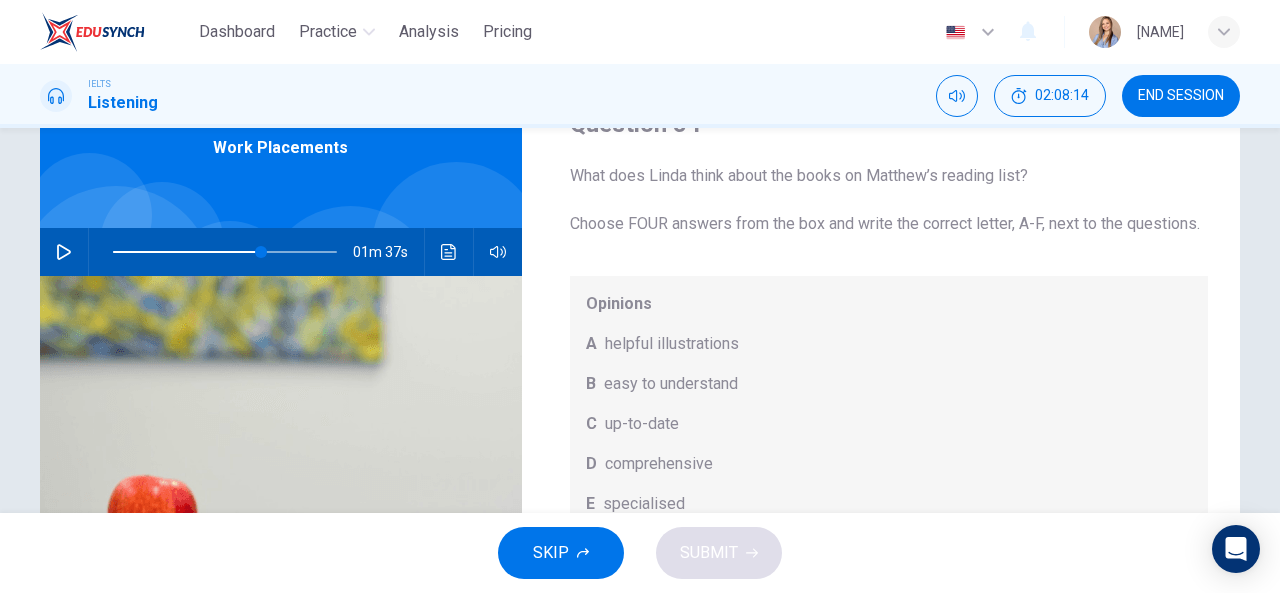 click on "What does Linda think about the books on Matthew’s reading list? Choose FOUR answers from the box and write the correct letter, A-F, next to the questions." at bounding box center [889, 200] 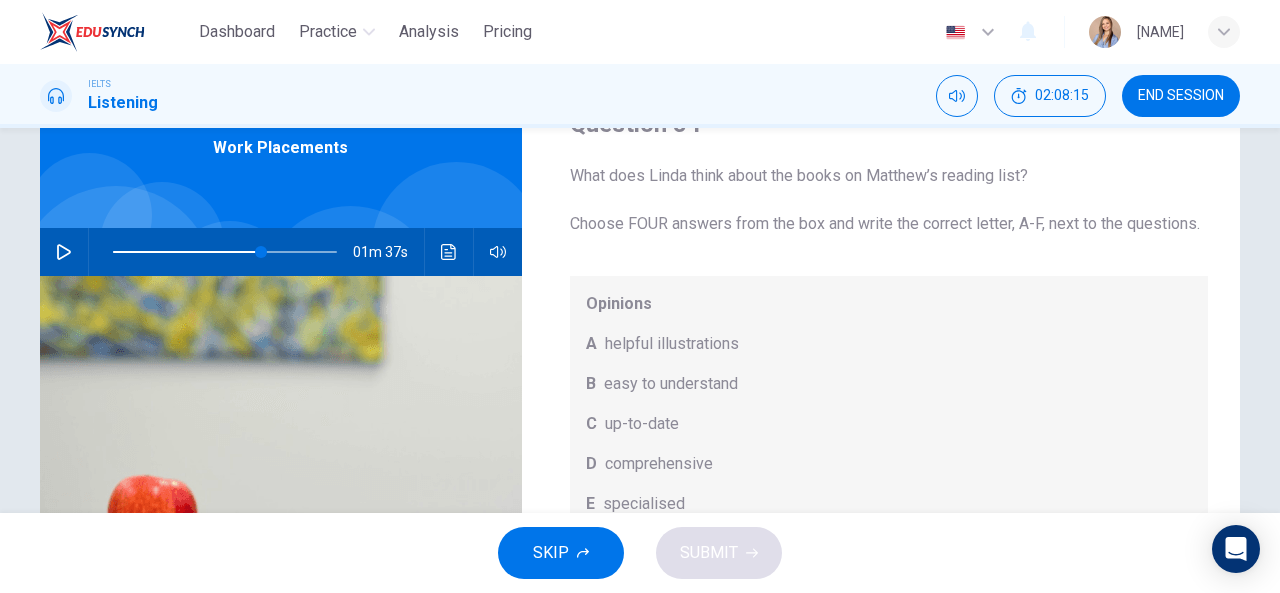 click on "What does Linda think about the books on Matthew’s reading list? Choose FOUR answers from the box and write the correct letter, A-F, next to the questions." at bounding box center [889, 200] 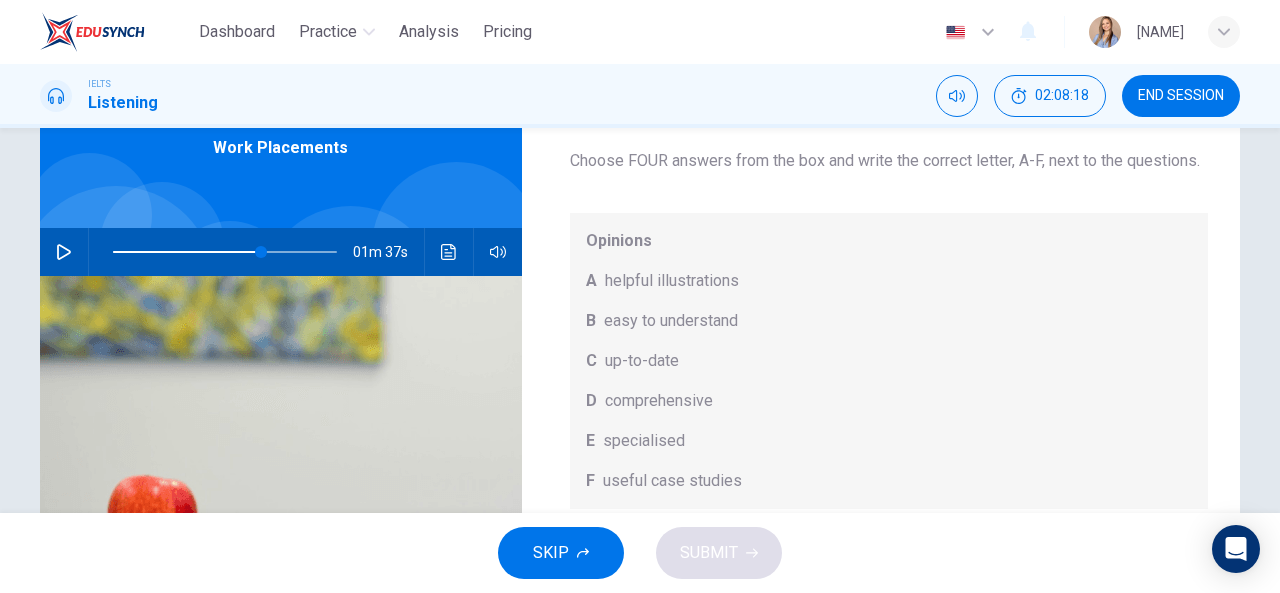 scroll, scrollTop: 112, scrollLeft: 0, axis: vertical 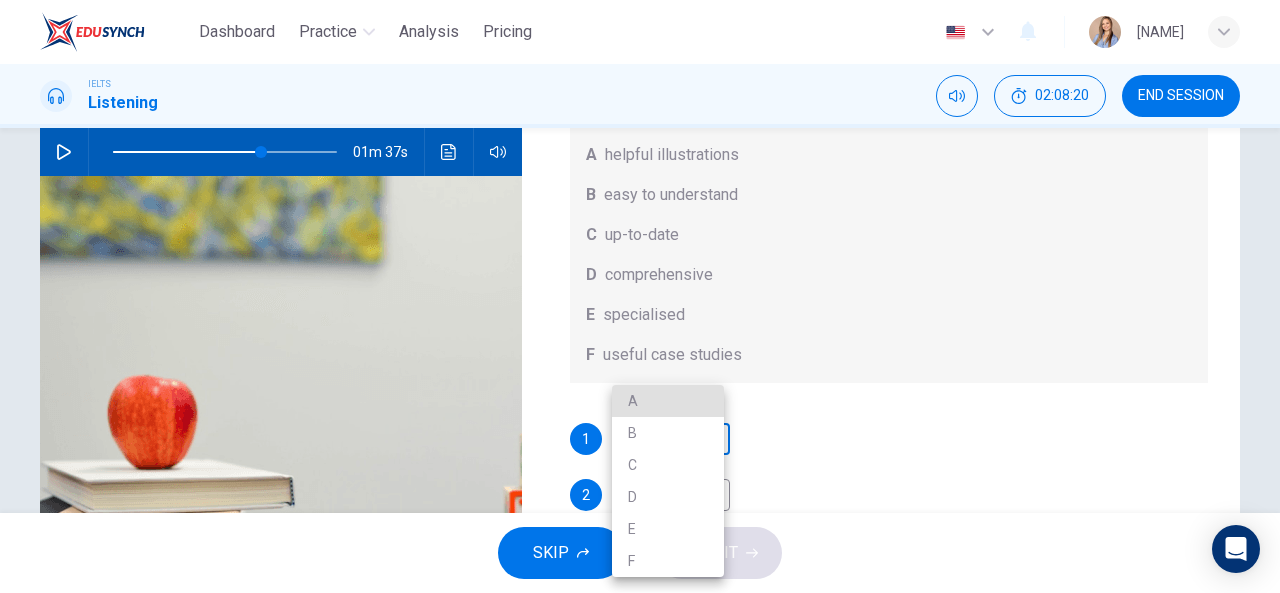 click on "Dashboard Practice Analysis Pricing English en ​​​​[NAME] IELTS Listening 02:08:20 END SESSION Question 54 What does [NAME] think about the books on [NAME]’s reading list? Choose FOUR answers from the box and write the correct letter, A-F, next to the questions.
Opinions A helpful illustrations B easy to understand C up-to-date D comprehensive E specialised F useful case studies 1 ​​ 2 ​​ 3 ​​ 4 ​​ Work Placements 01m 37s SKIP SUBMIT EduSynch - Online Language Proficiency Testing
Dashboard Practice Analysis Pricing   Notifications © Copyright  2025 A B C D E F" at bounding box center [640, 296] 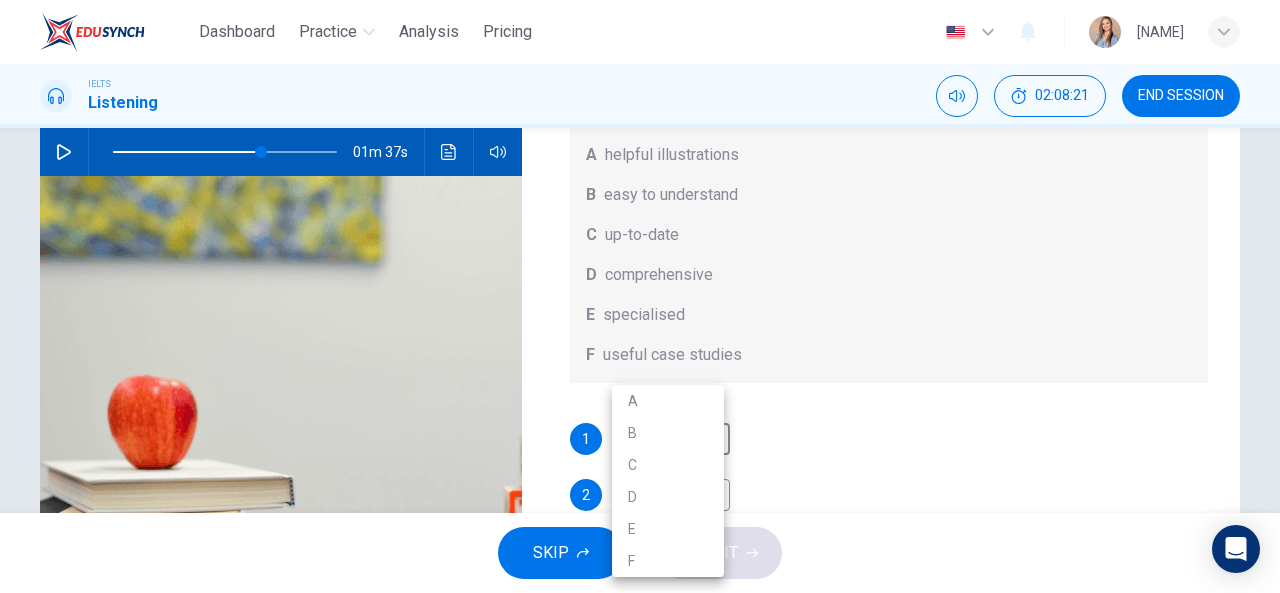 click at bounding box center [640, 296] 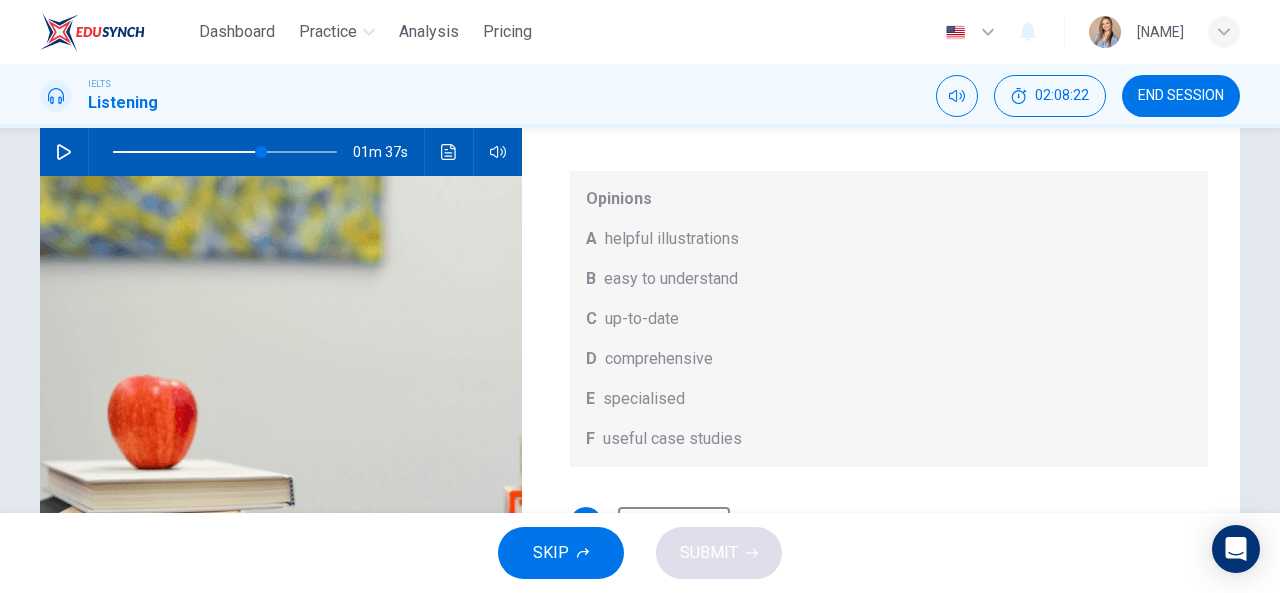 scroll, scrollTop: 0, scrollLeft: 0, axis: both 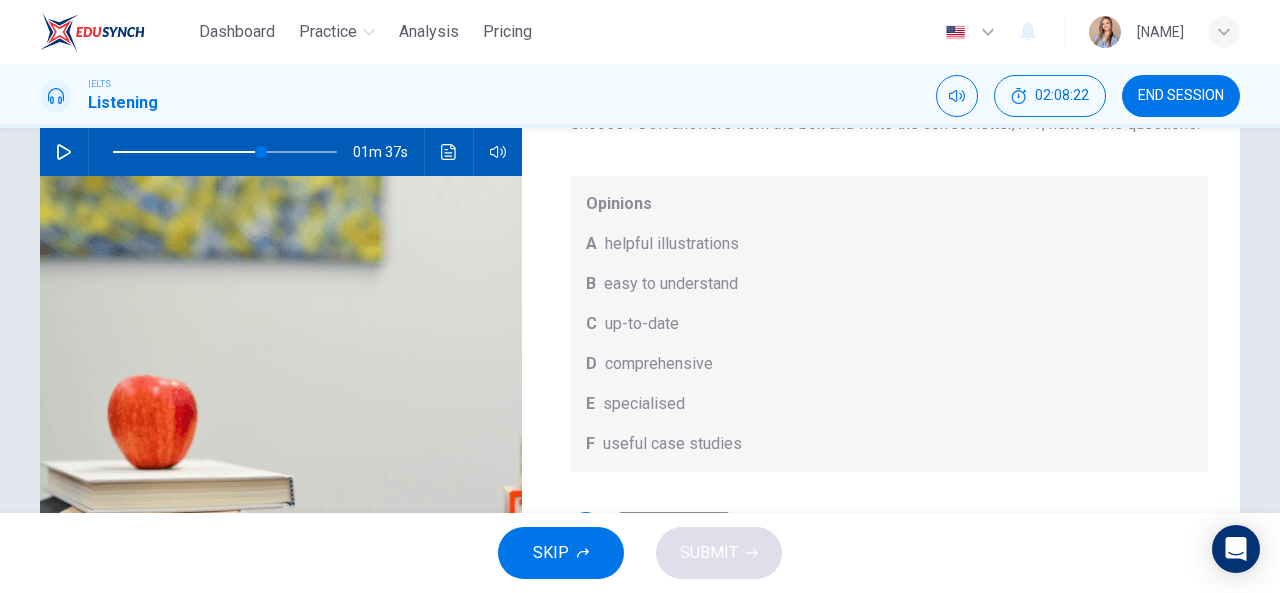 click 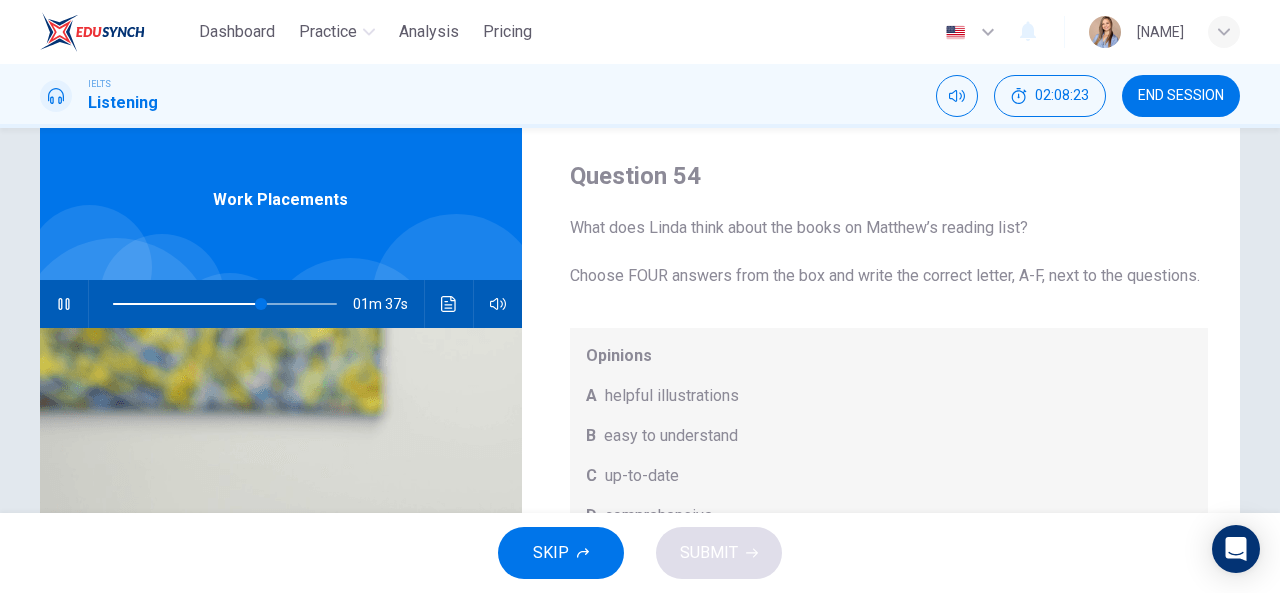 scroll, scrollTop: 0, scrollLeft: 0, axis: both 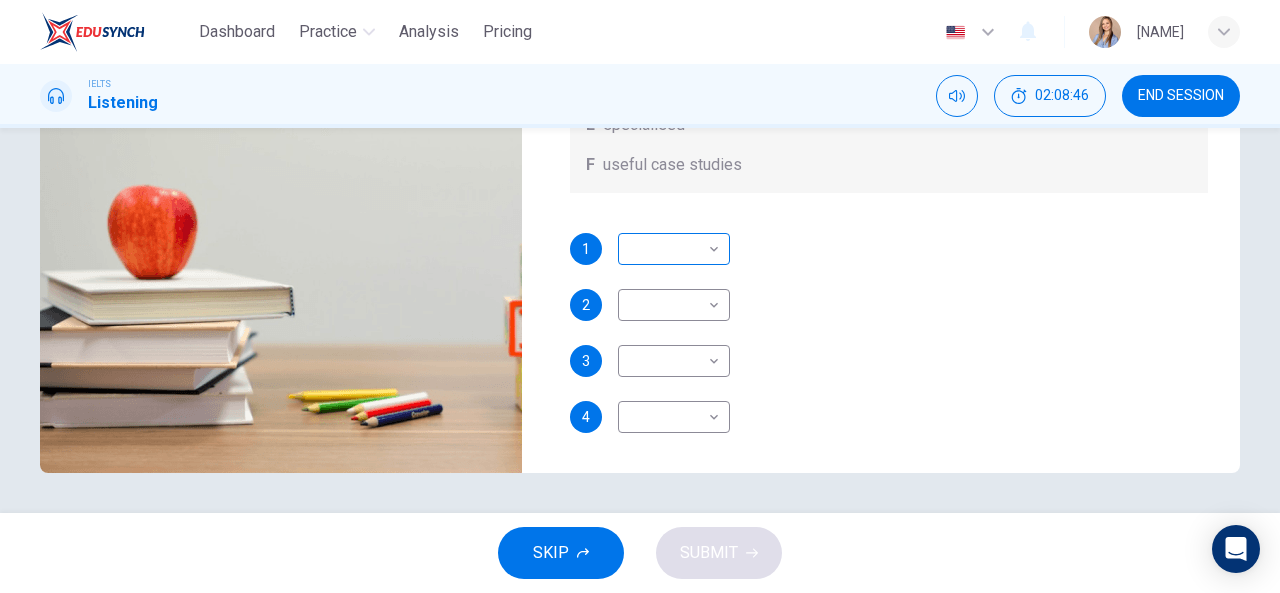 click on "Dashboard Practice Analysis Pricing English en ​​​​[NAME] IELTS Listening 02:08:46 END SESSION Question 54 What does [NAME] think about the books on [NAME]’s reading list? Choose FOUR answers from the box and write the correct letter, A-F, next to the questions.
Opinions A helpful illustrations B easy to understand C up-to-date D comprehensive E specialised F useful case studies 1 ​​ 2 ​​ 3 ​​ 4 ​​ Work Placements 01m 14s SKIP SUBMIT EduSynch - Online Language Proficiency Testing
Dashboard Practice Analysis Pricing   Notifications © Copyright  2025" at bounding box center [640, 296] 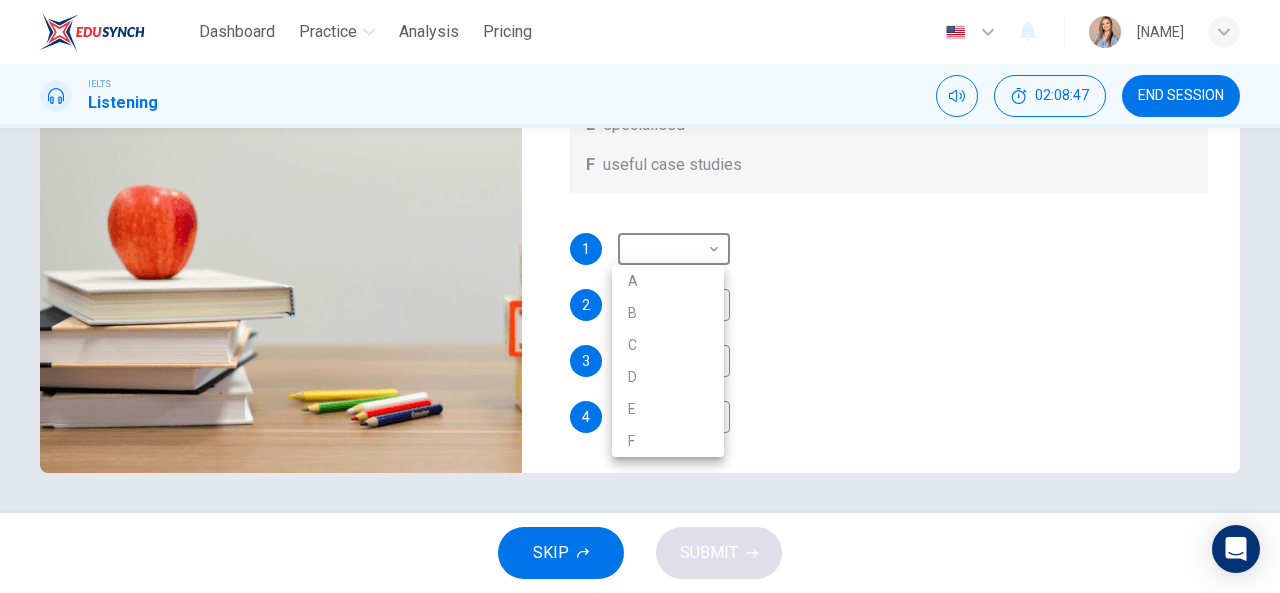 click at bounding box center (640, 296) 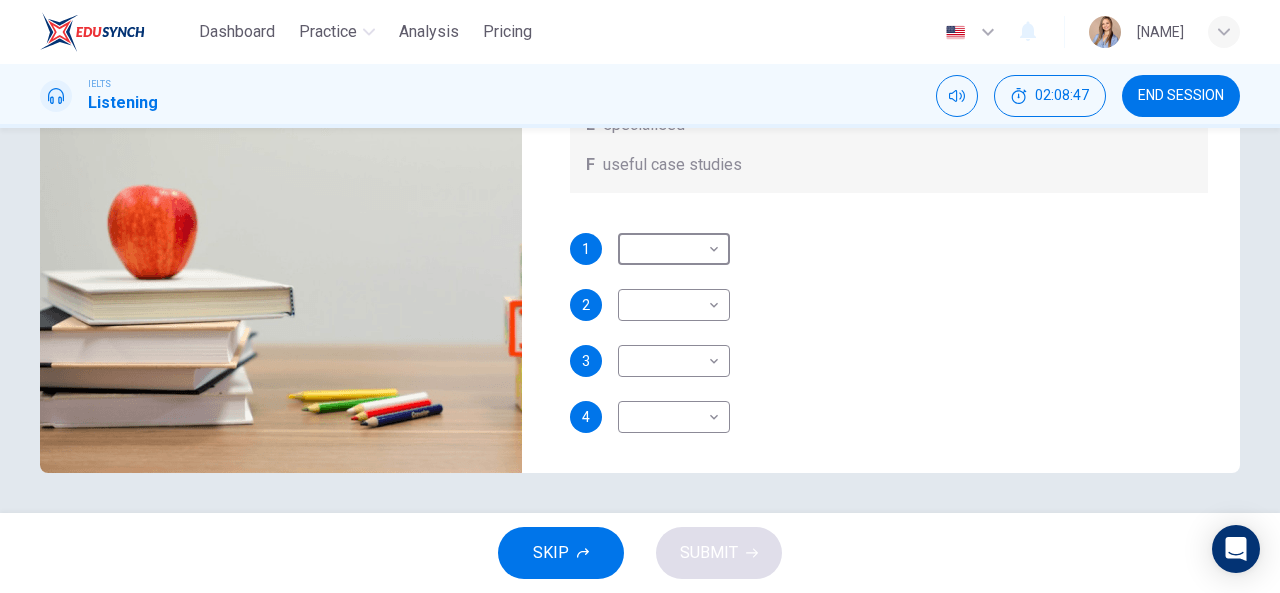 click on "1 ​ ​ 2 ​ ​ 3 ​ ​ 4 ​ ​" at bounding box center [889, 353] 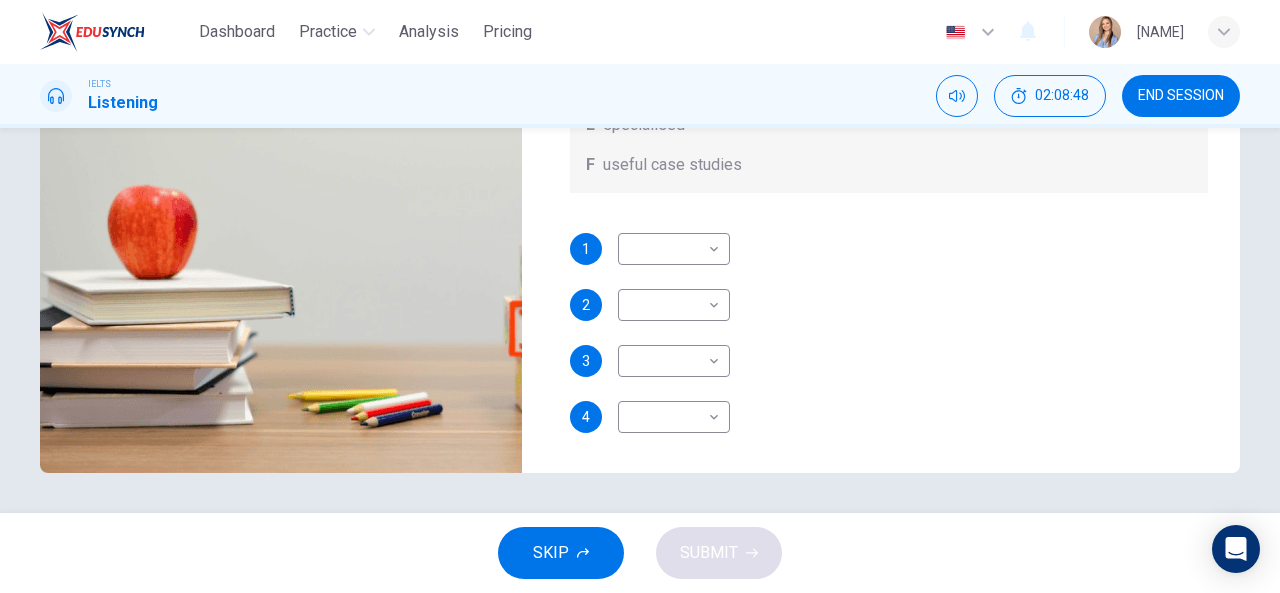scroll, scrollTop: 0, scrollLeft: 0, axis: both 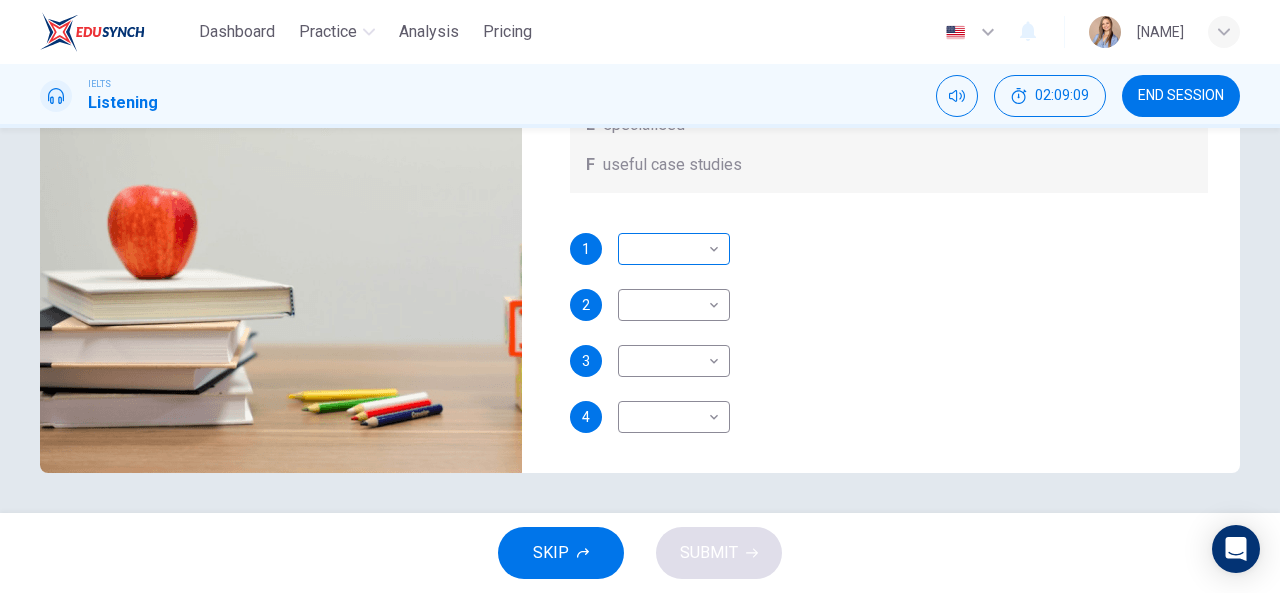 click on "Dashboard Practice Analysis Pricing English en ​​​​[NAME] IELTS Listening 02:09:09 END SESSION Question 54 What does [NAME] think about the books on [NAME]’s reading list? Choose FOUR answers from the box and write the correct letter, A-F, next to the questions.
Opinions A helpful illustrations B easy to understand C up-to-date D comprehensive E specialised F useful case studies 1 ​​ 2 ​​ 3 ​​ 4 ​​ Work Placements 00m 51s SKIP SUBMIT EduSynch - Online Language Proficiency Testing
Dashboard Practice Analysis Pricing   Notifications © Copyright  2025" at bounding box center (640, 296) 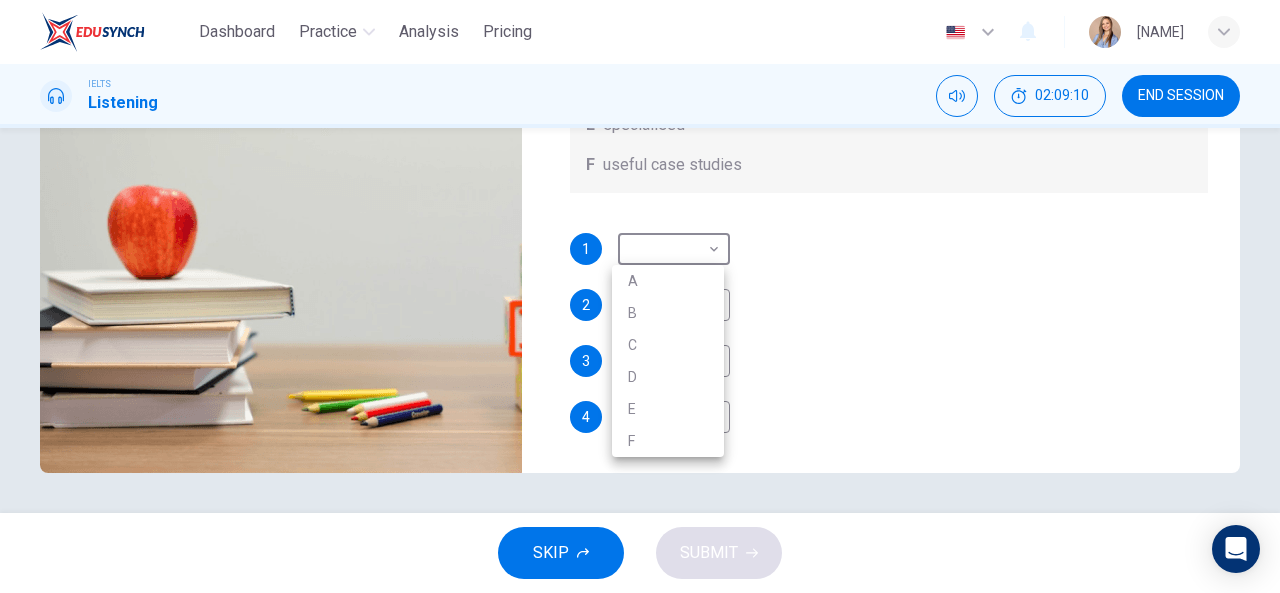 click on "B" at bounding box center [668, 313] 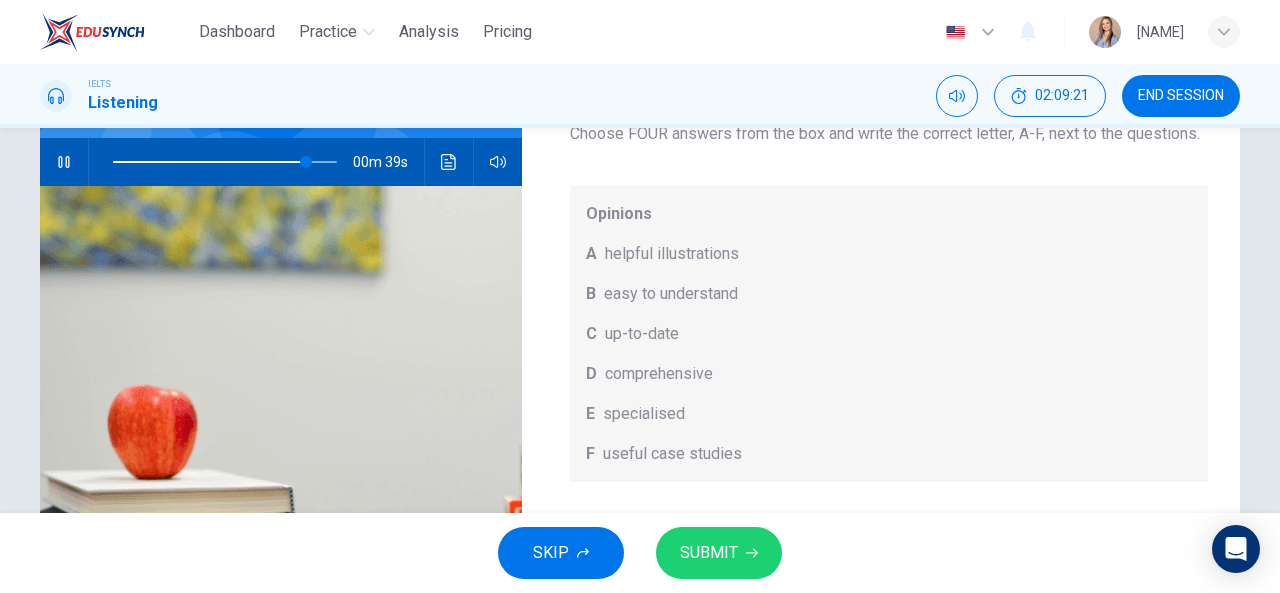 scroll, scrollTop: 112, scrollLeft: 0, axis: vertical 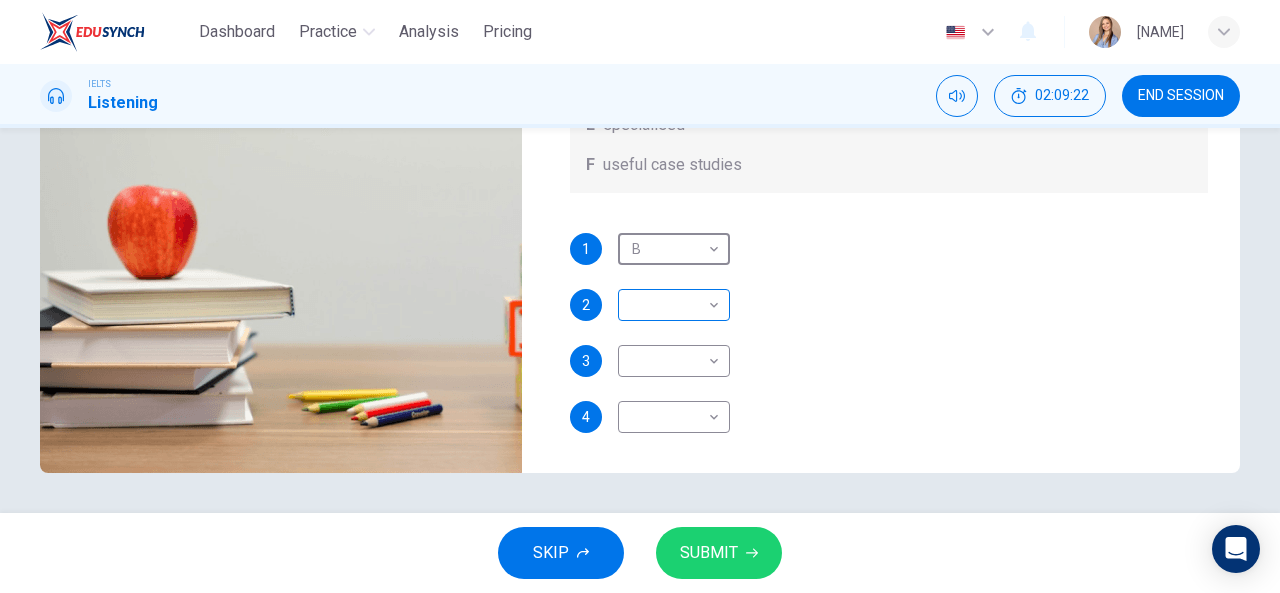 click on "Dashboard Practice Analysis Pricing English en ​​​​[NAME] IELTS Listening 02:09:22 END SESSION Question 54 What does [NAME] think about the books on [NAME]’s reading list? Choose FOUR answers from the box and write the correct letter, A-F, next to the questions.
Opinions A helpful illustrations B easy to understand C up-to-date D comprehensive E specialised F useful case studies 1 B B ​​ 2 ​​ 3 ​​ 4 ​​ Work Placements 00m 38s SKIP SUBMIT EduSynch - Online Language Proficiency Testing
Dashboard Practice Analysis Pricing   Notifications © Copyright  2025" at bounding box center (640, 296) 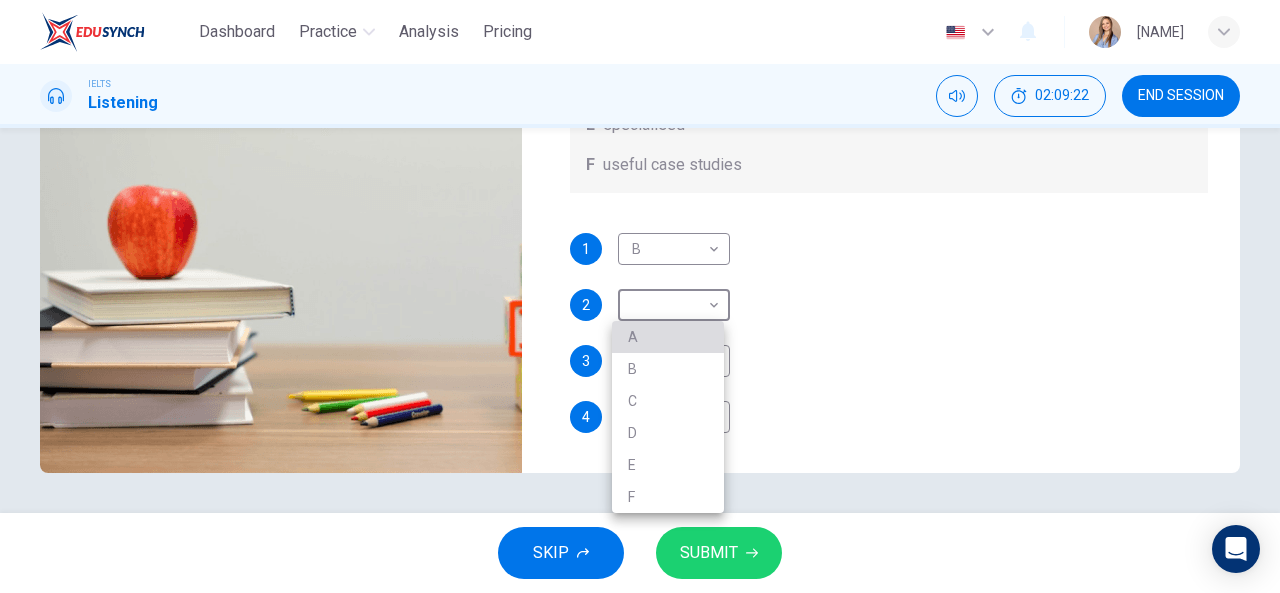 click on "A" at bounding box center (668, 337) 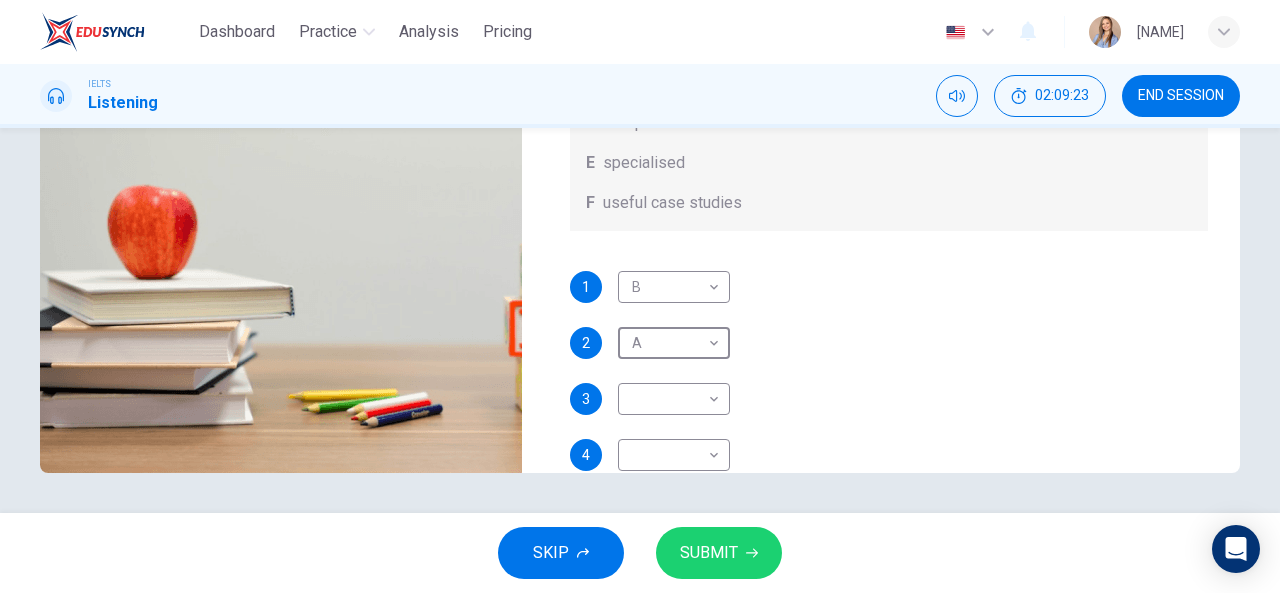 scroll, scrollTop: 0, scrollLeft: 0, axis: both 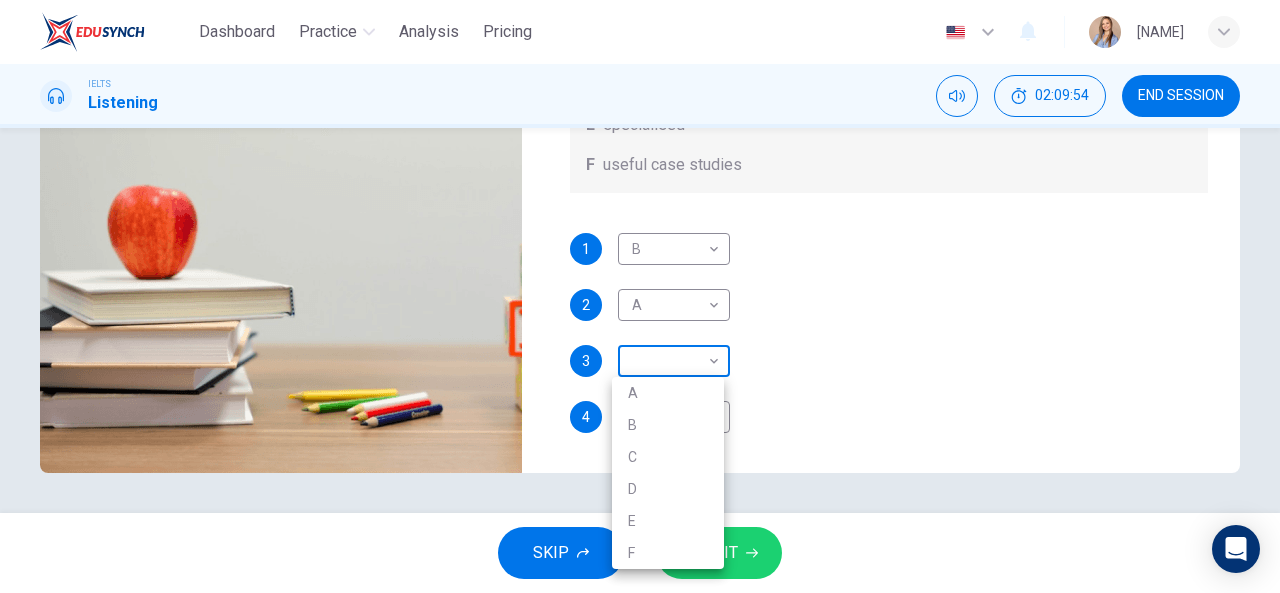 click on "Dashboard Practice Analysis Pricing English en ​​​​[NAME] IELTS Listening 02:09:54 END SESSION Question 54 What does [NAME] think about the books on [NAME]’s reading list? Choose FOUR answers from the box and write the correct letter, A-F, next to the questions.
Opinions A helpful illustrations B easy to understand C up-to-date D comprehensive E specialised F useful case studies 1 B B ​​ 2 A A ​​ 3 ​​ 4 ​​ Work Placements 00m 06s SKIP SUBMIT EduSynch - Online Language Proficiency Testing
Dashboard Practice Analysis Pricing   Notifications © Copyright  2025 A B C D E F" at bounding box center [640, 296] 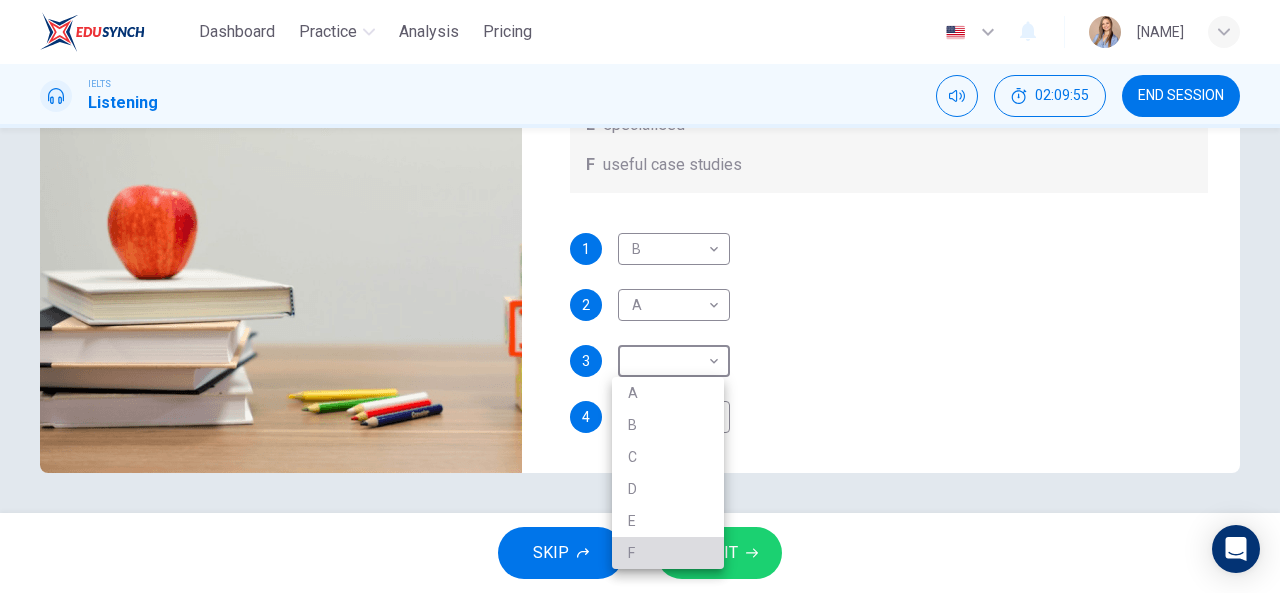 click on "F" at bounding box center [668, 553] 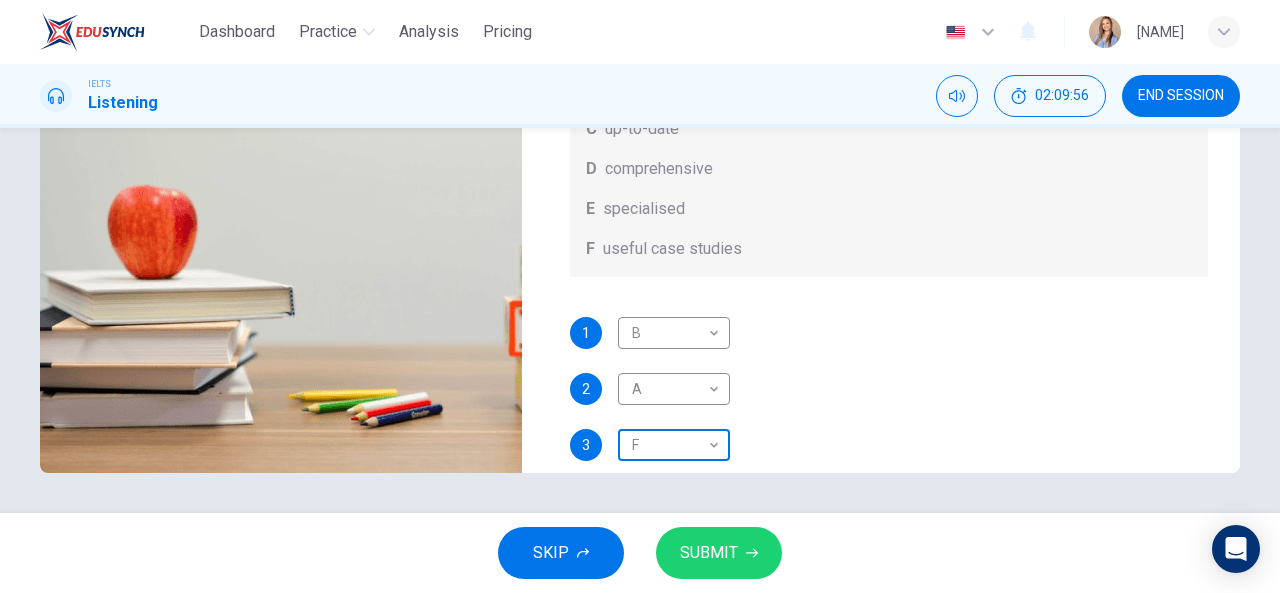 scroll, scrollTop: 0, scrollLeft: 0, axis: both 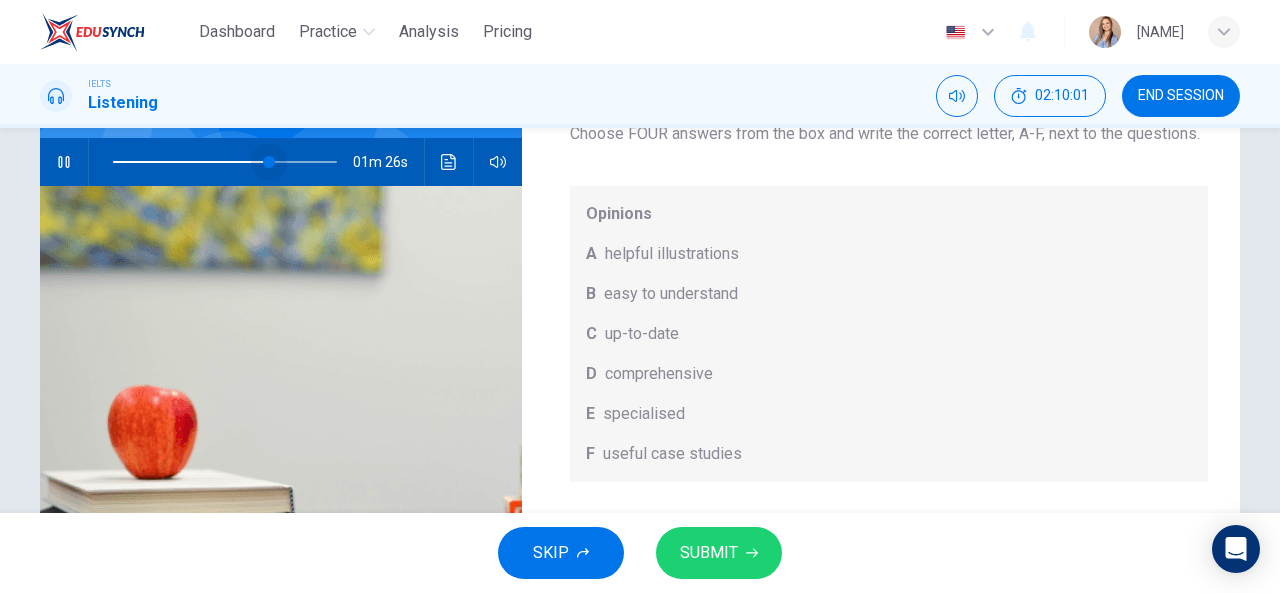 drag, startPoint x: 331, startPoint y: 163, endPoint x: 265, endPoint y: 163, distance: 66 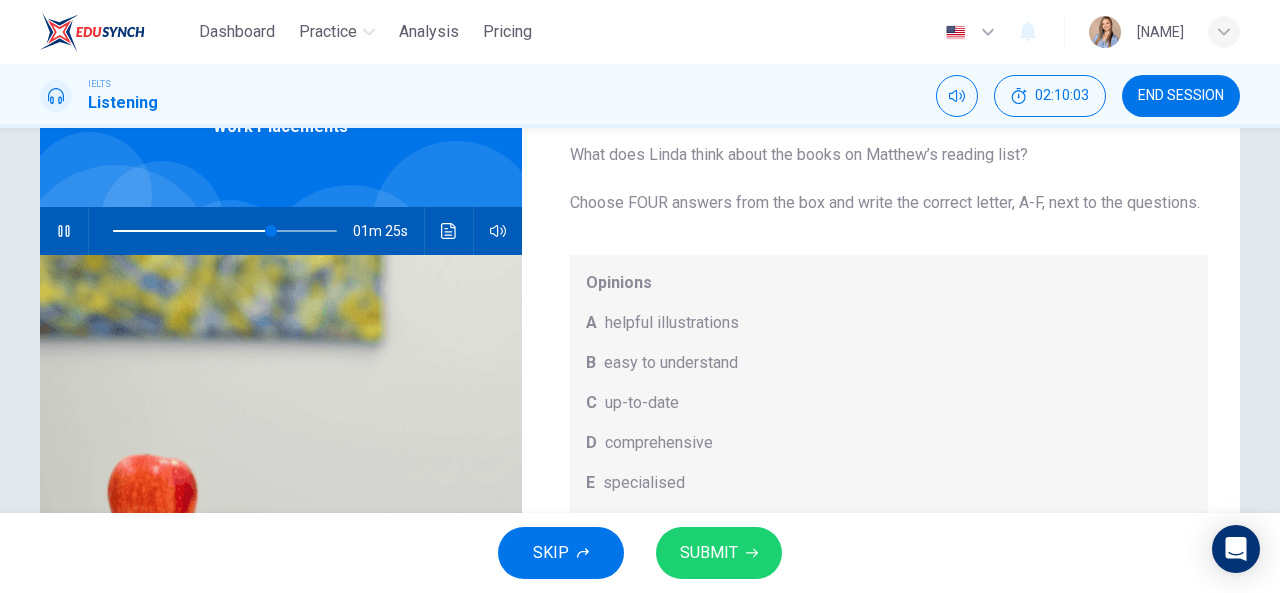 scroll, scrollTop: 90, scrollLeft: 0, axis: vertical 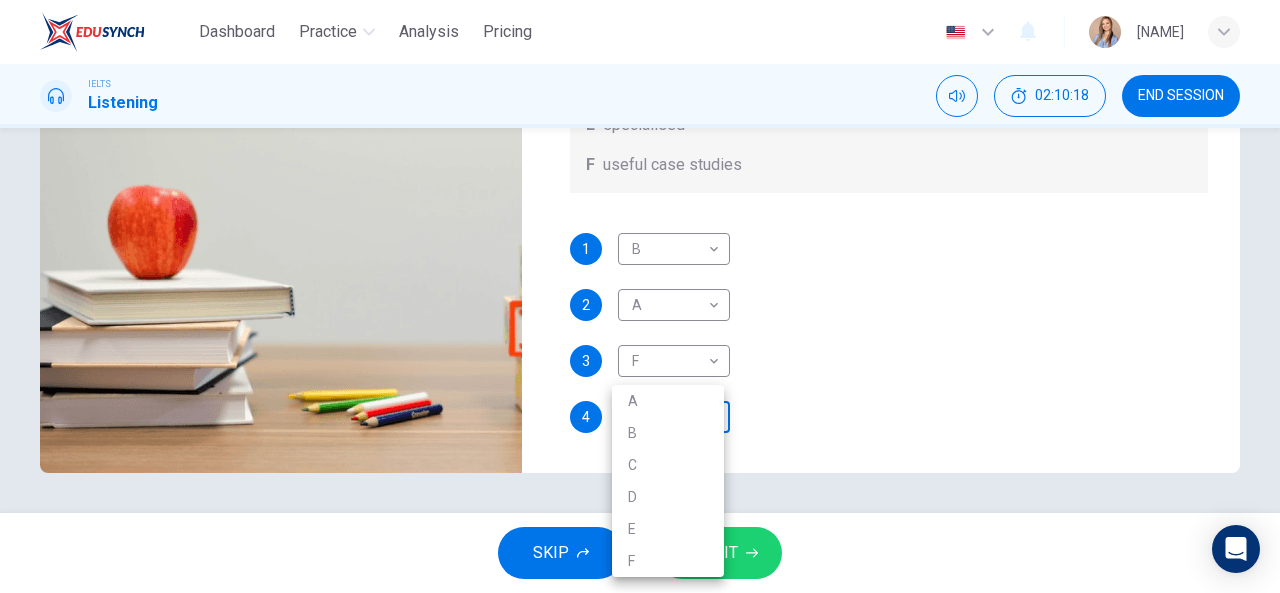 click on "Dashboard Practice Analysis Pricing English en ​​​​[NAME] IELTS Listening 02:10:18 END SESSION Question 54 What does [NAME] think about the books on [NAME]’s reading list? Choose FOUR answers from the box and write the correct letter, A-F, next to the questions.
Opinions A helpful illustrations B easy to understand C up-to-date D comprehensive E specialised F useful case studies 1 B B ​​ 2 A A ​​ 3 F F ​​ 4 ​​ Work Placements 01m 10s SKIP SUBMIT EduSynch - Online Language Proficiency Testing
Dashboard Practice Analysis Pricing   Notifications © Copyright  2025 A B C D E F" at bounding box center [640, 296] 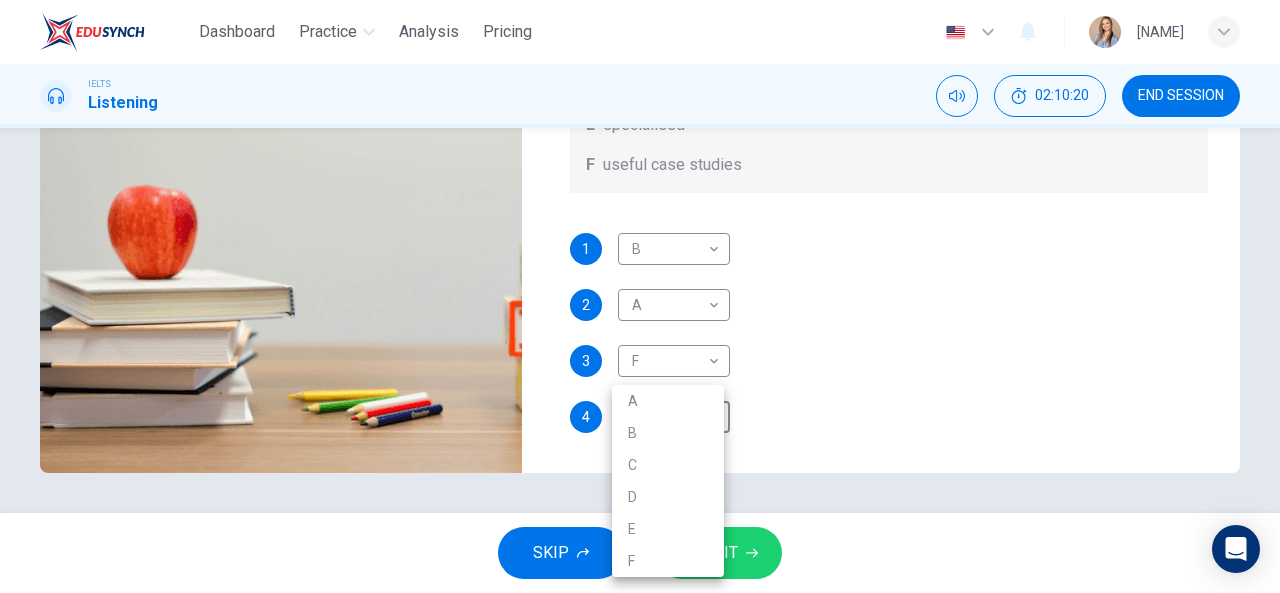 click at bounding box center [640, 296] 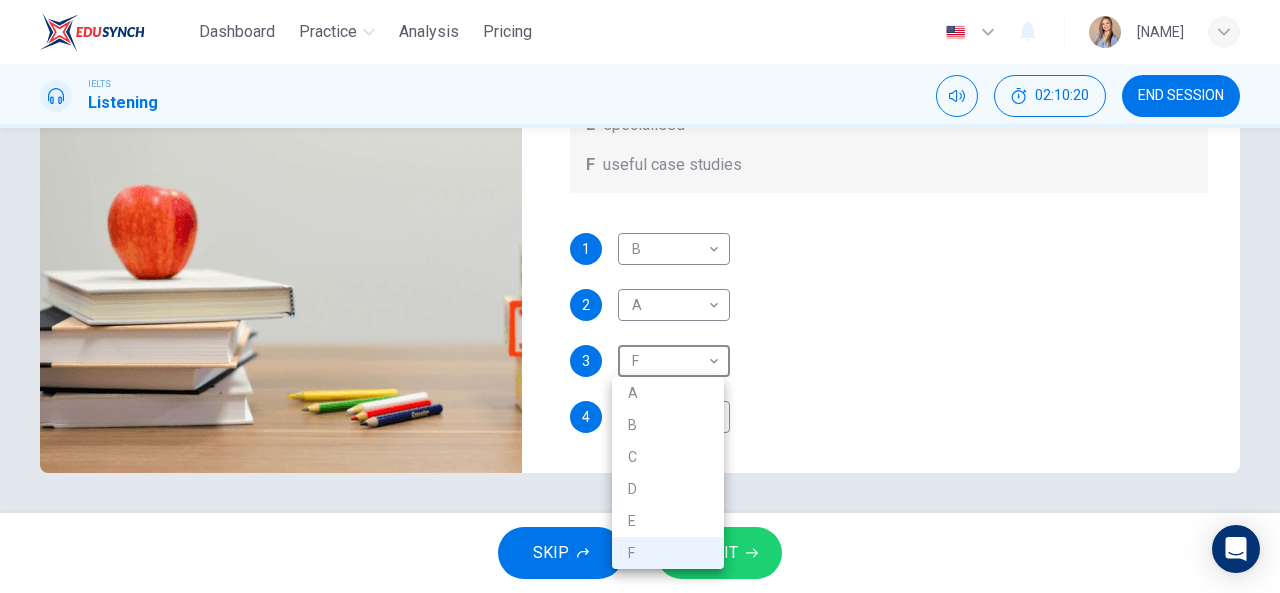 click on "Dashboard Practice Analysis Pricing English en ​​​​[NAME] IELTS Listening 02:10:20 END SESSION Question 54 What does [NAME] think about the books on [NAME]’s reading list? Choose FOUR answers from the box and write the correct letter, A-F, next to the questions.
Opinions A helpful illustrations B easy to understand C up-to-date D comprehensive E specialised F useful case studies 1 B B ​​ 2 A A ​​ 3 F F ​​ 4 ​​ Work Placements 01m 08s SKIP SUBMIT EduSynch - Online Language Proficiency Testing
Dashboard Practice Analysis Pricing   Notifications © Copyright  2025 A B C D E F" at bounding box center [640, 296] 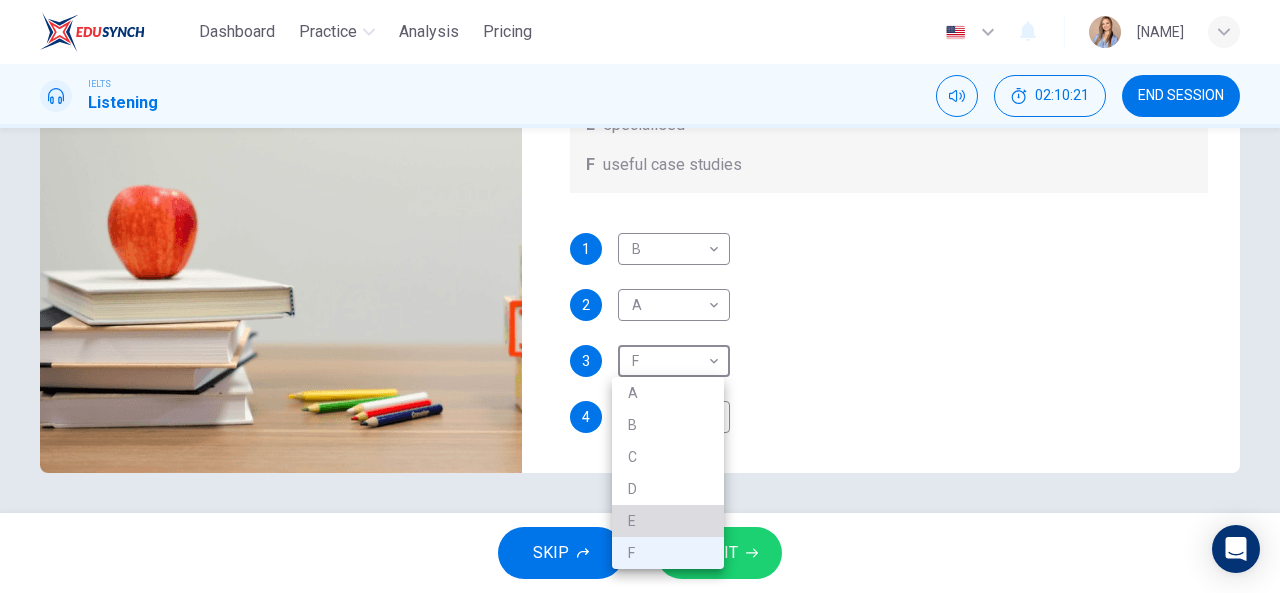 click on "E" at bounding box center [668, 521] 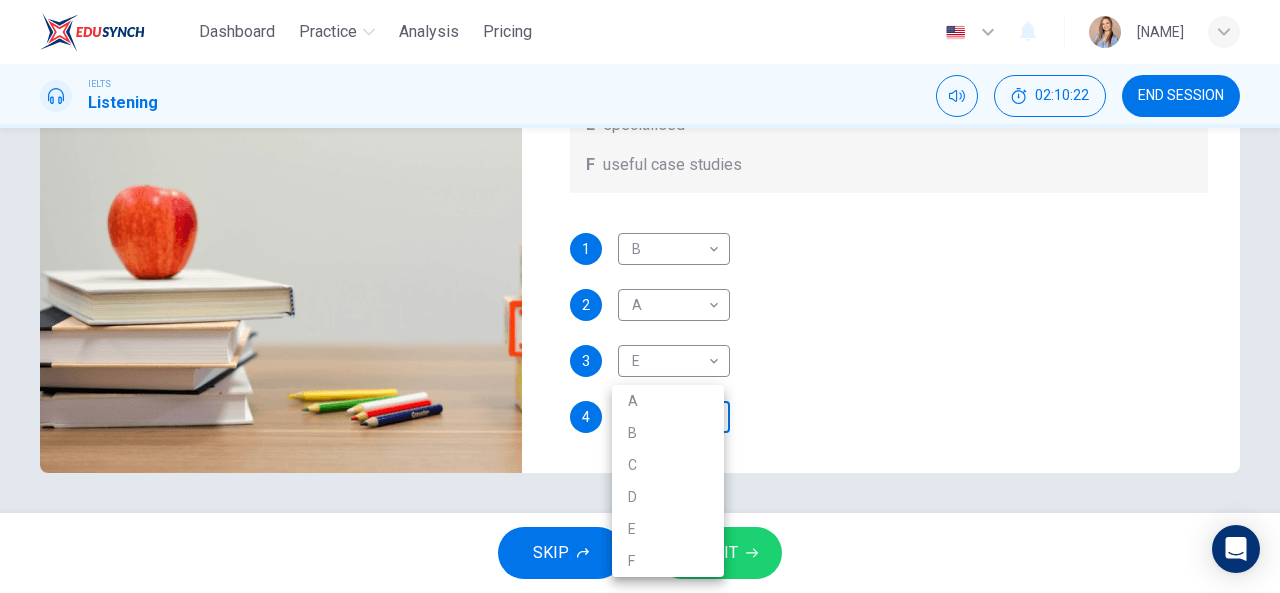 click on "Dashboard Practice Analysis Pricing English en ​​​​[NAME] IELTS Listening 02:10:22 END SESSION Question 54 What does [NAME] think about the books on [NAME]’s reading list? Choose FOUR answers from the box and write the correct letter, A-F, next to the questions.
Opinions A helpful illustrations B easy to understand C up-to-date D comprehensive E specialised F useful case studies 1 B B ​​ 2 A A ​​ 3 E E ​​ 4 ​​ Work Placements 01m 06s SKIP SUBMIT EduSynch - Online Language Proficiency Testing
Dashboard Practice Analysis Pricing   Notifications © Copyright  2025 A B C D E F" at bounding box center (640, 296) 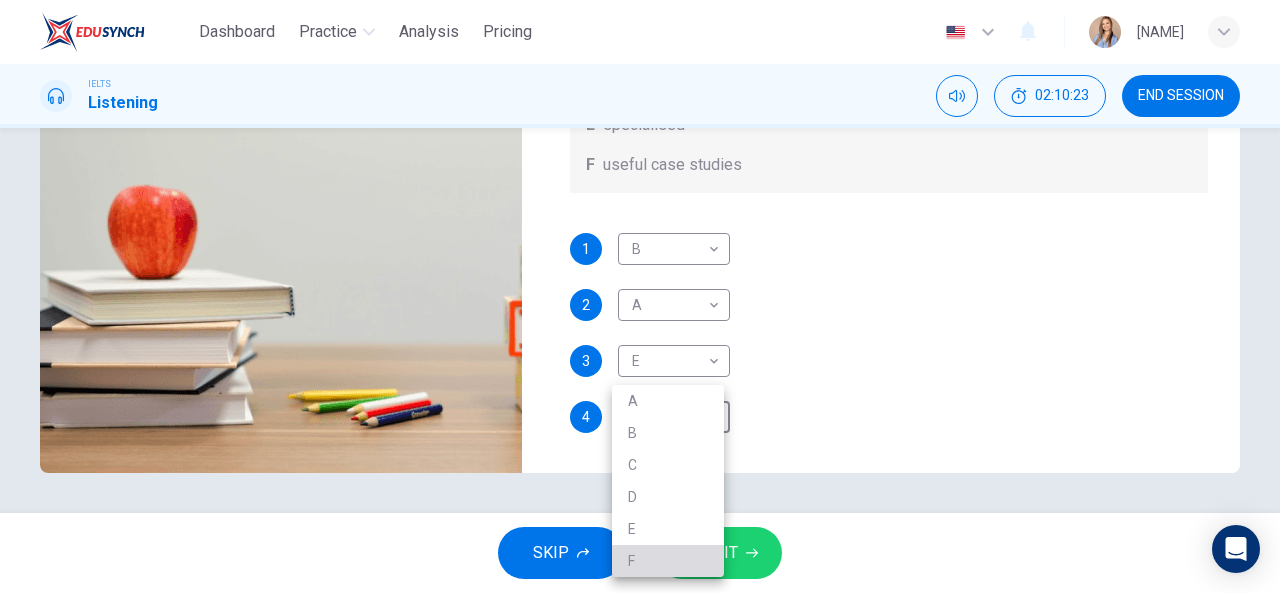 click on "F" at bounding box center (668, 561) 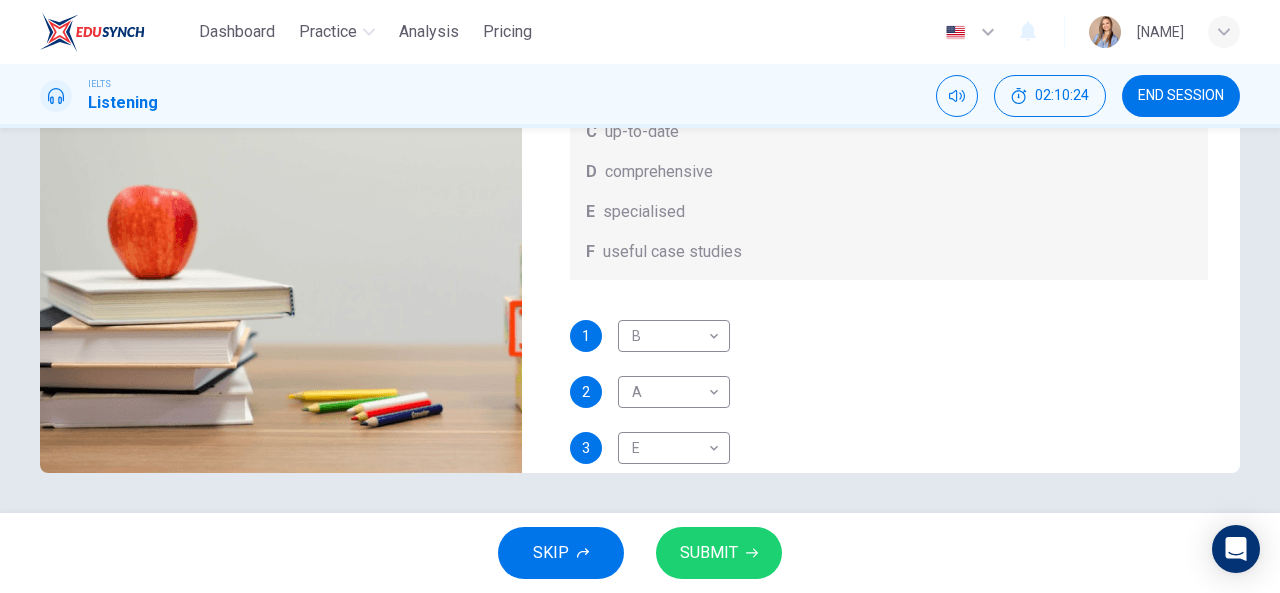 scroll, scrollTop: 0, scrollLeft: 0, axis: both 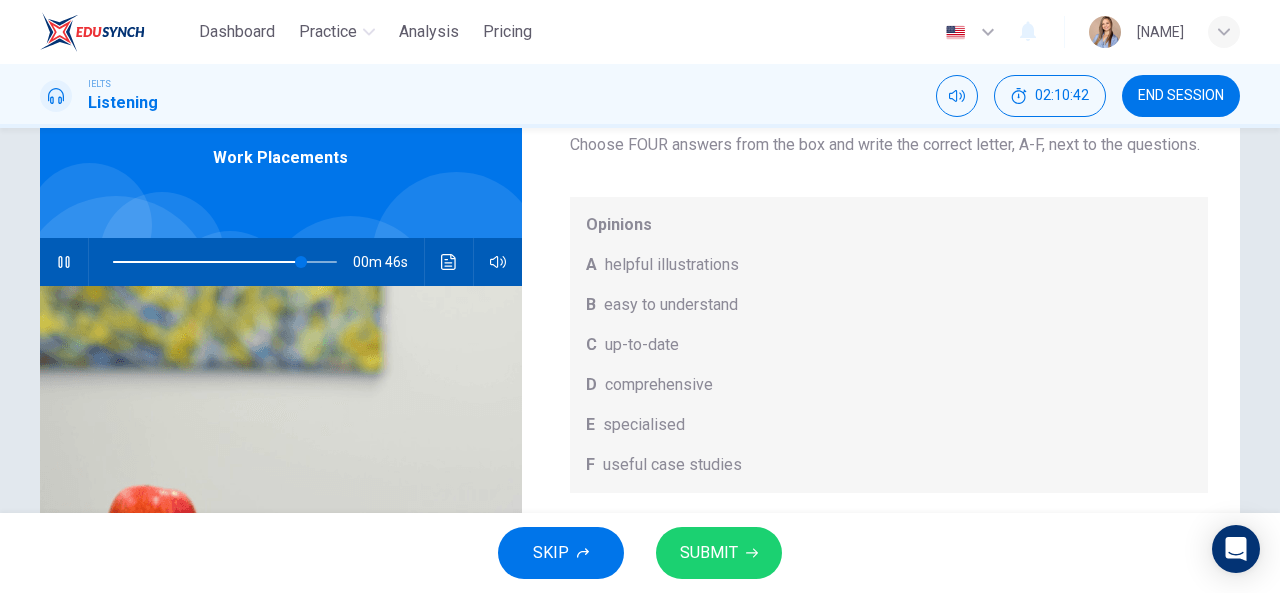 drag, startPoint x: 716, startPoint y: 388, endPoint x: 624, endPoint y: 376, distance: 92.779305 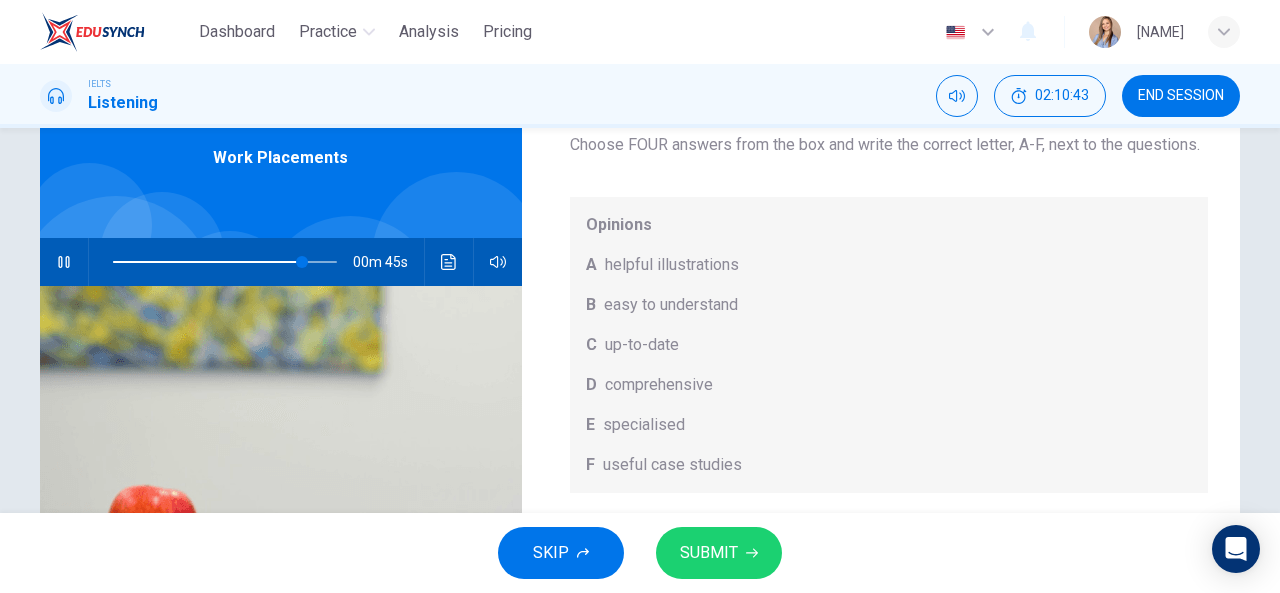 drag, startPoint x: 602, startPoint y: 390, endPoint x: 703, endPoint y: 379, distance: 101.597244 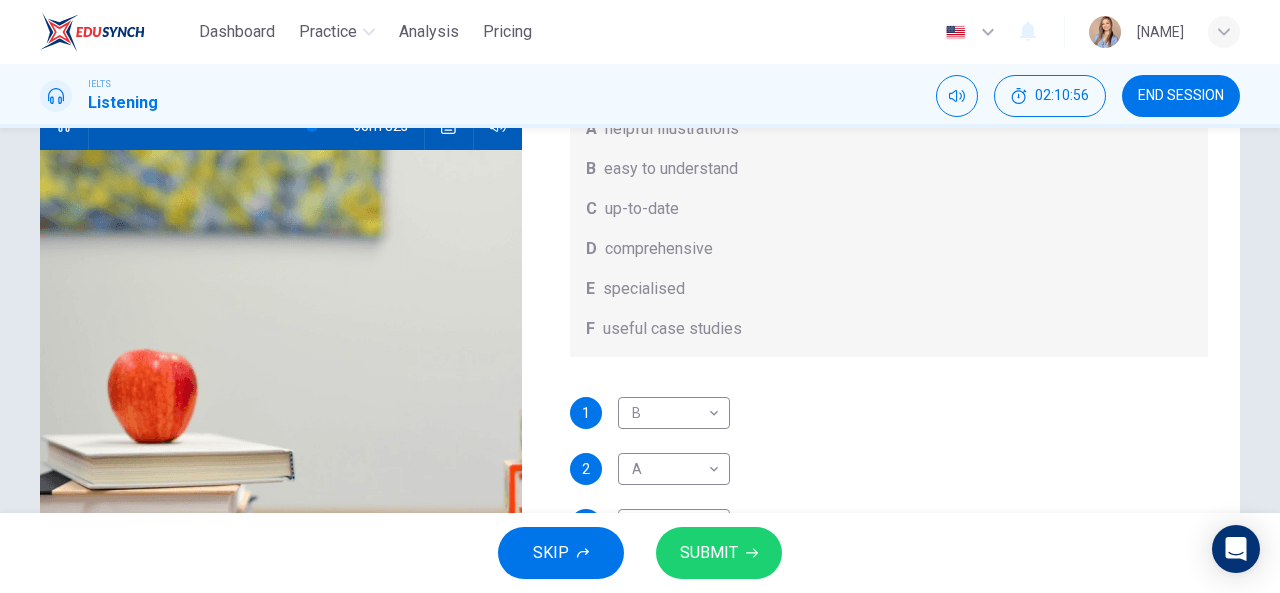 scroll, scrollTop: 290, scrollLeft: 0, axis: vertical 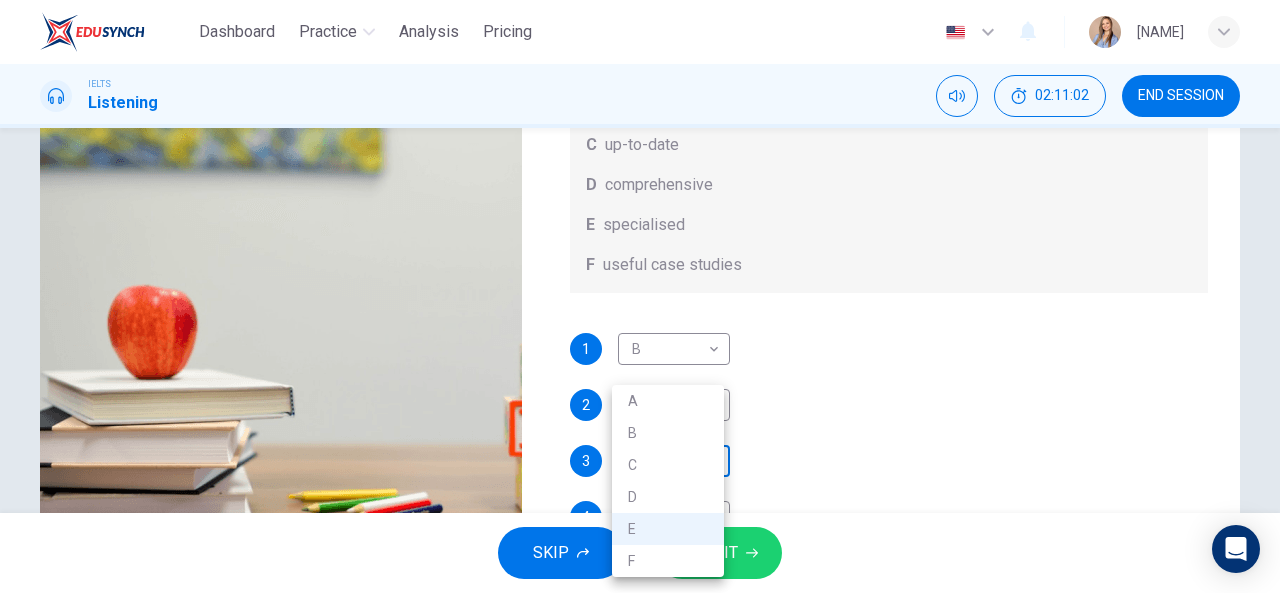 click on "Dashboard Practice Analysis Pricing English en ​​​​[NAME] IELTS Listening 02:11:02 END SESSION Question 54 What does [NAME] think about the books on [NAME]’s reading list? Choose FOUR answers from the box and write the correct letter, A-F, next to the questions.
Opinions A helpful illustrations B easy to understand C up-to-date D comprehensive E specialised F useful case studies 1 B B ​​ 2 A A ​​ 3 E E ​​ 4 F F ​​ Work Placements 00m 26s SKIP SUBMIT EduSynch - Online Language Proficiency Testing
Dashboard Practice Analysis Pricing   Notifications © Copyright  2025 A B C D E F" at bounding box center [640, 296] 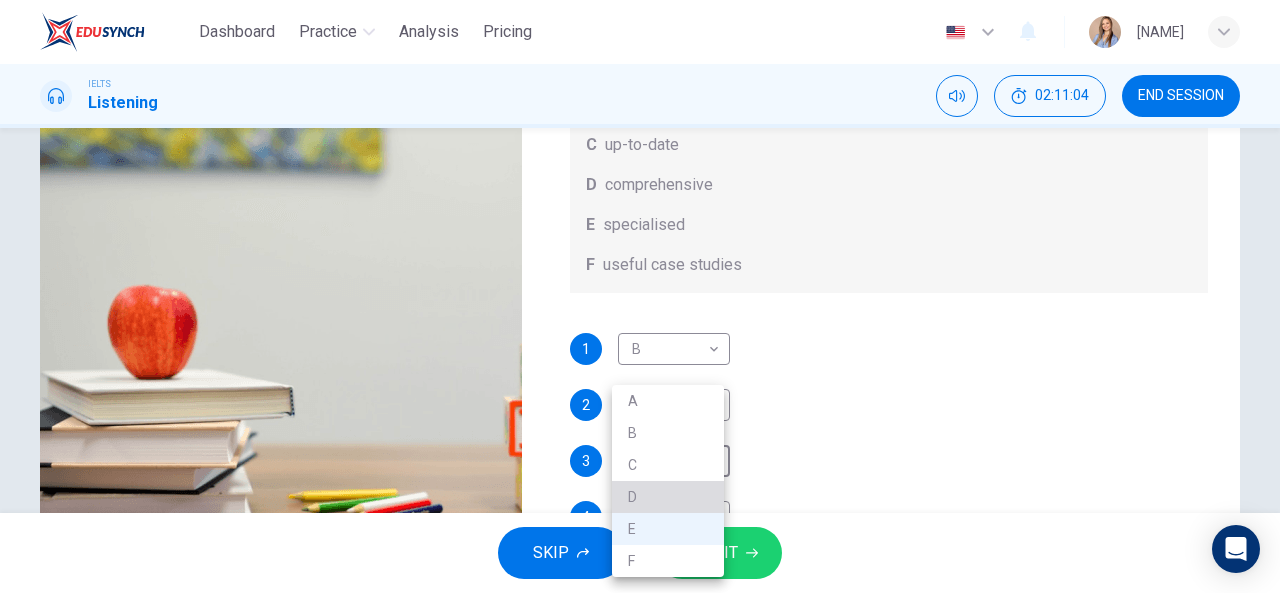 click on "D" at bounding box center [668, 497] 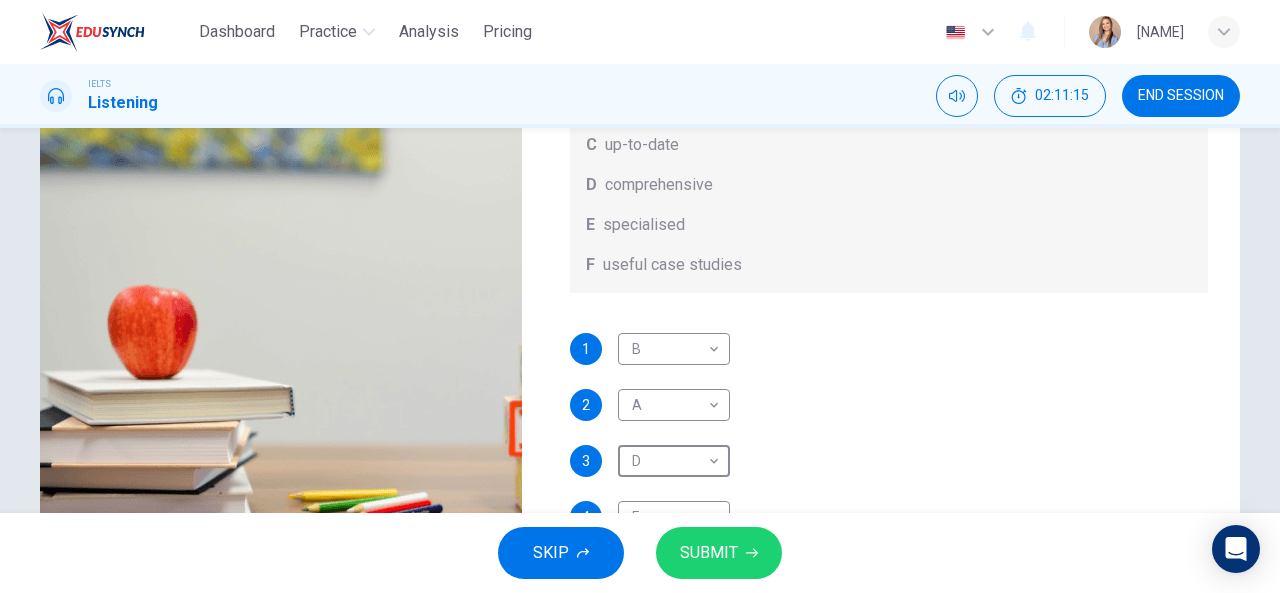 scroll, scrollTop: 390, scrollLeft: 0, axis: vertical 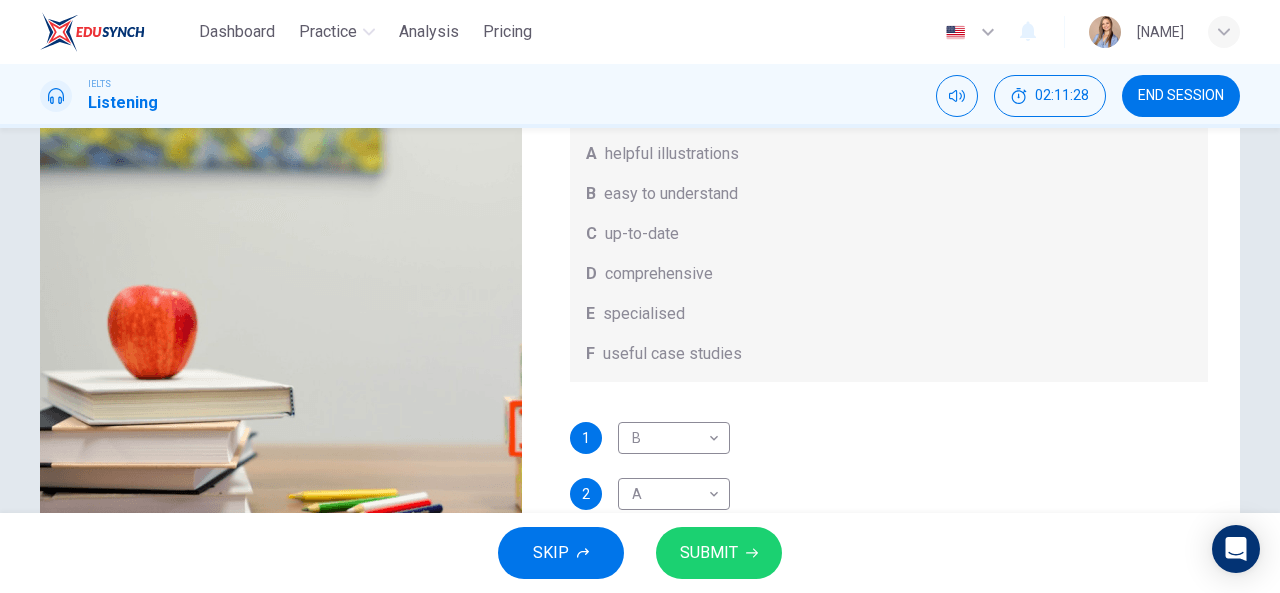 type on "0" 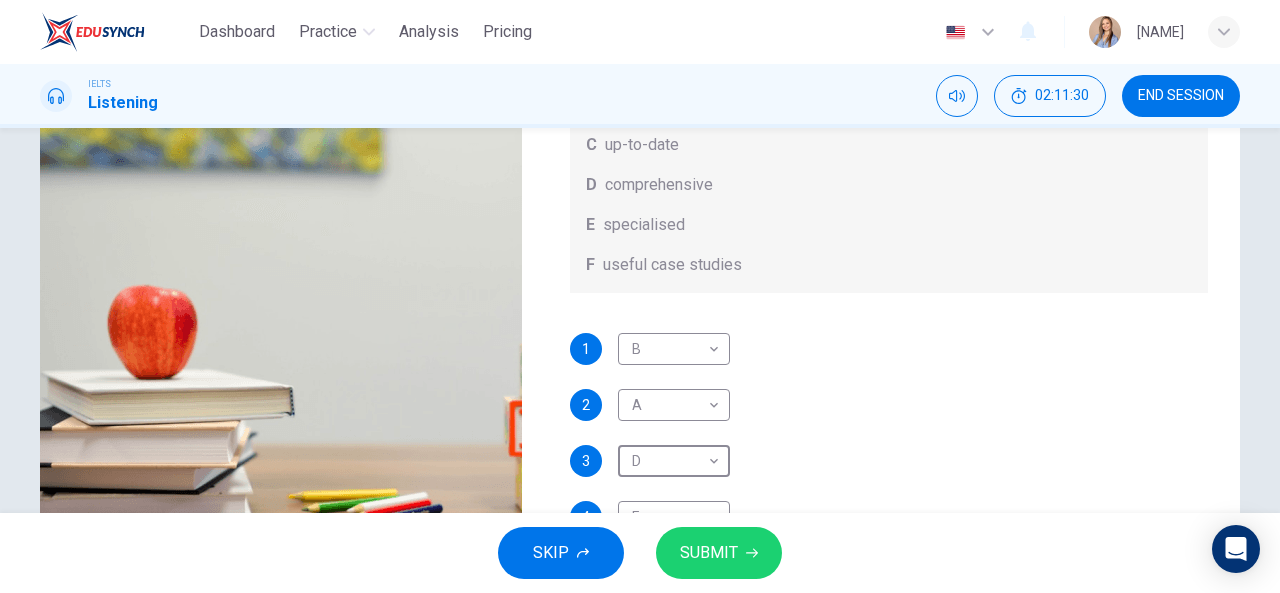 scroll, scrollTop: 112, scrollLeft: 0, axis: vertical 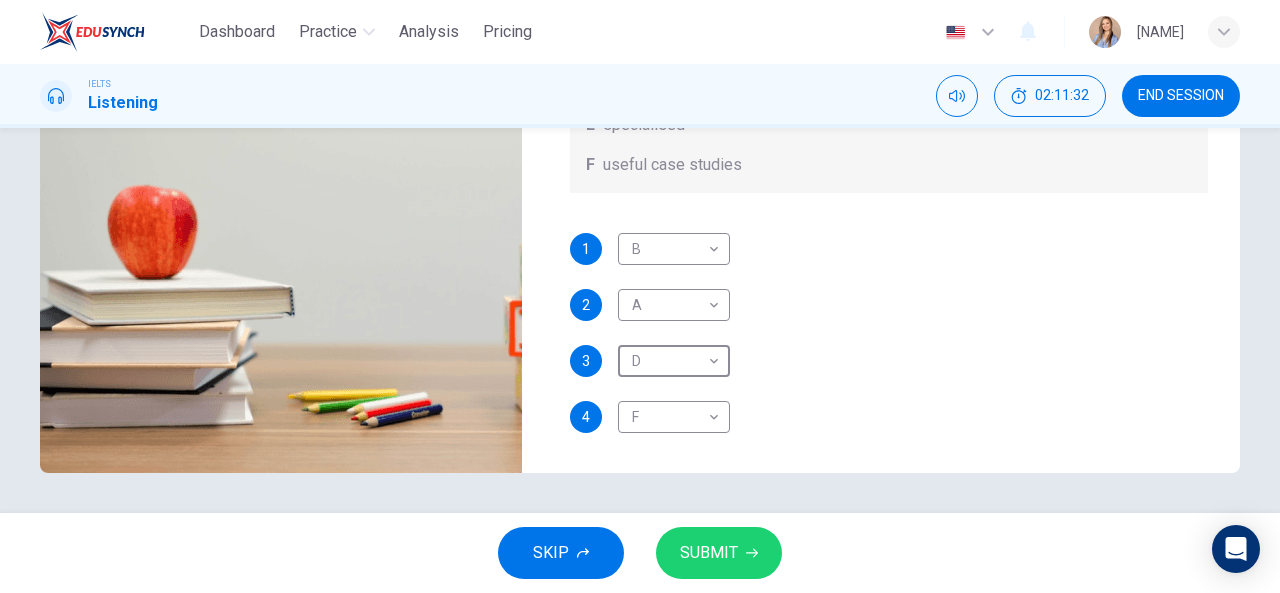 click on "SUBMIT" at bounding box center [719, 553] 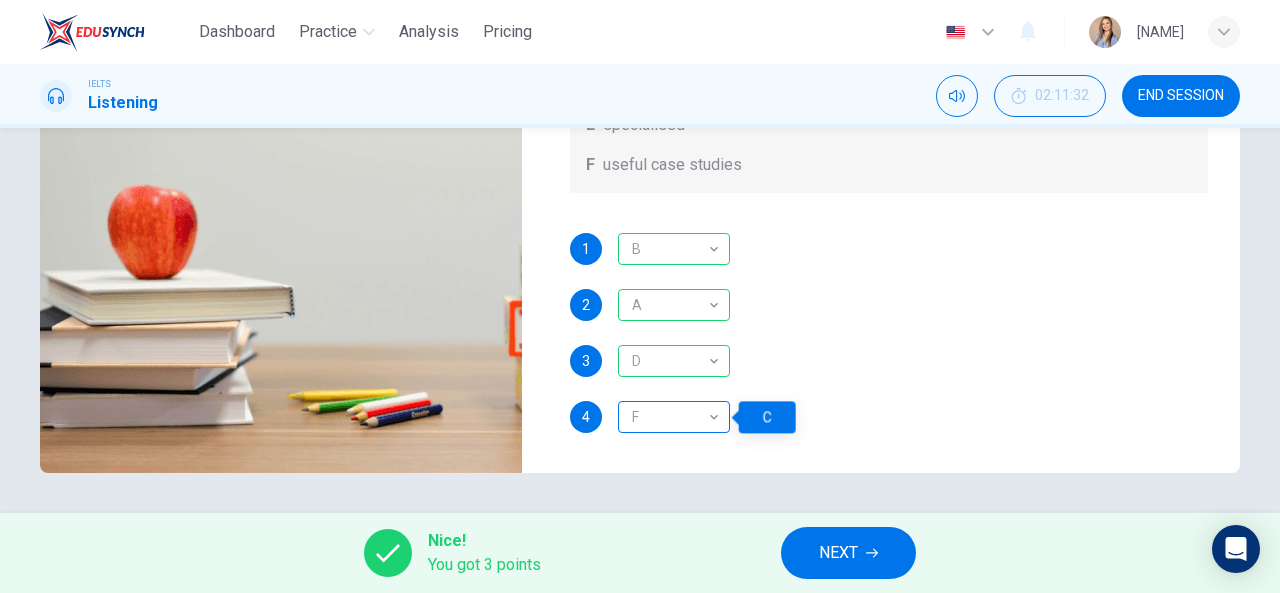 click on "F" at bounding box center (670, 417) 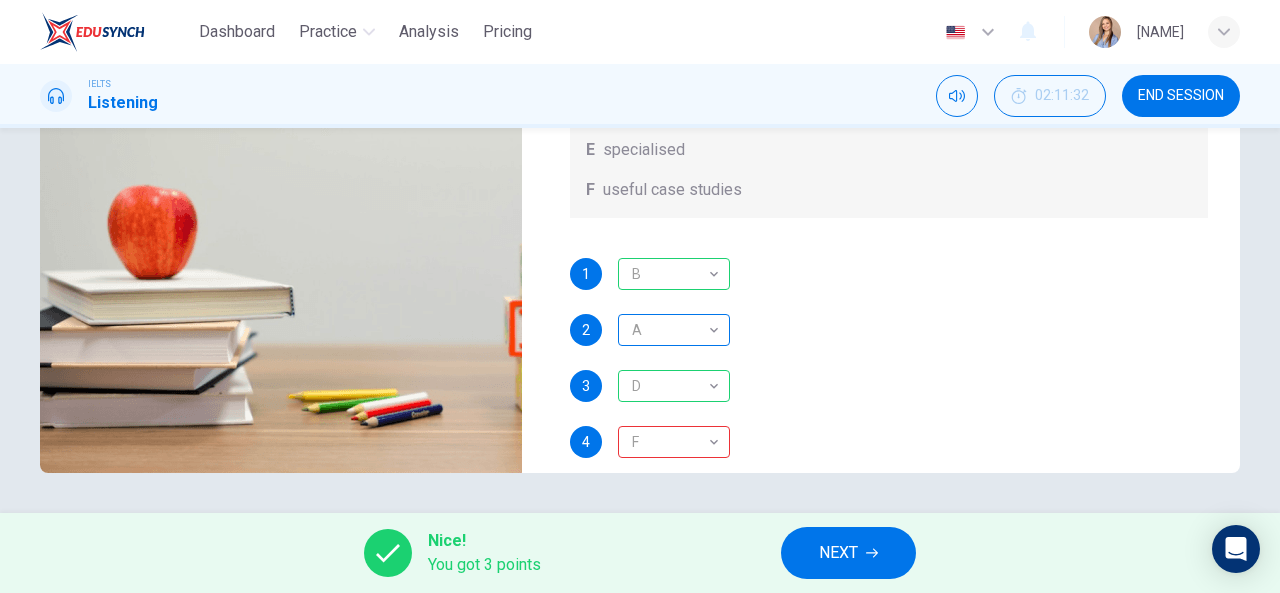 scroll, scrollTop: 0, scrollLeft: 0, axis: both 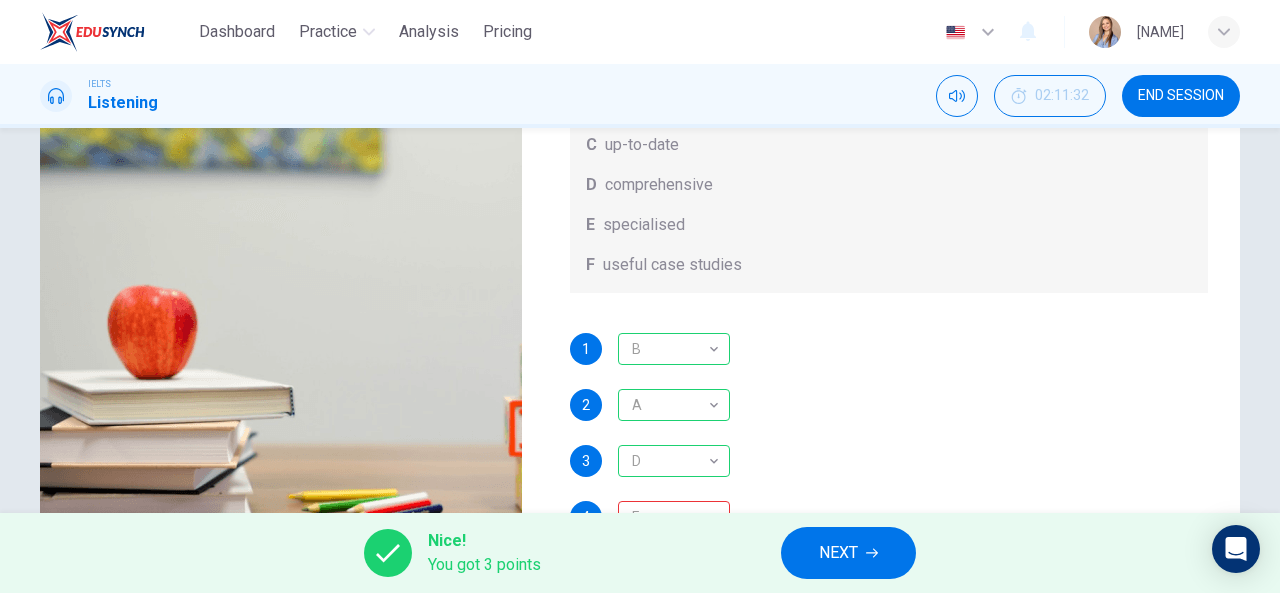 click on "NEXT" at bounding box center (848, 553) 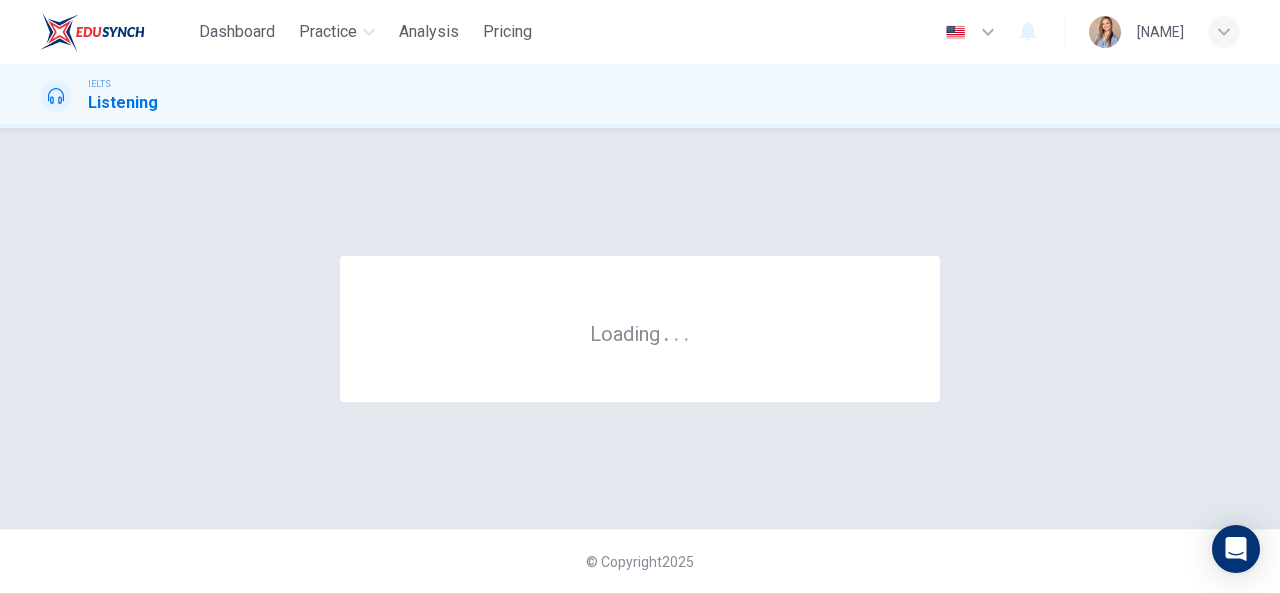scroll, scrollTop: 0, scrollLeft: 0, axis: both 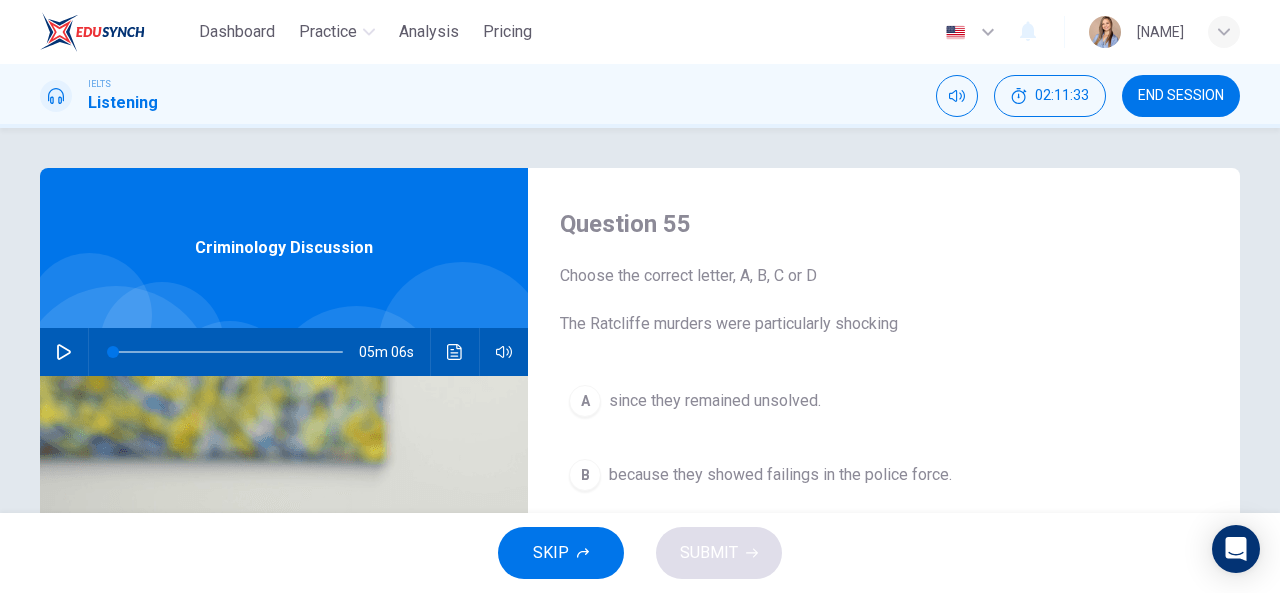 click 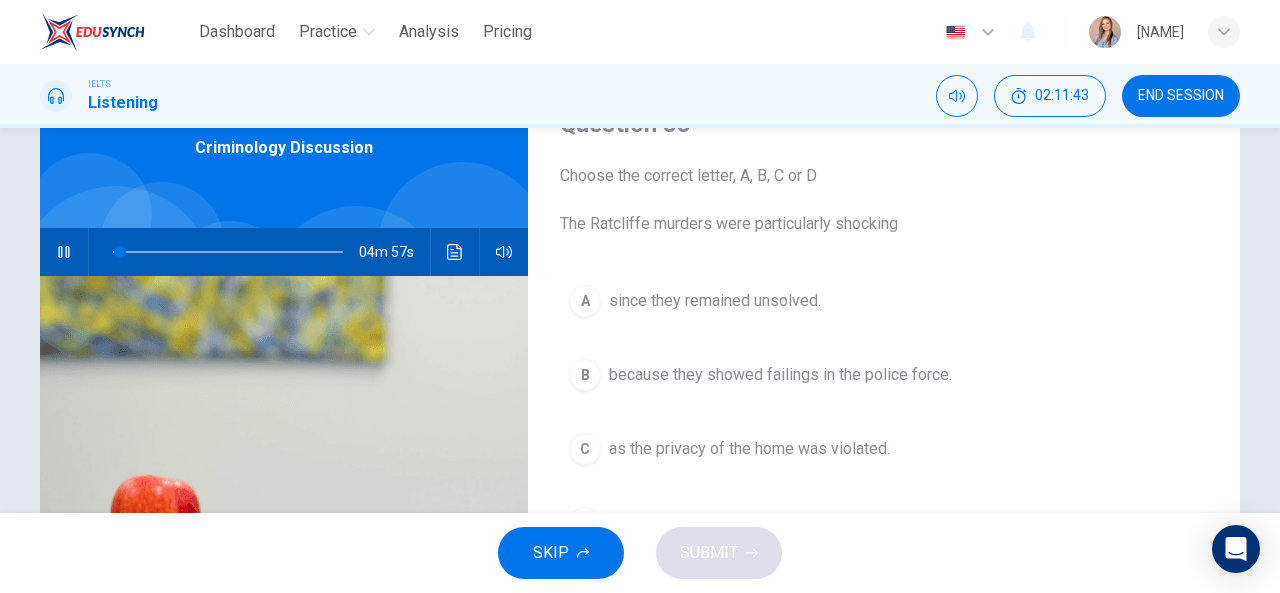 scroll, scrollTop: 0, scrollLeft: 0, axis: both 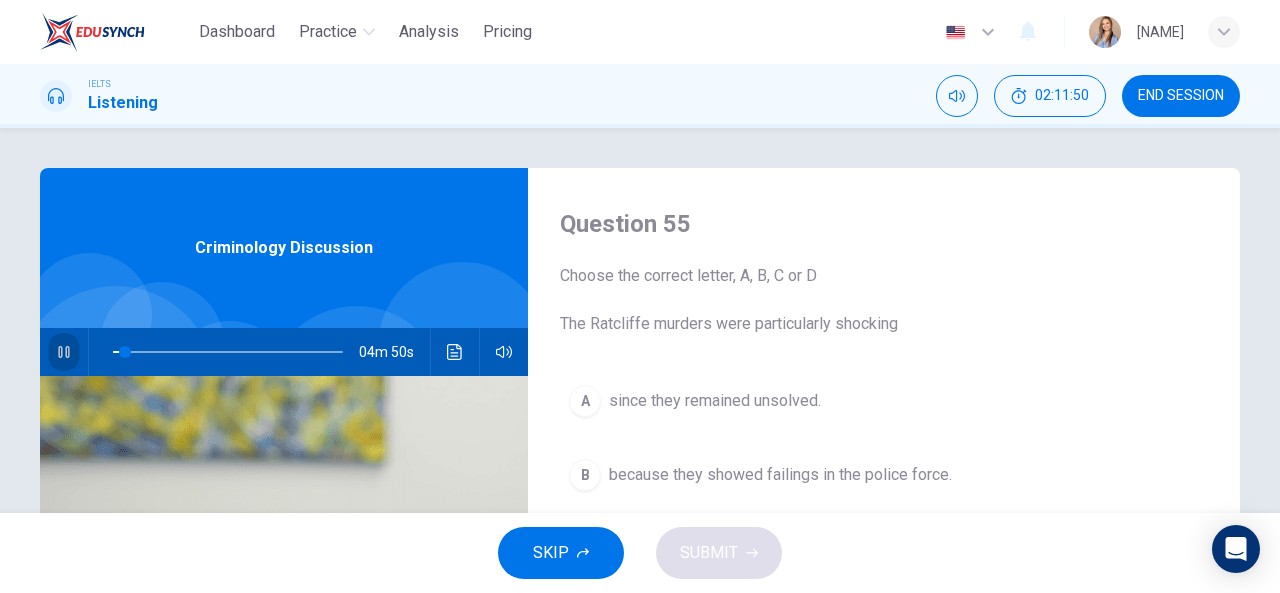 click at bounding box center (64, 352) 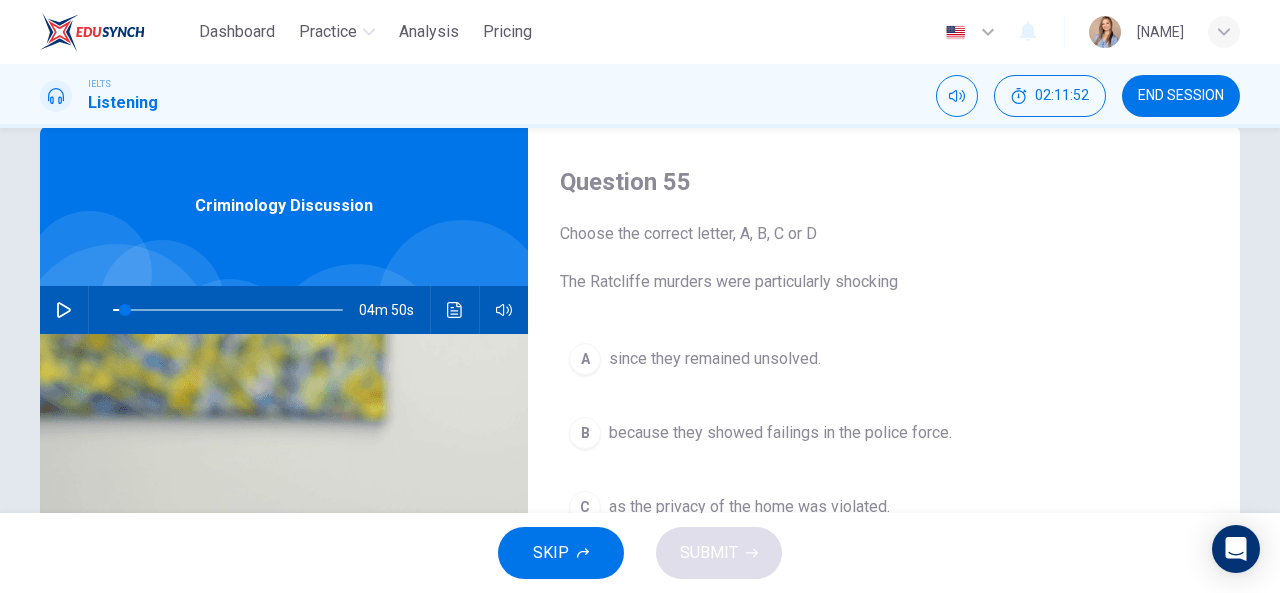 scroll, scrollTop: 0, scrollLeft: 0, axis: both 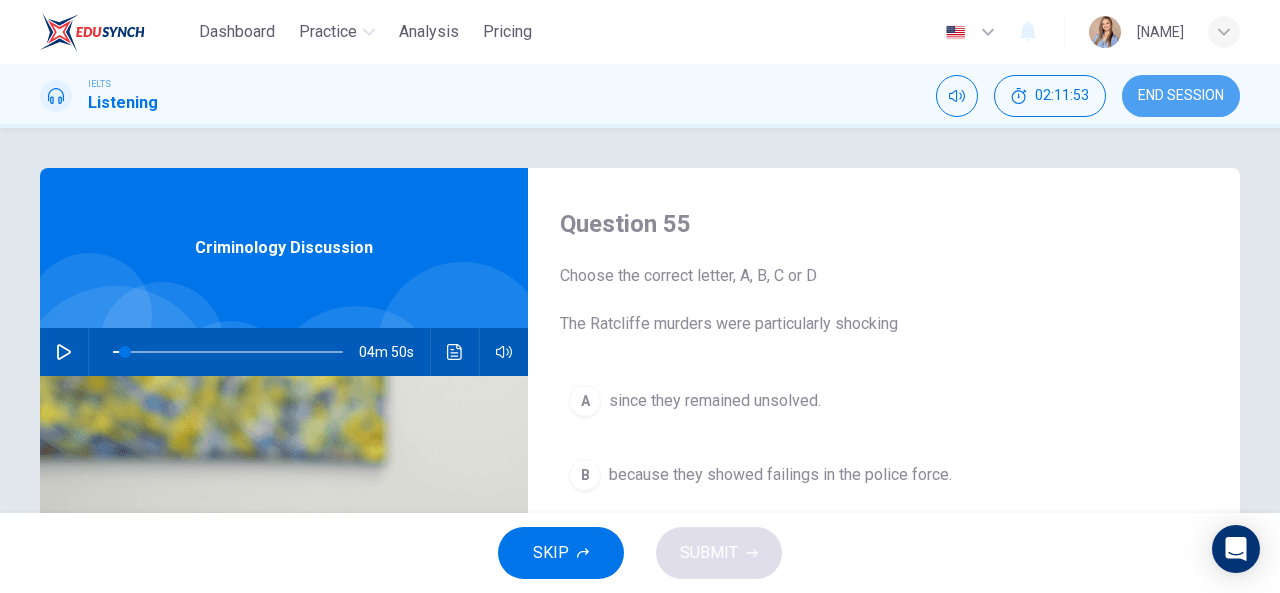 click on "END SESSION" at bounding box center [1181, 96] 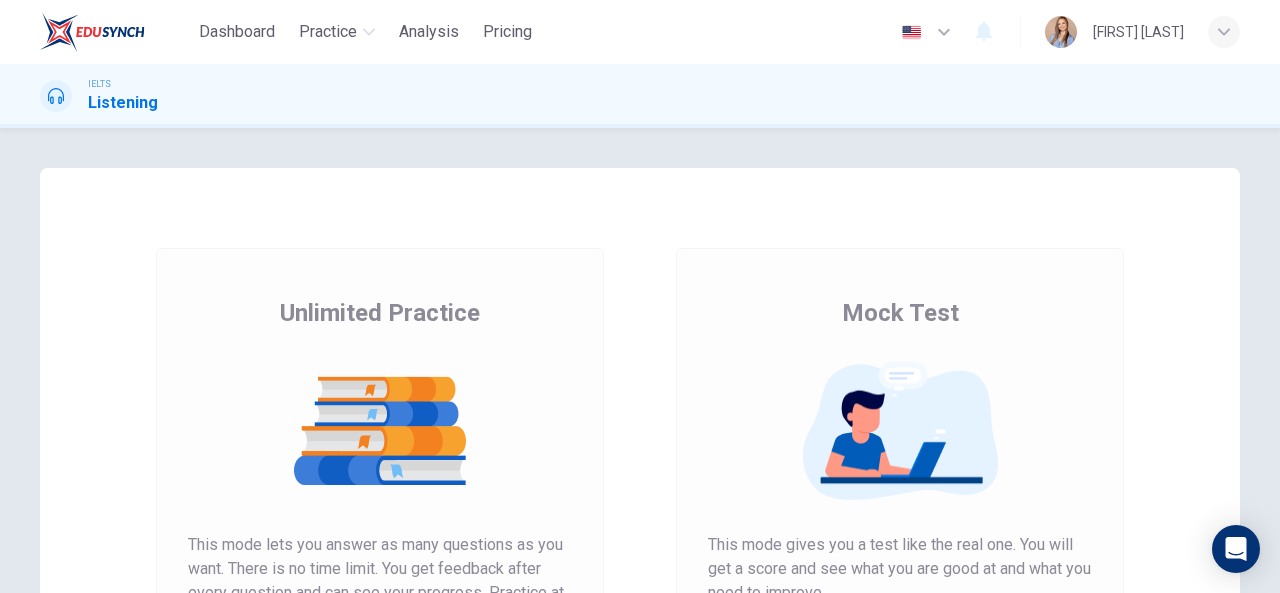 scroll, scrollTop: 0, scrollLeft: 0, axis: both 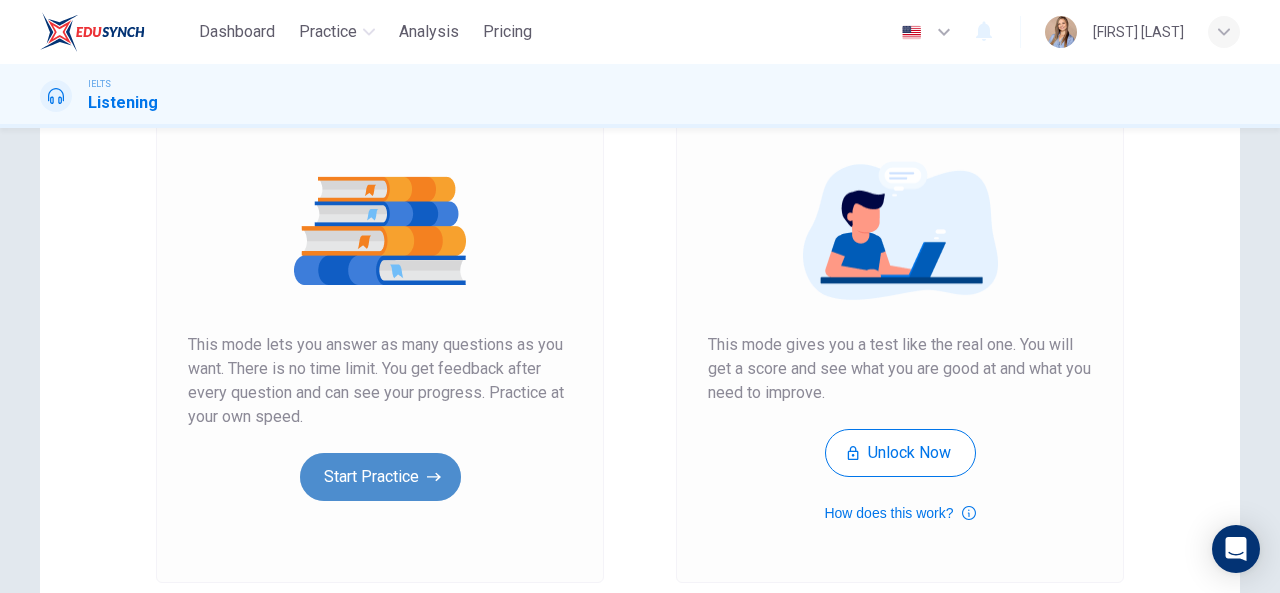 click on "Start Practice" at bounding box center (380, 477) 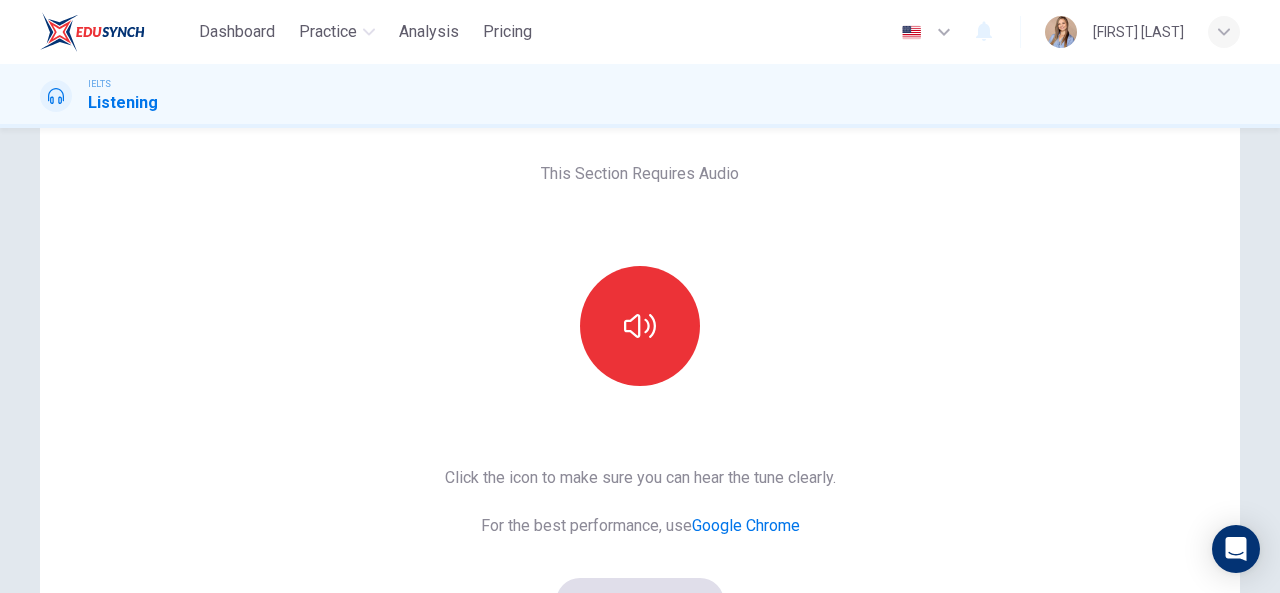 scroll, scrollTop: 0, scrollLeft: 0, axis: both 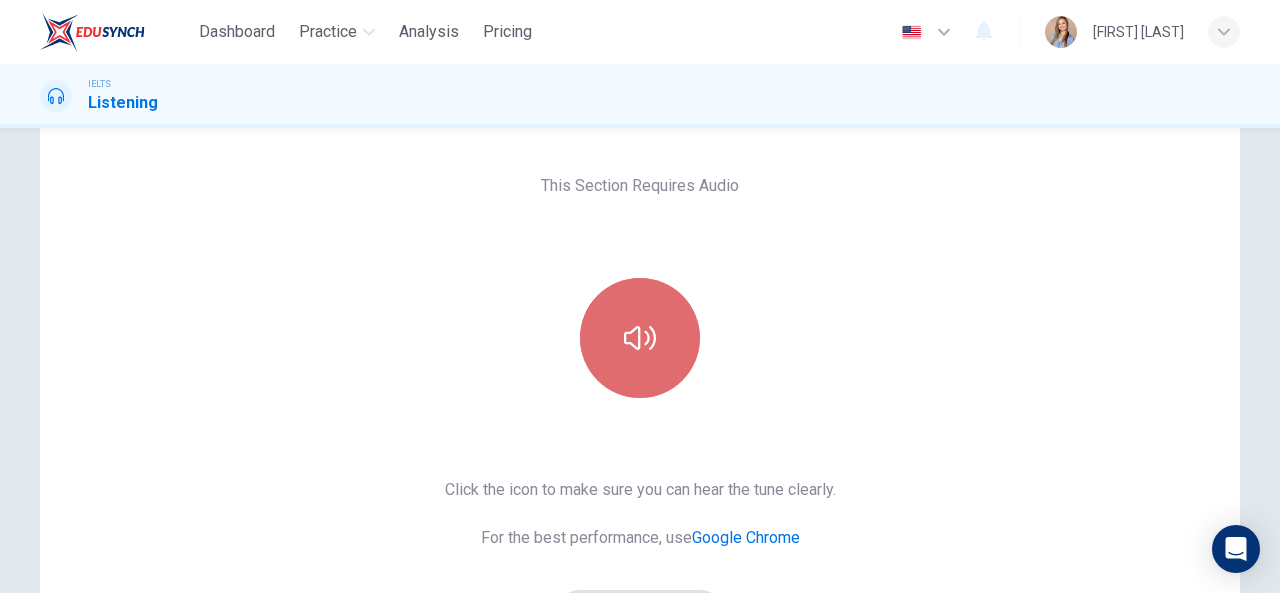 click at bounding box center [640, 338] 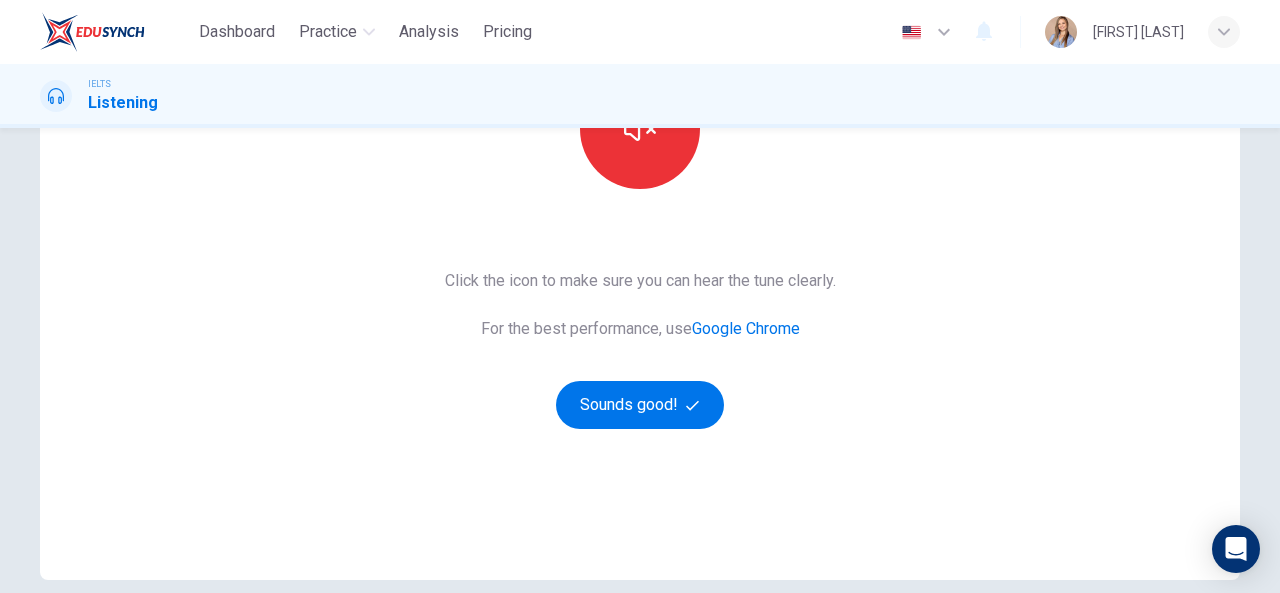 scroll, scrollTop: 374, scrollLeft: 0, axis: vertical 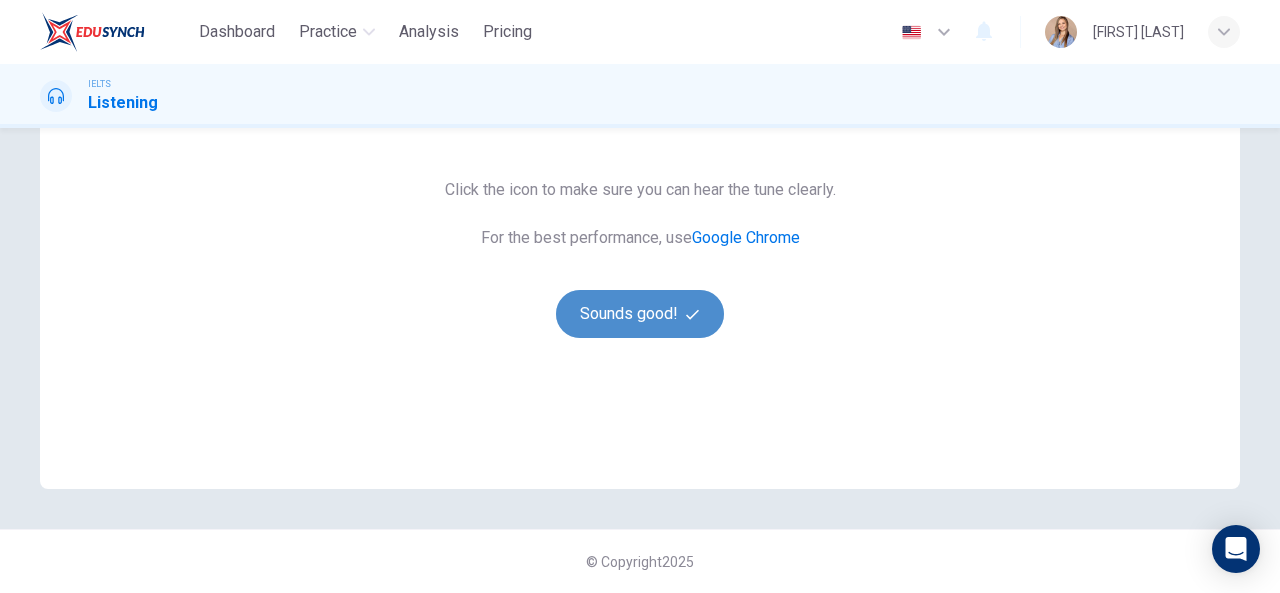 click on "Sounds good!" at bounding box center (640, 314) 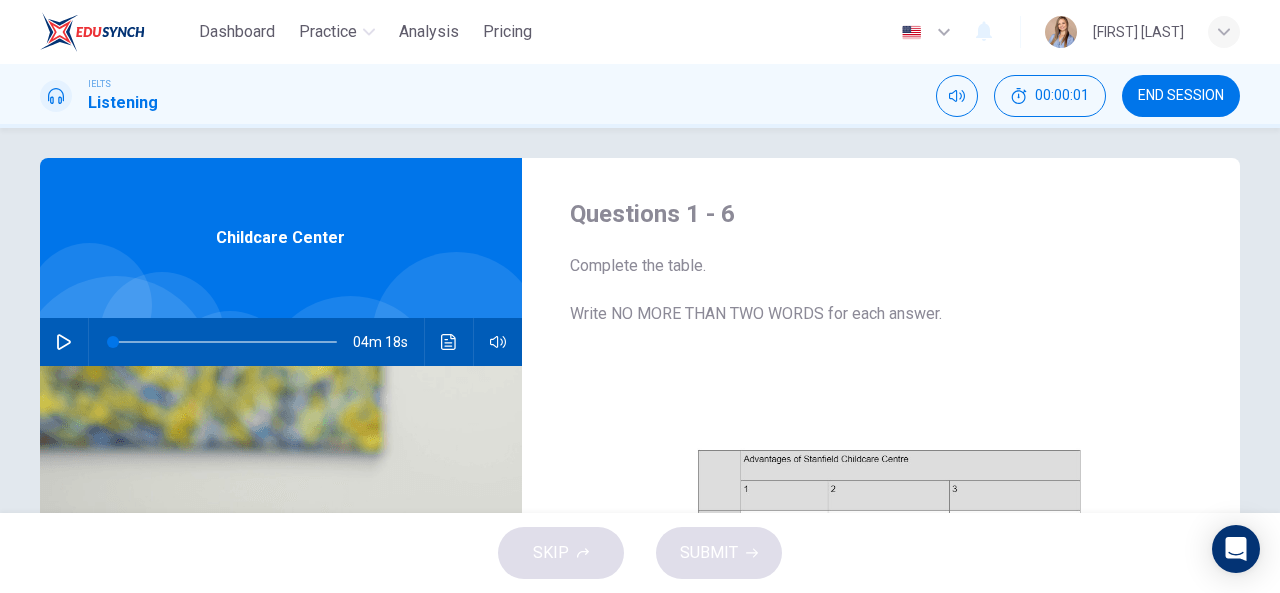 scroll, scrollTop: 0, scrollLeft: 0, axis: both 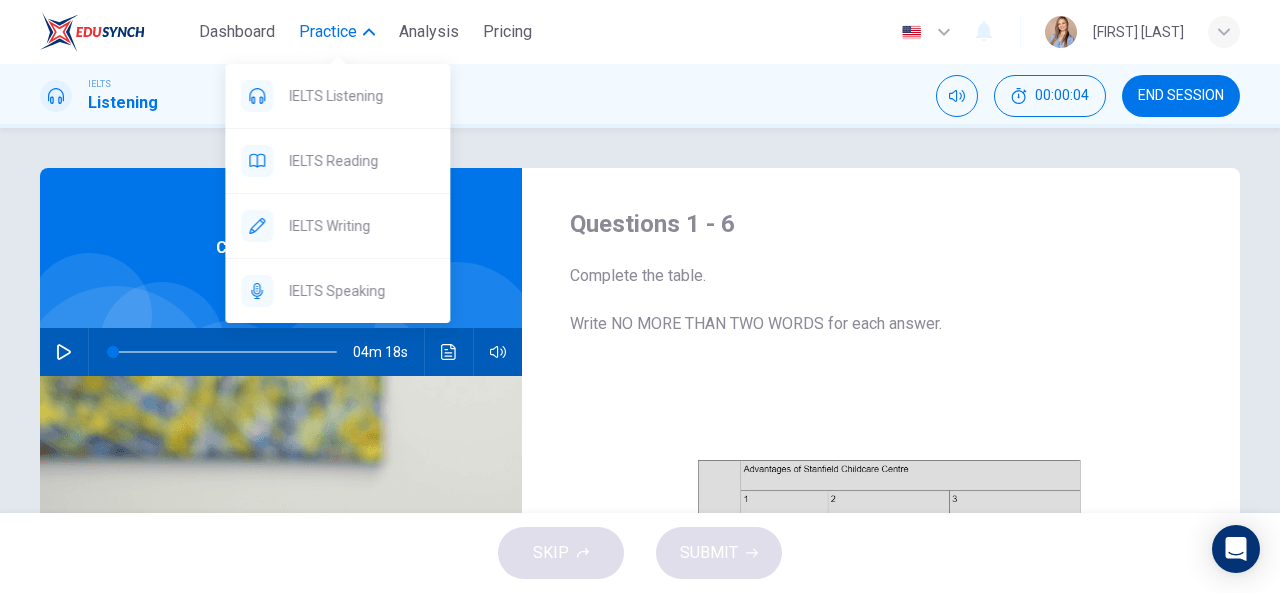 click on "Practice" at bounding box center (328, 32) 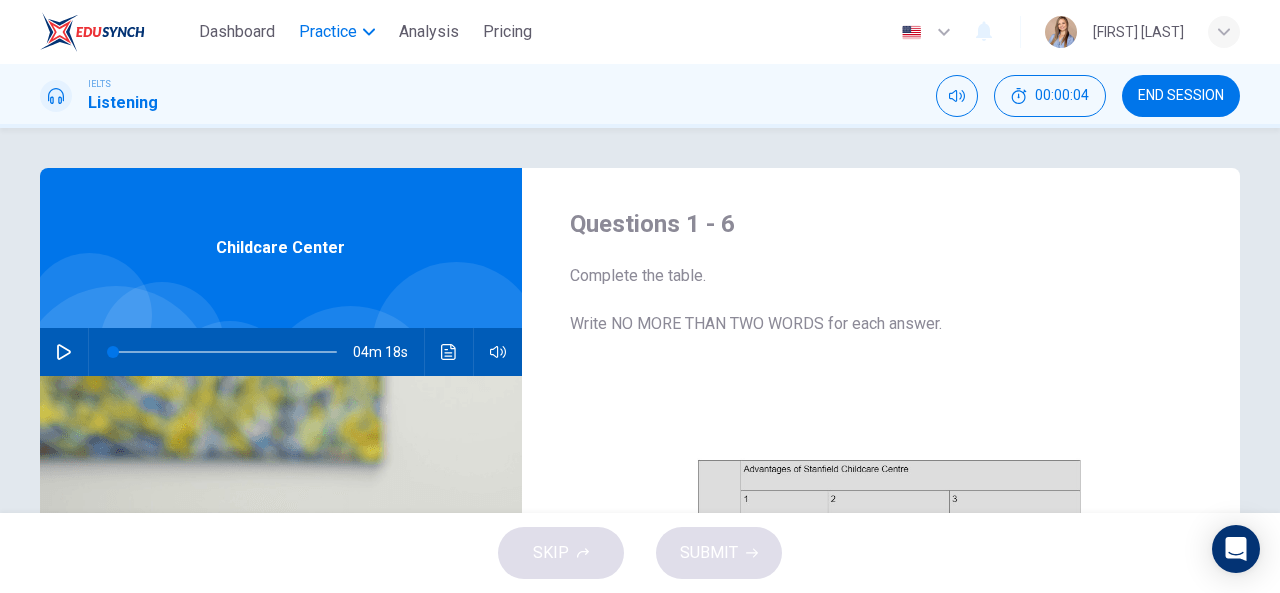 click on "Practice" at bounding box center (328, 32) 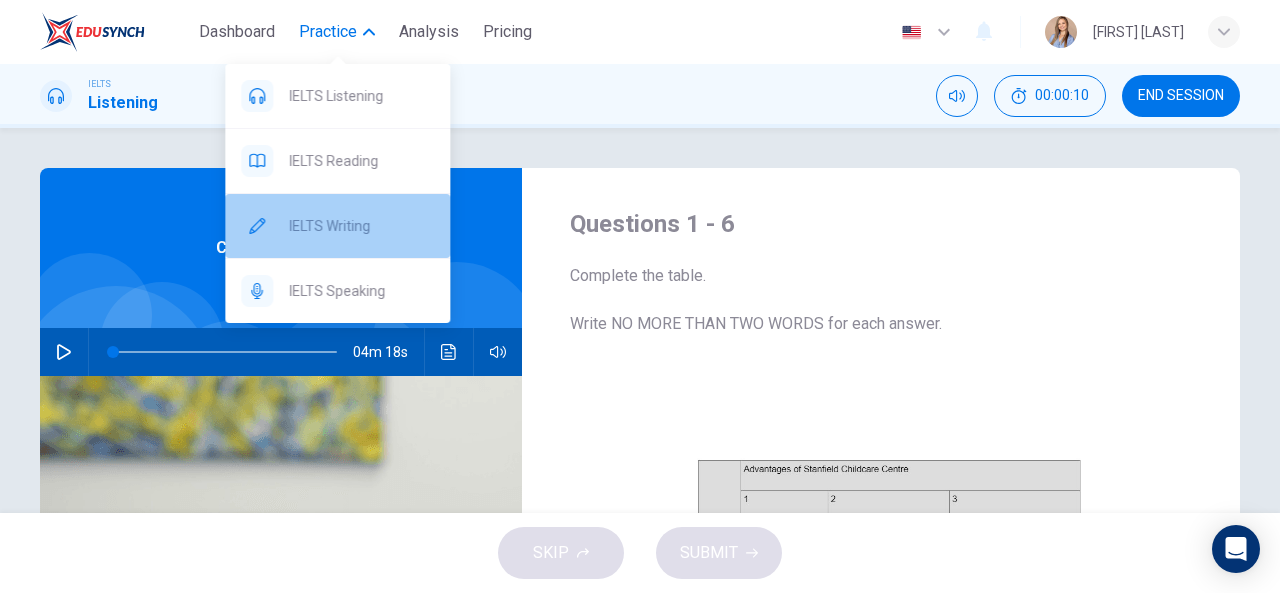 click on "IELTS Writing" at bounding box center (361, 226) 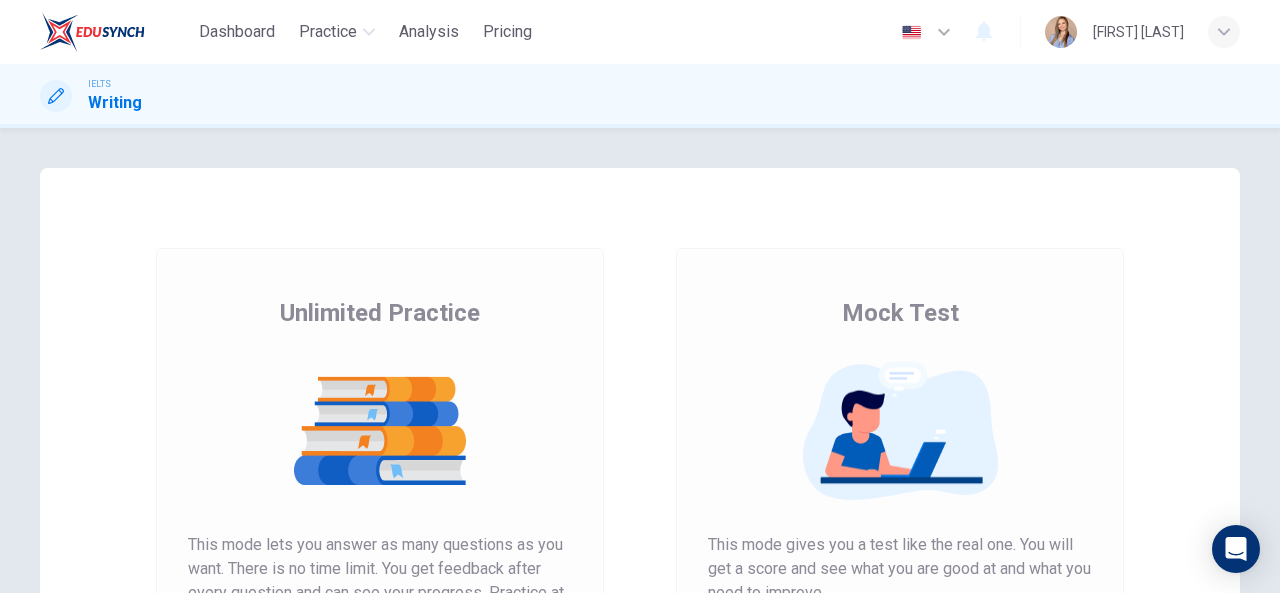 scroll, scrollTop: 0, scrollLeft: 0, axis: both 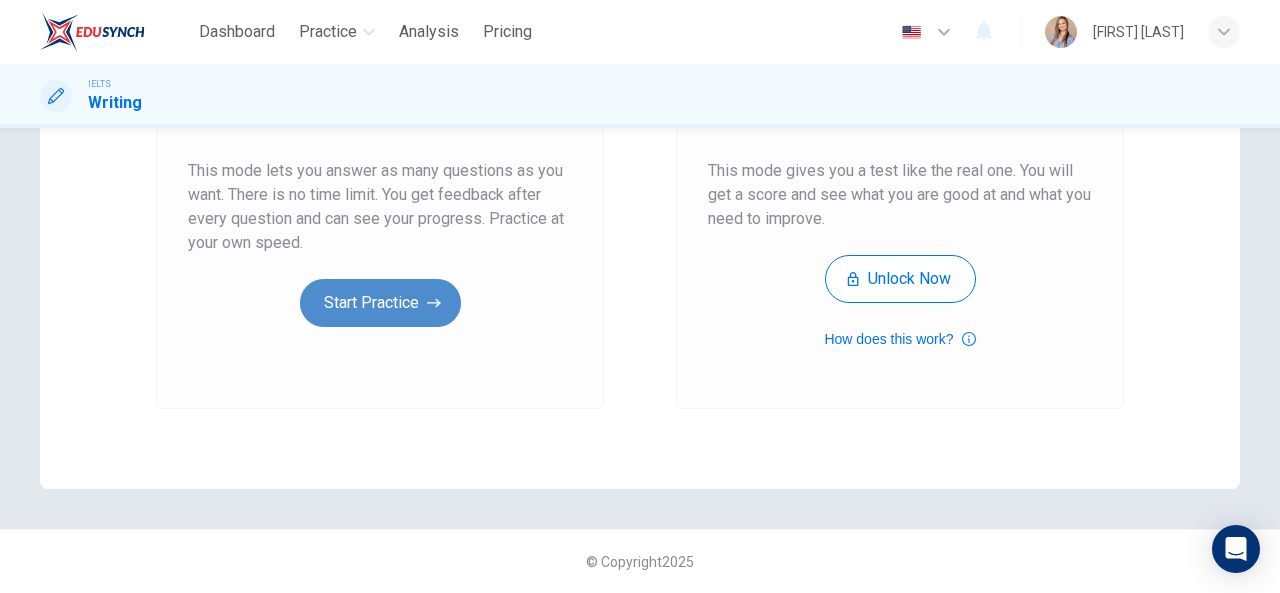 click on "Start Practice" at bounding box center (380, 303) 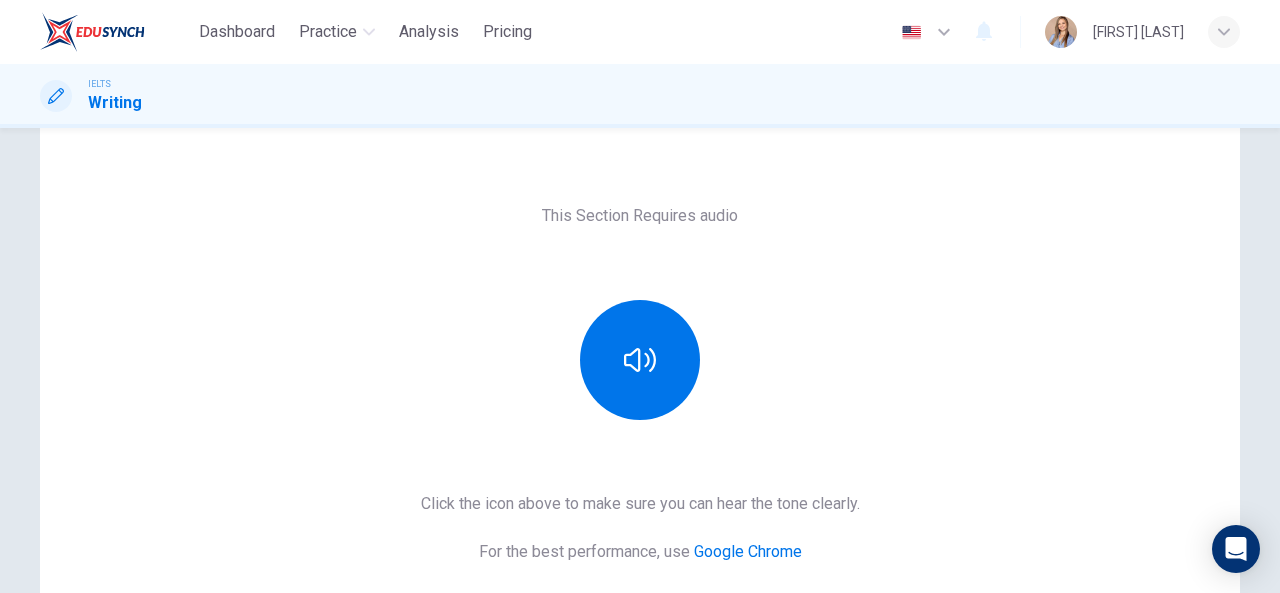 scroll, scrollTop: 300, scrollLeft: 0, axis: vertical 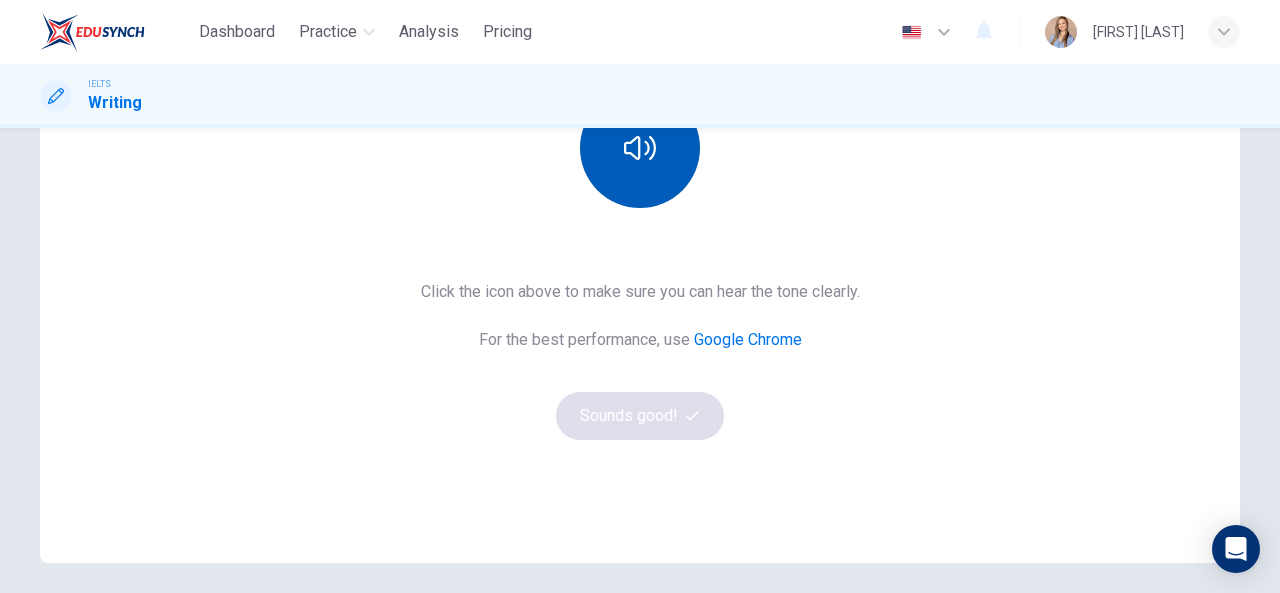 click at bounding box center [640, 148] 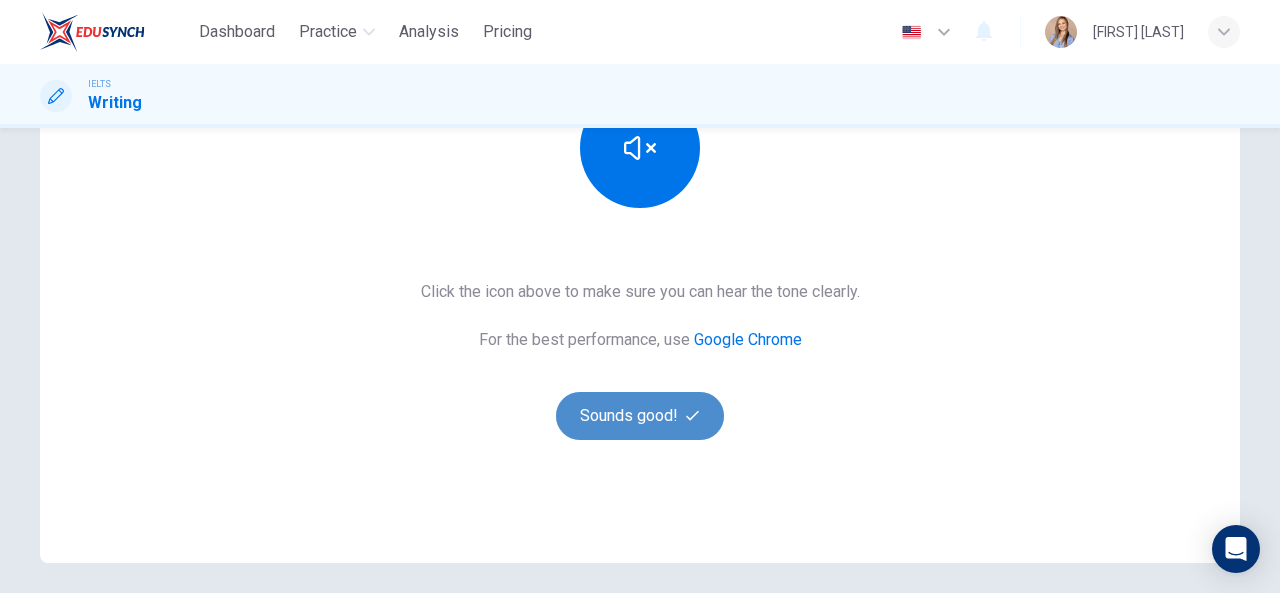 click on "Sounds good!" at bounding box center (640, 416) 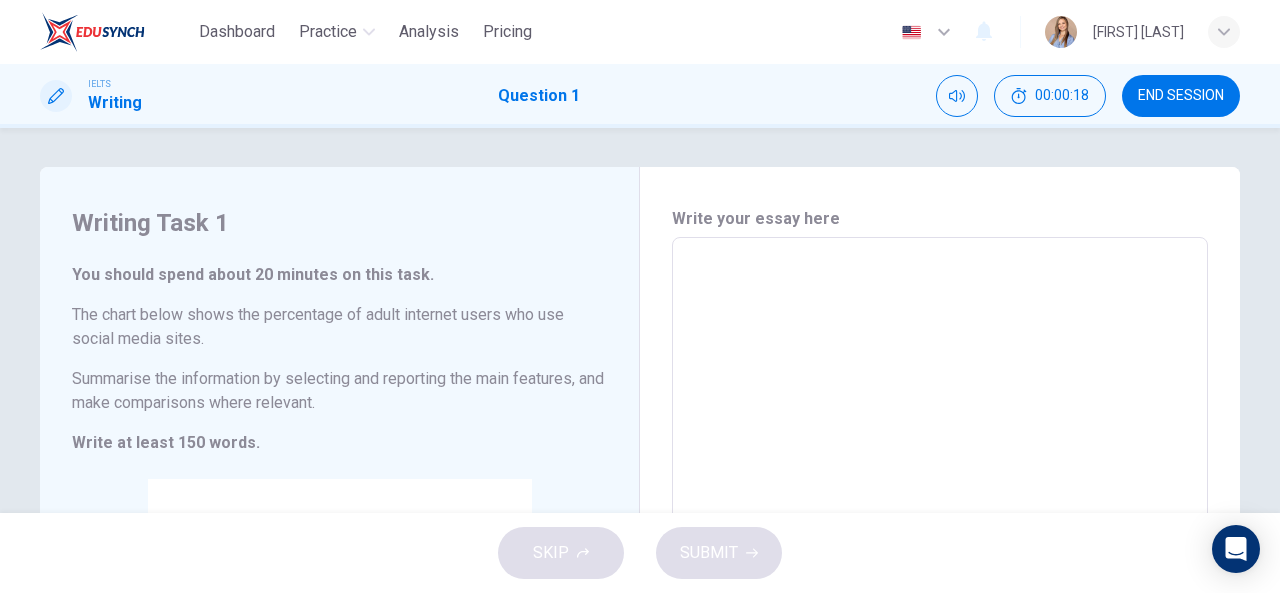 scroll, scrollTop: 0, scrollLeft: 0, axis: both 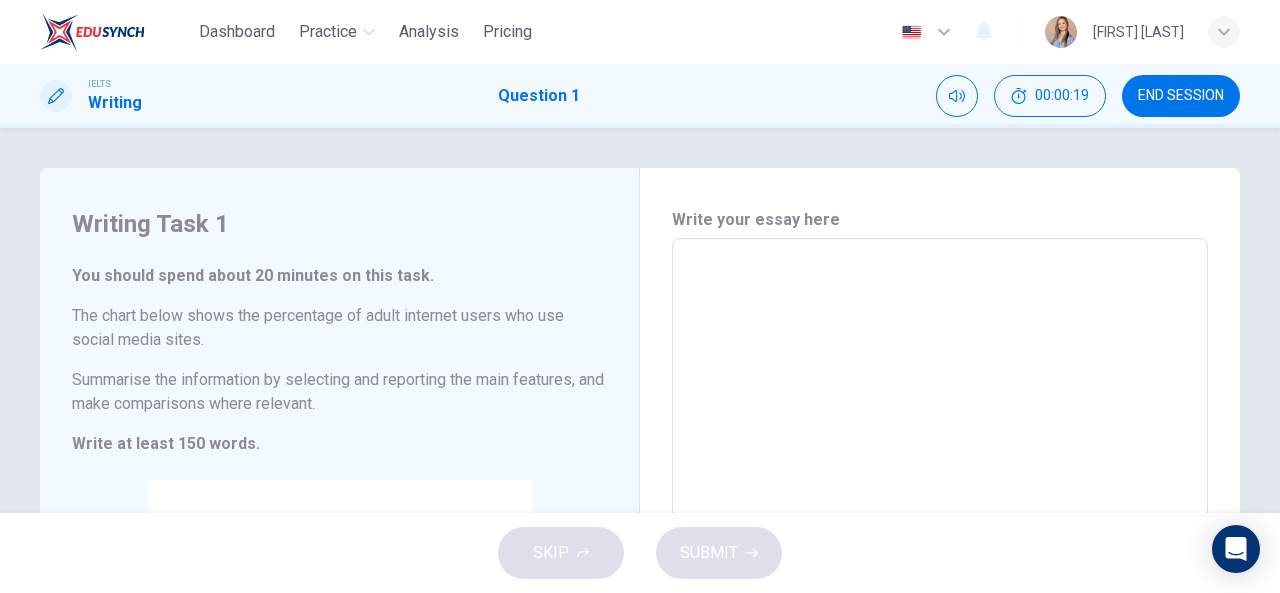 click at bounding box center [92, 32] 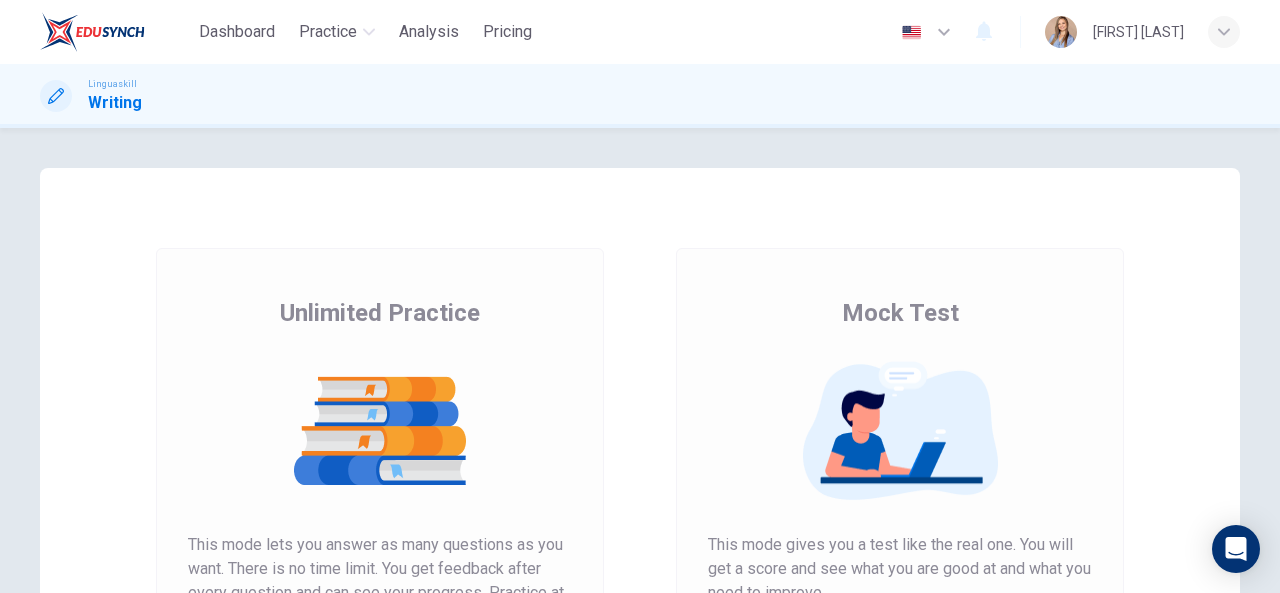 scroll, scrollTop: 0, scrollLeft: 0, axis: both 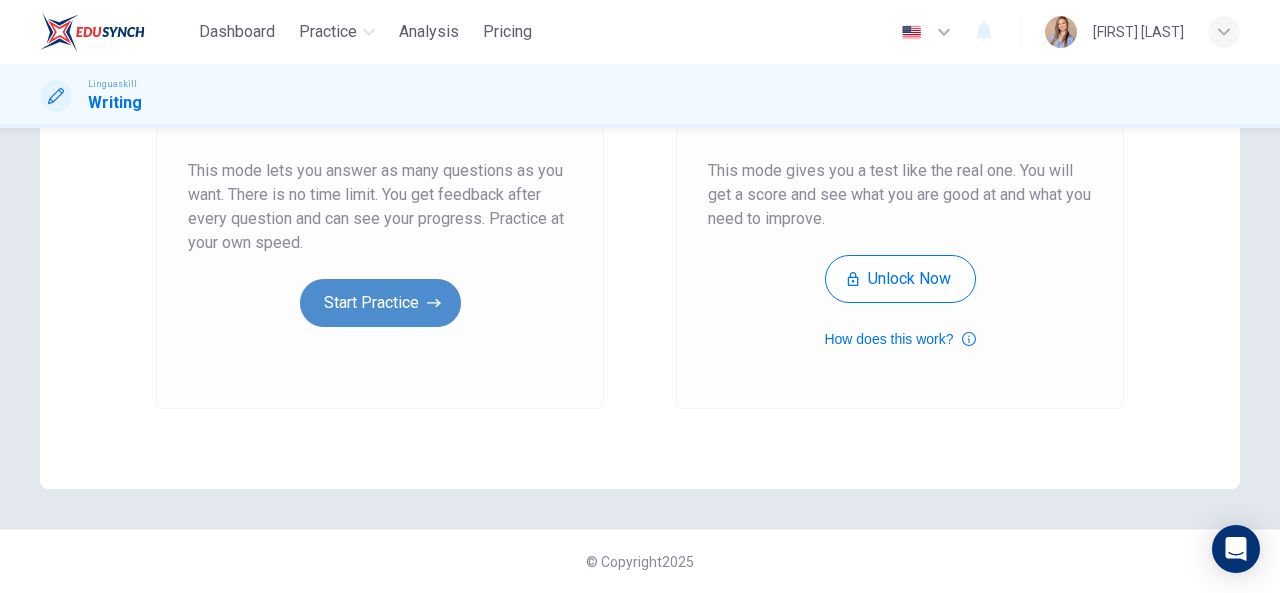click on "Start Practice" at bounding box center [380, 303] 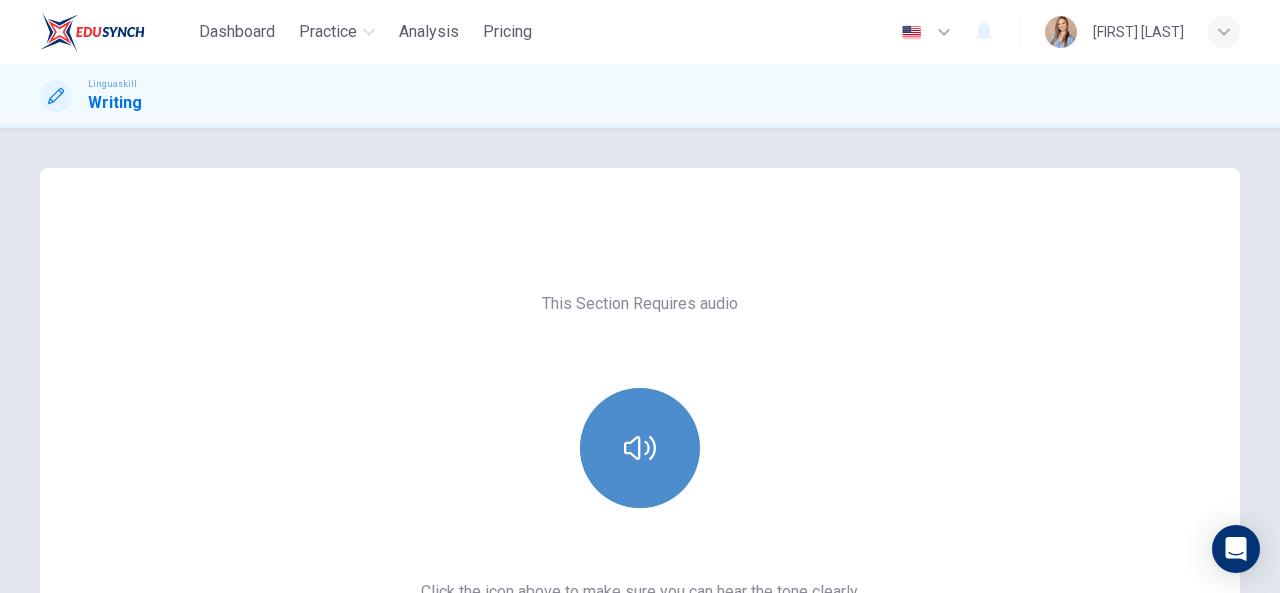 click at bounding box center (640, 448) 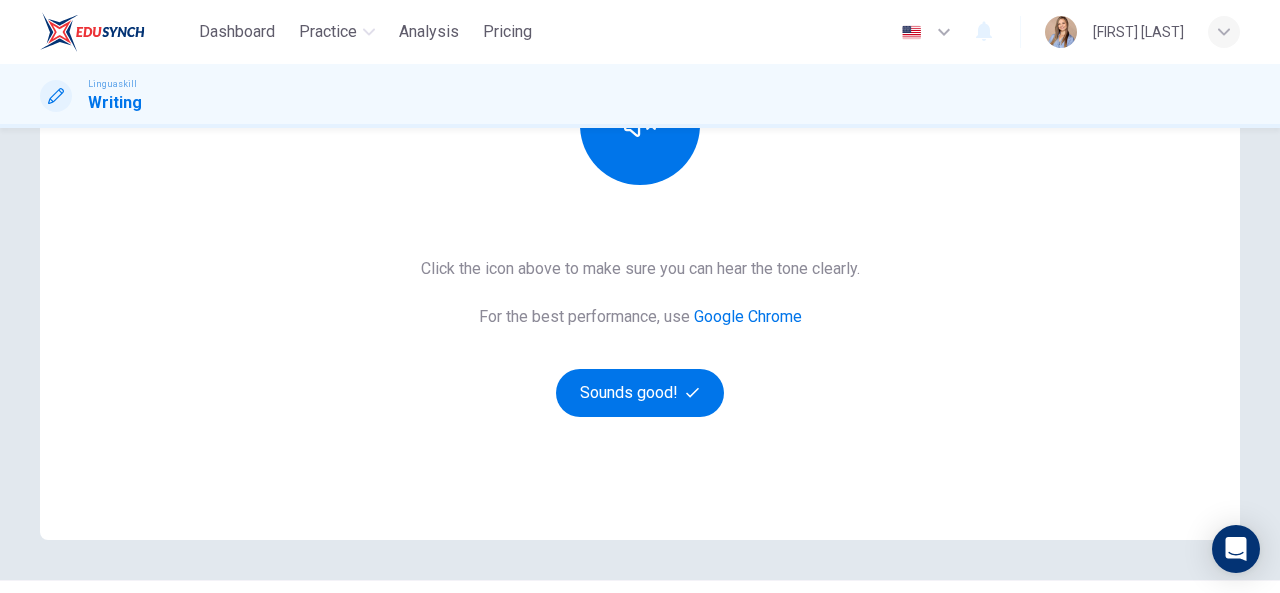 scroll, scrollTop: 374, scrollLeft: 0, axis: vertical 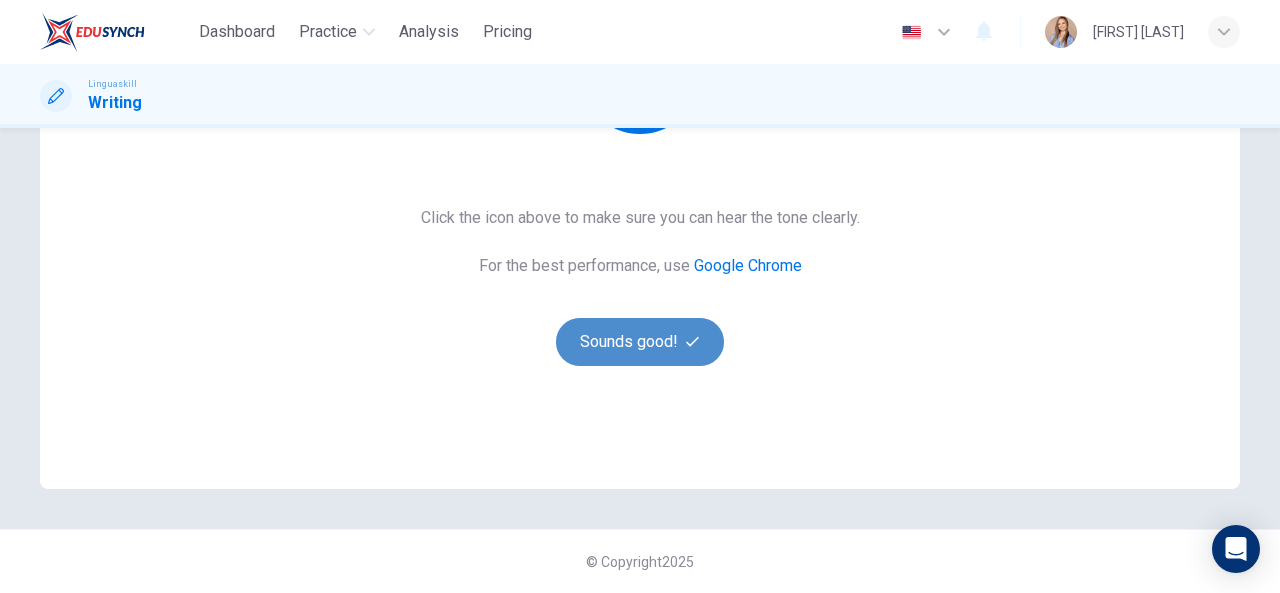 click on "Sounds good!" at bounding box center (640, 342) 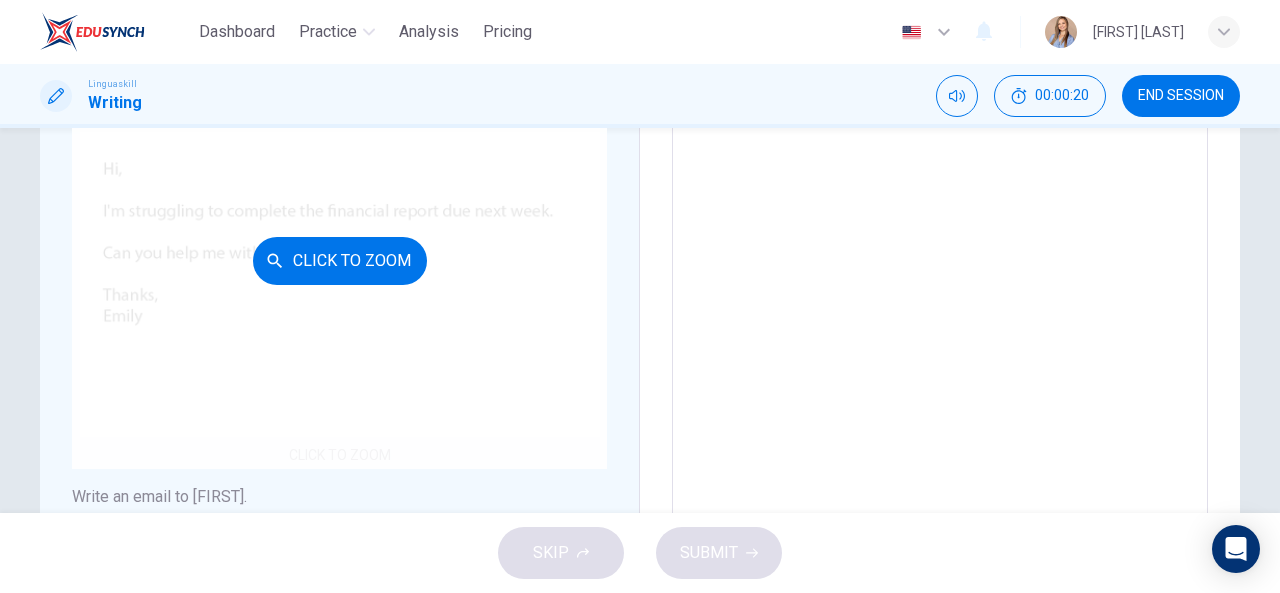 scroll, scrollTop: 282, scrollLeft: 0, axis: vertical 